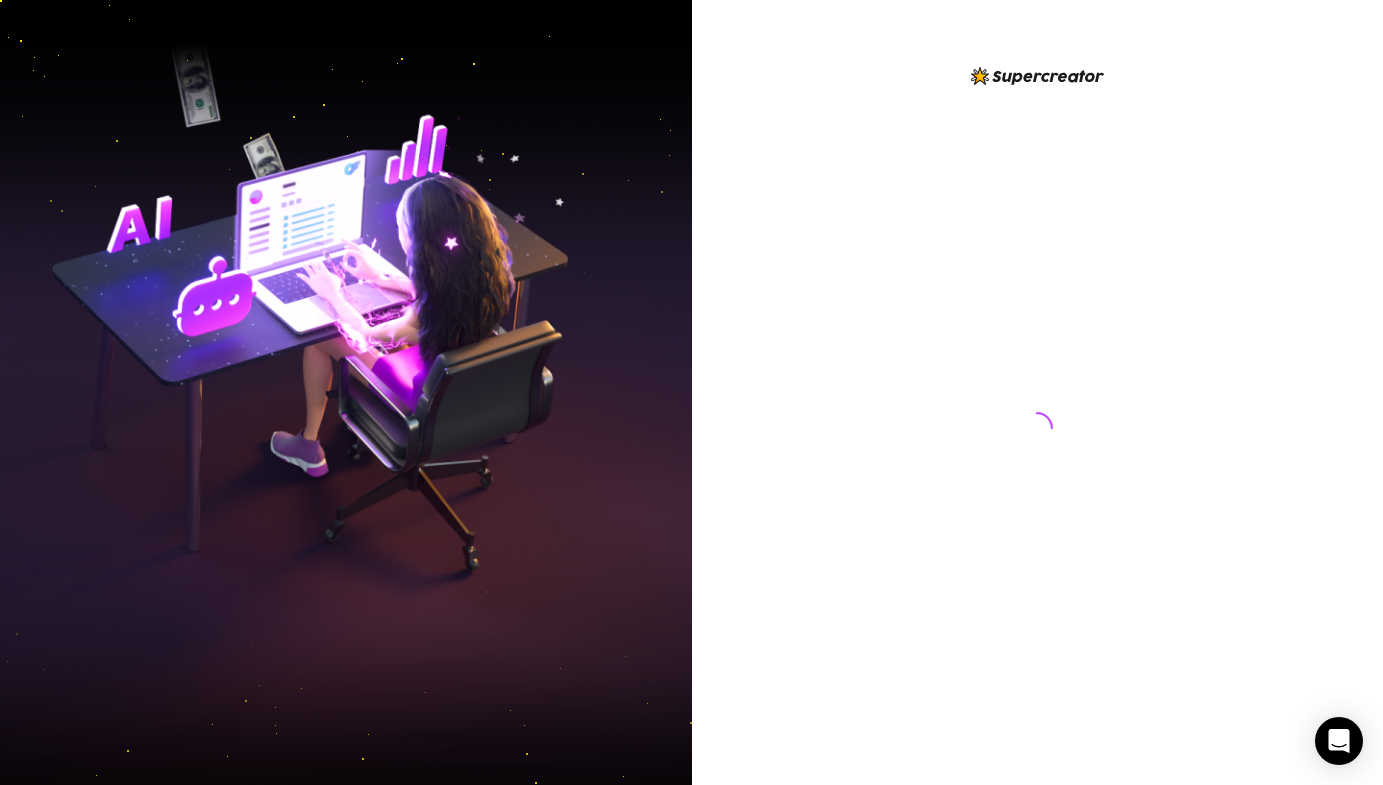 scroll, scrollTop: 0, scrollLeft: 0, axis: both 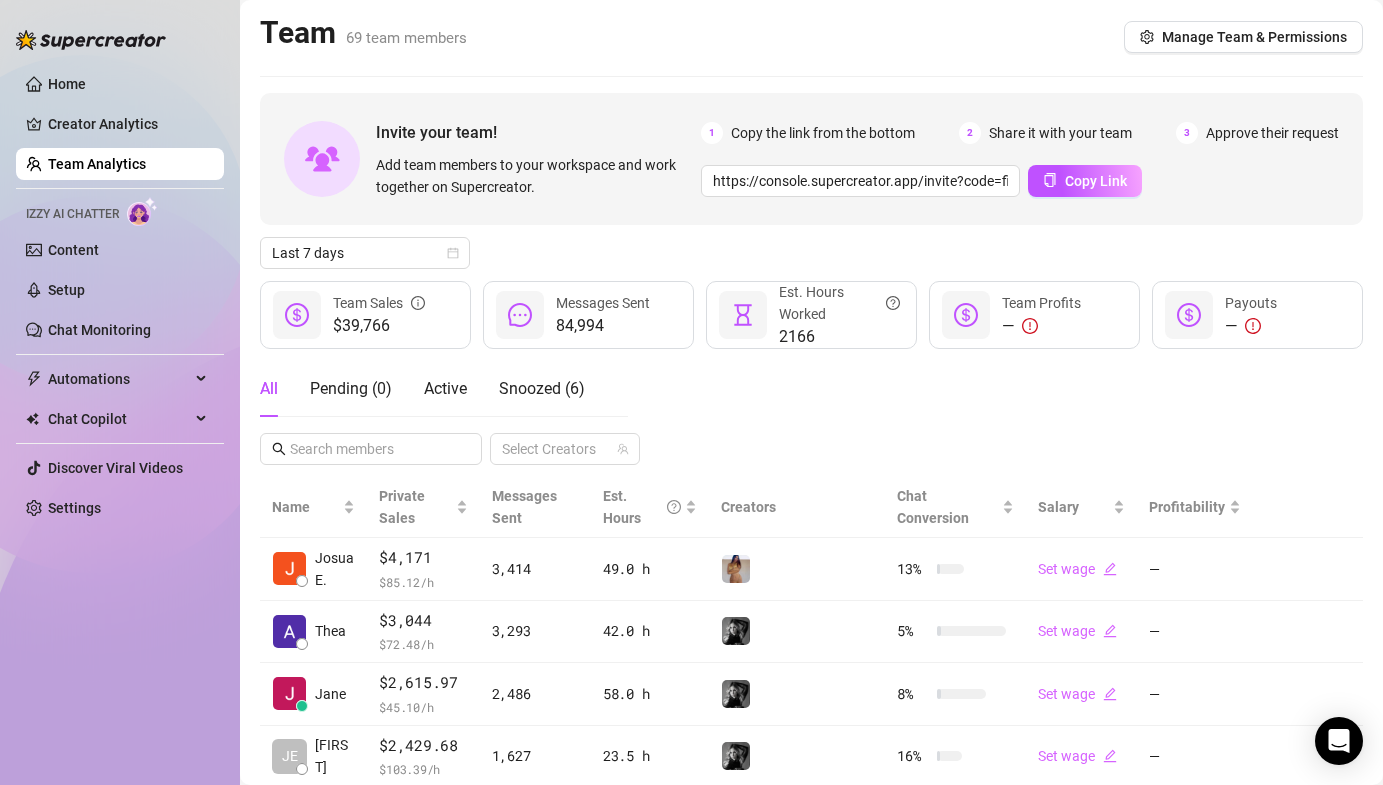 click on "All Pending ( 0 ) Active Snoozed ( 6 )   Select Creators" at bounding box center [811, 413] 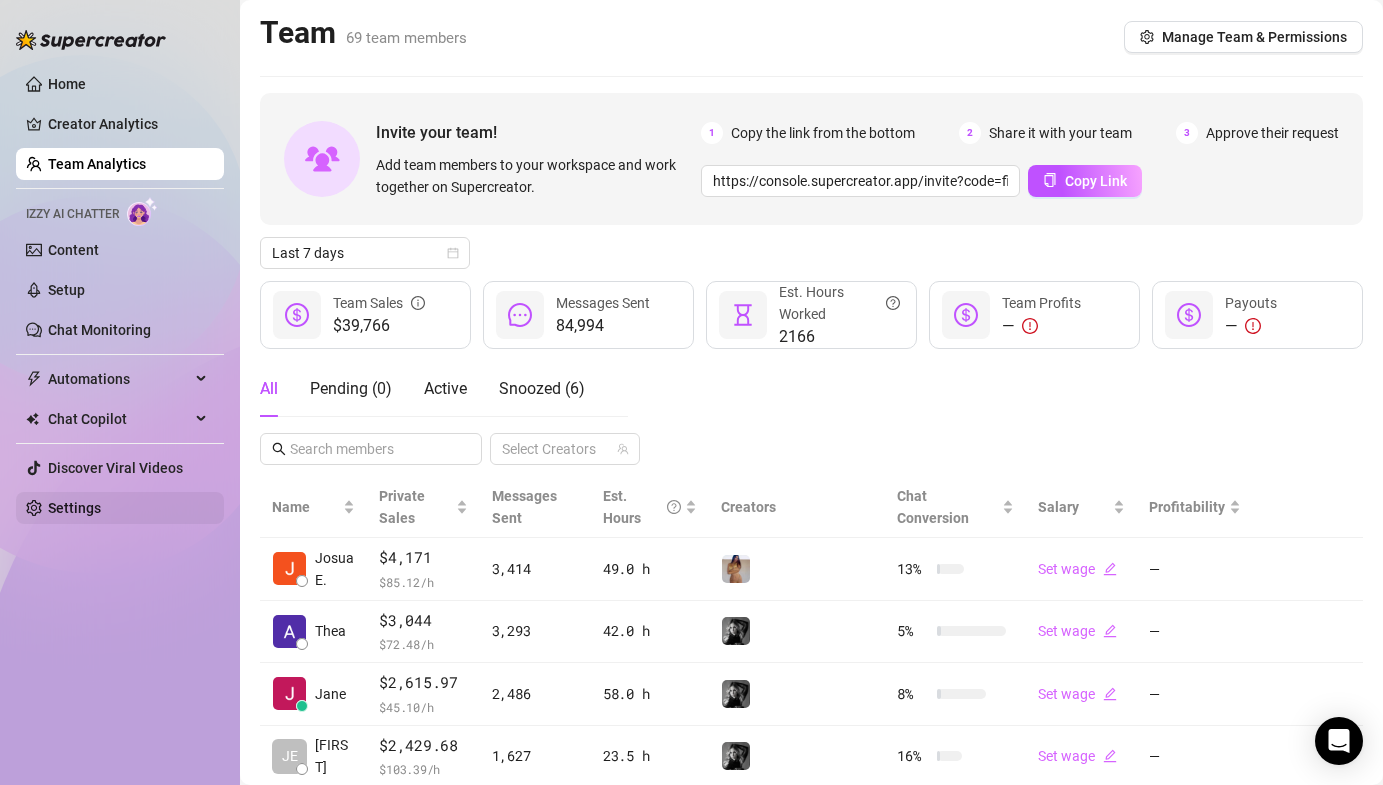 click on "Settings" at bounding box center (74, 508) 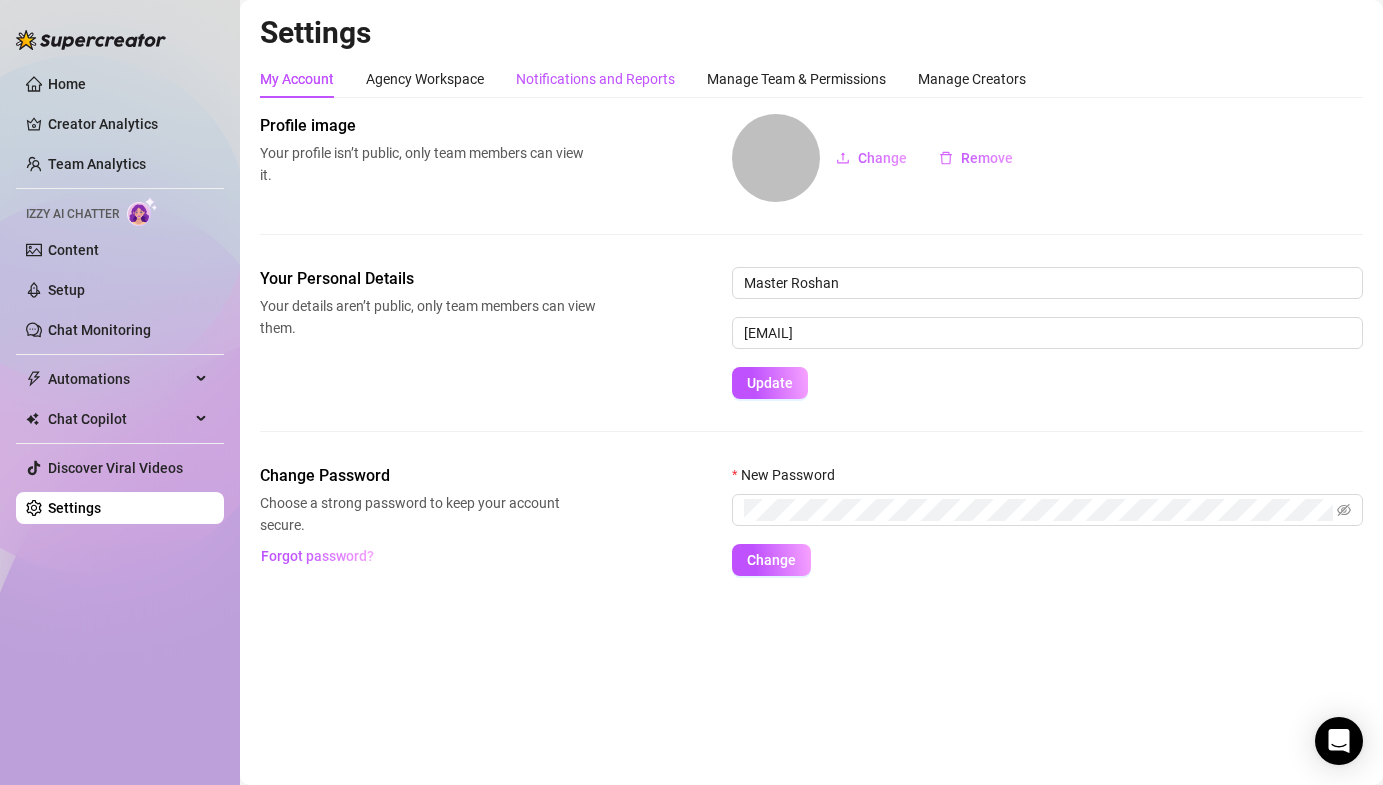 click on "Notifications and Reports" at bounding box center [595, 79] 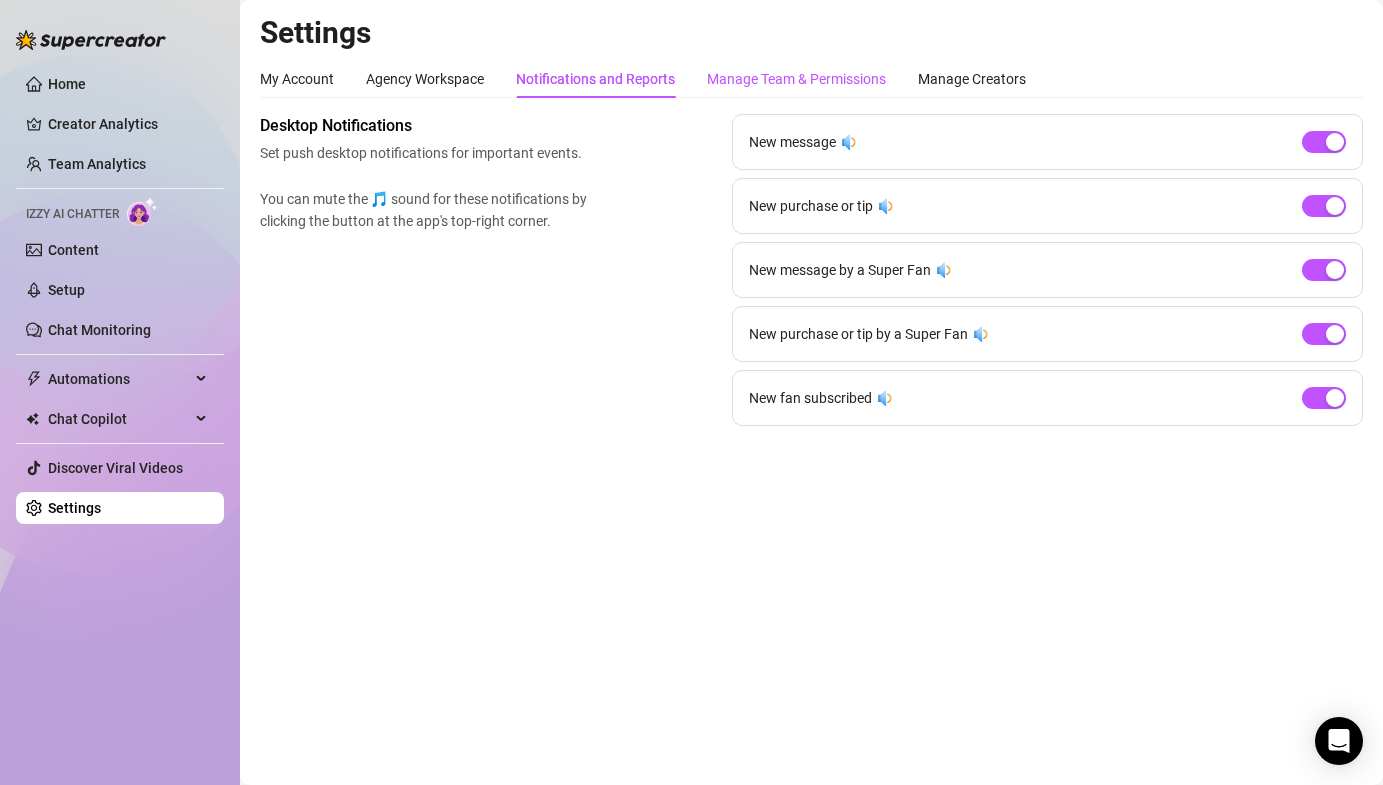click on "Manage Team & Permissions" at bounding box center (796, 79) 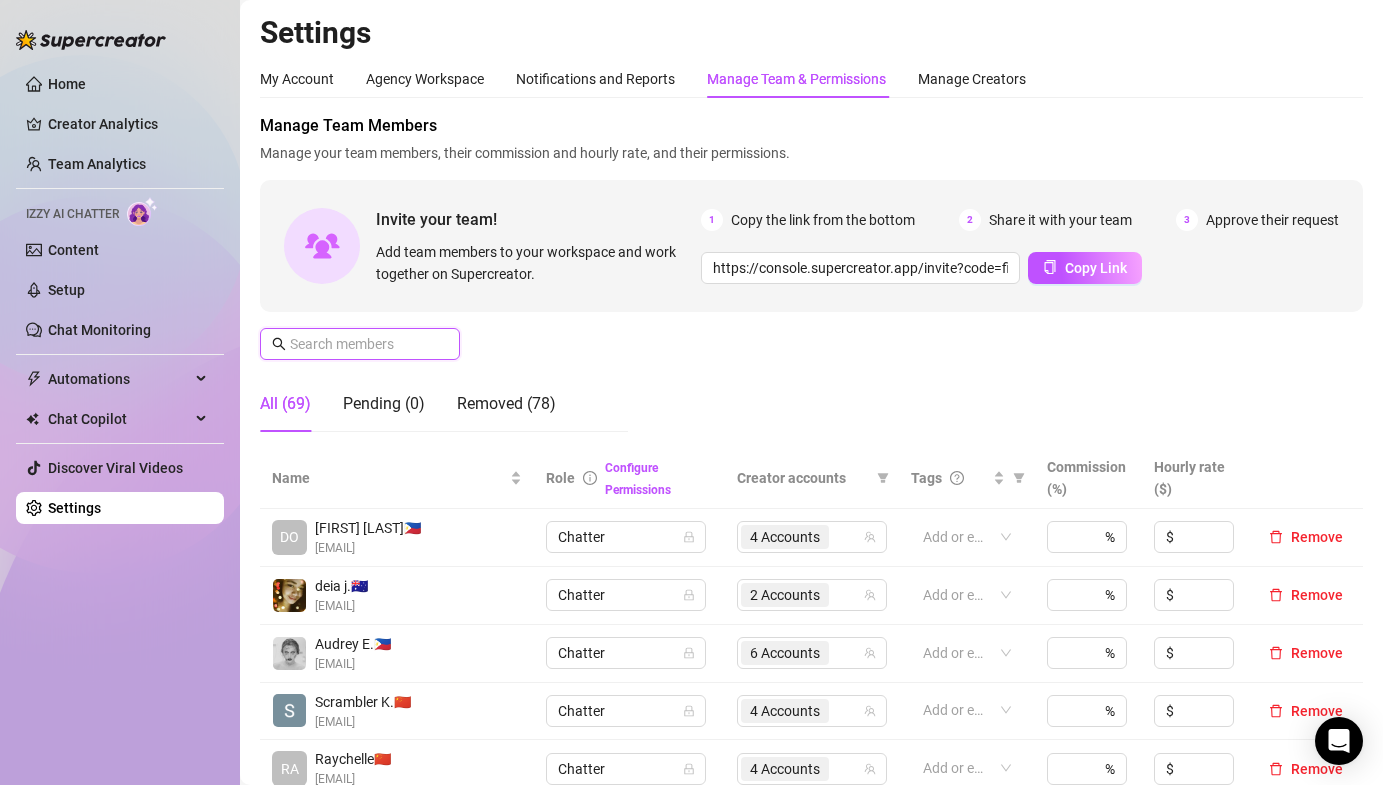 click at bounding box center [361, 344] 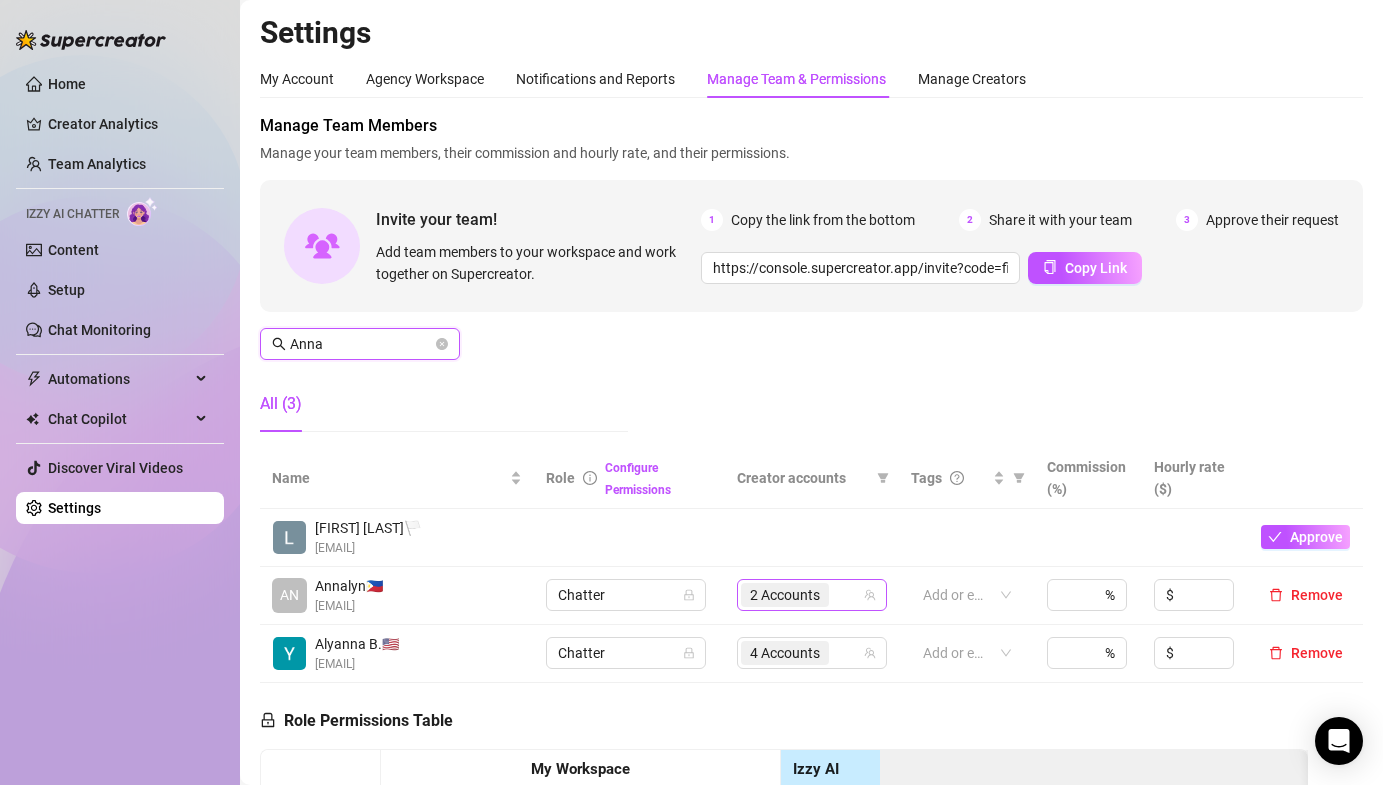 click on "2 Accounts" at bounding box center (785, 595) 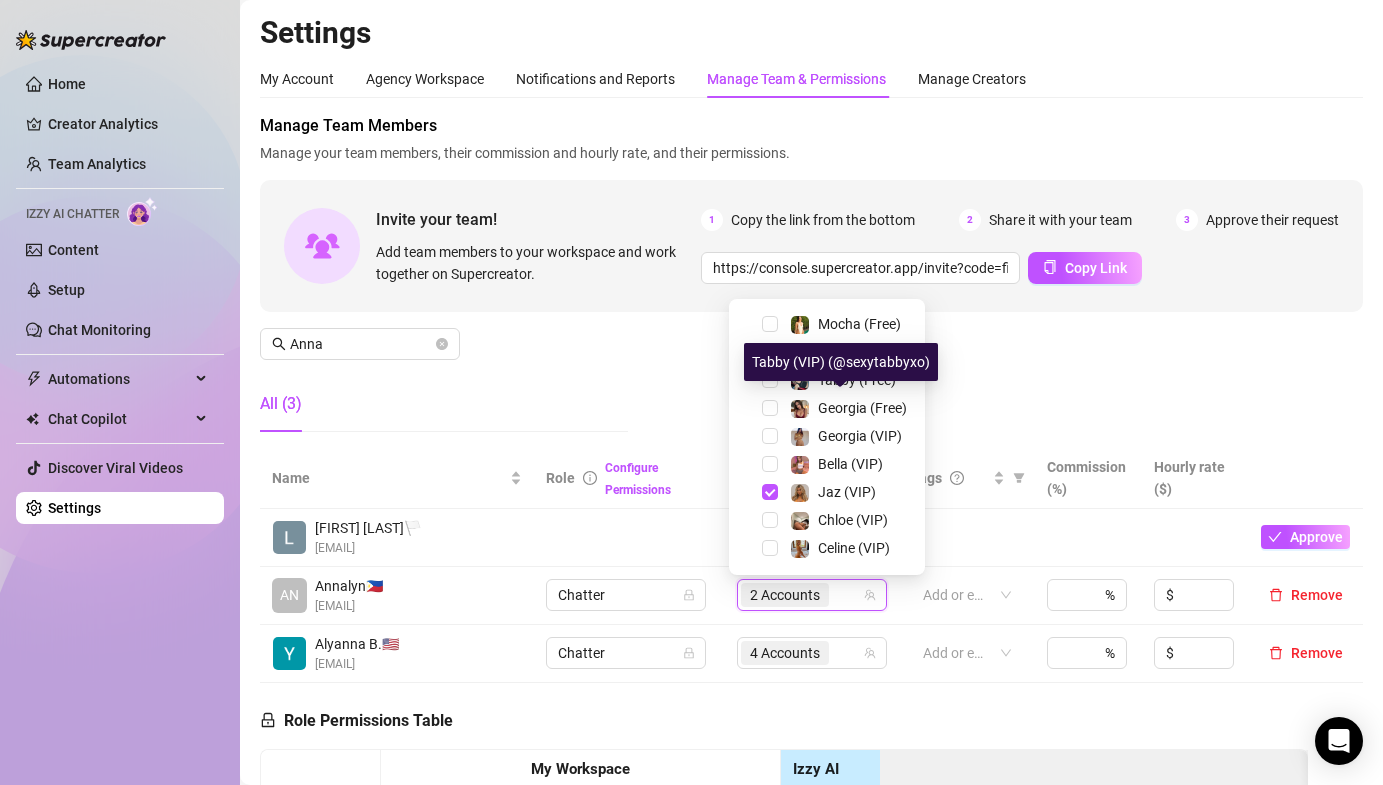 scroll, scrollTop: 360, scrollLeft: 0, axis: vertical 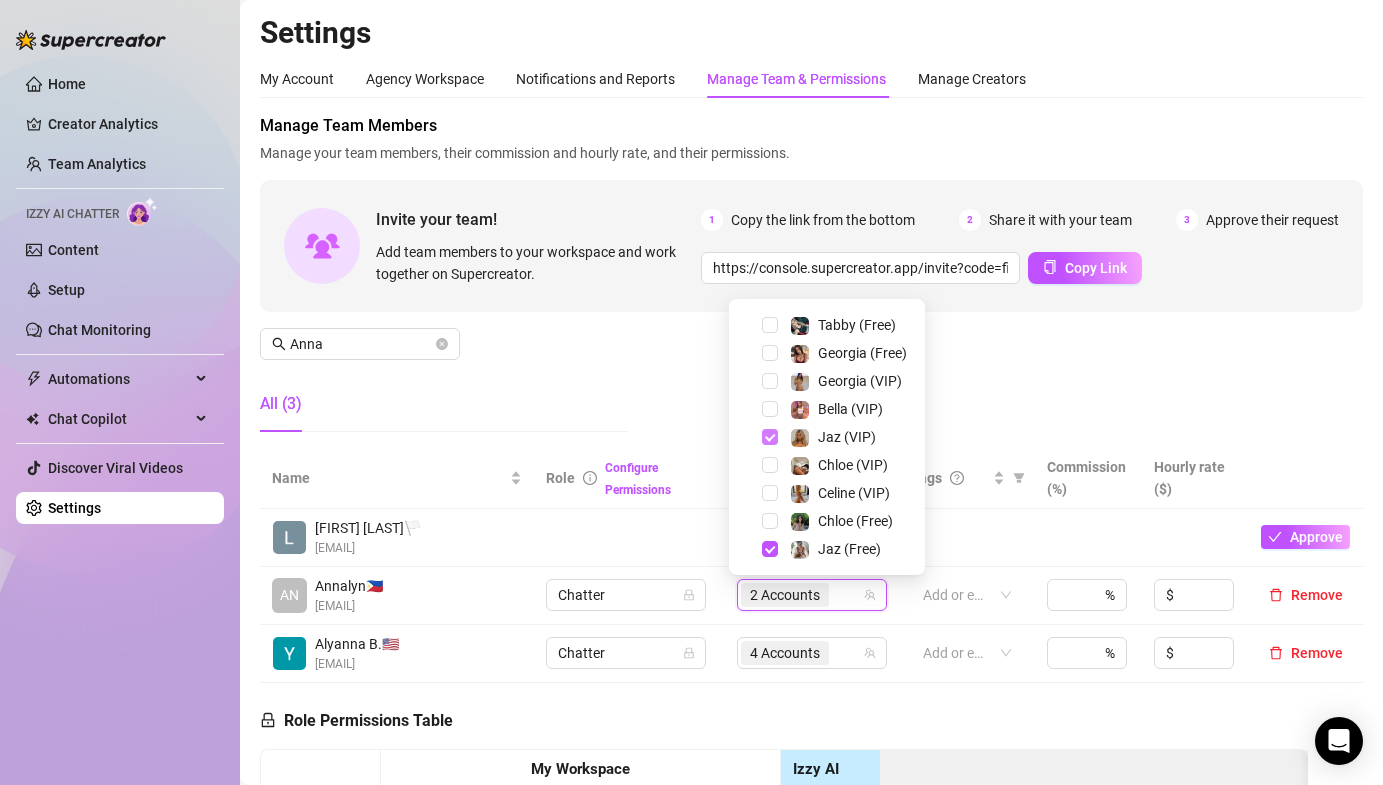 click at bounding box center (770, 437) 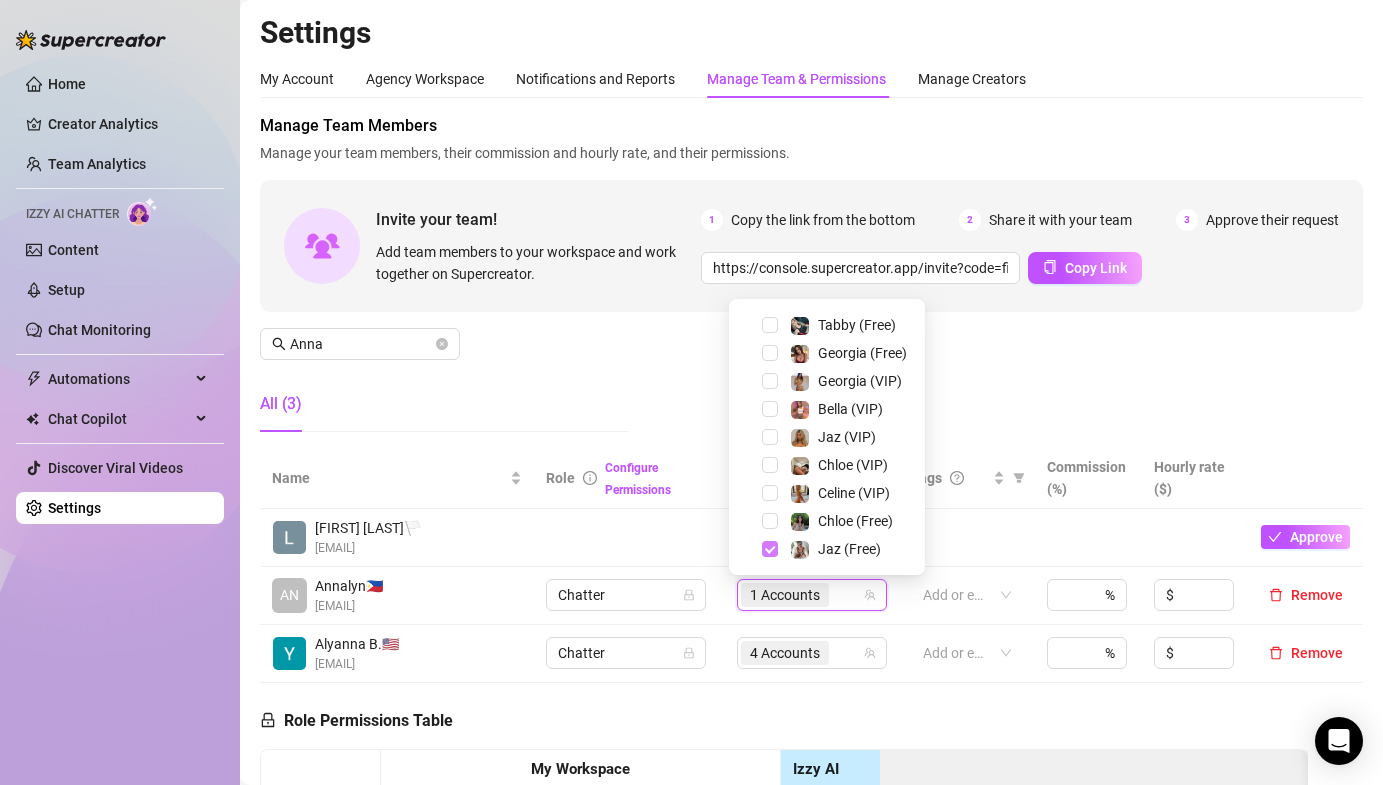 click at bounding box center (770, 549) 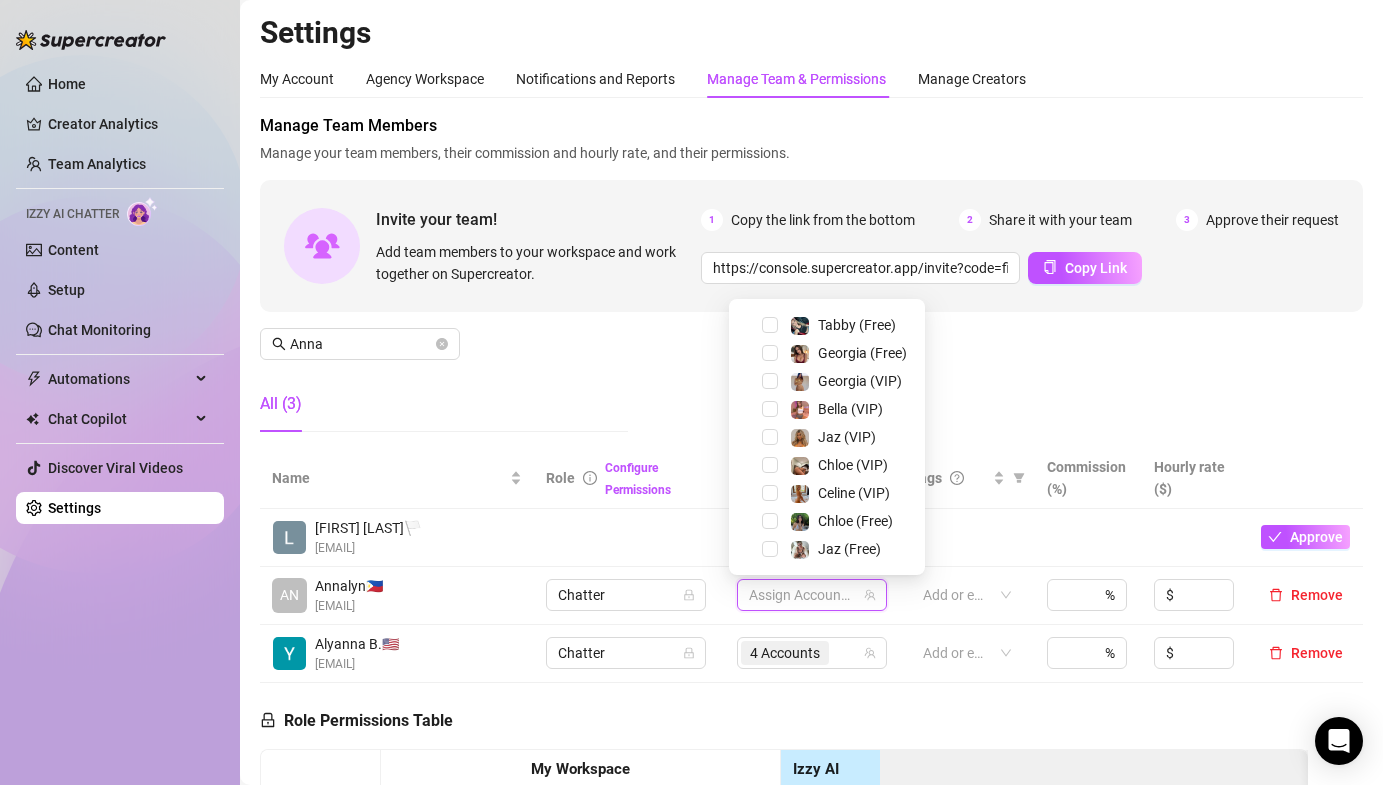 click at bounding box center (770, 381) 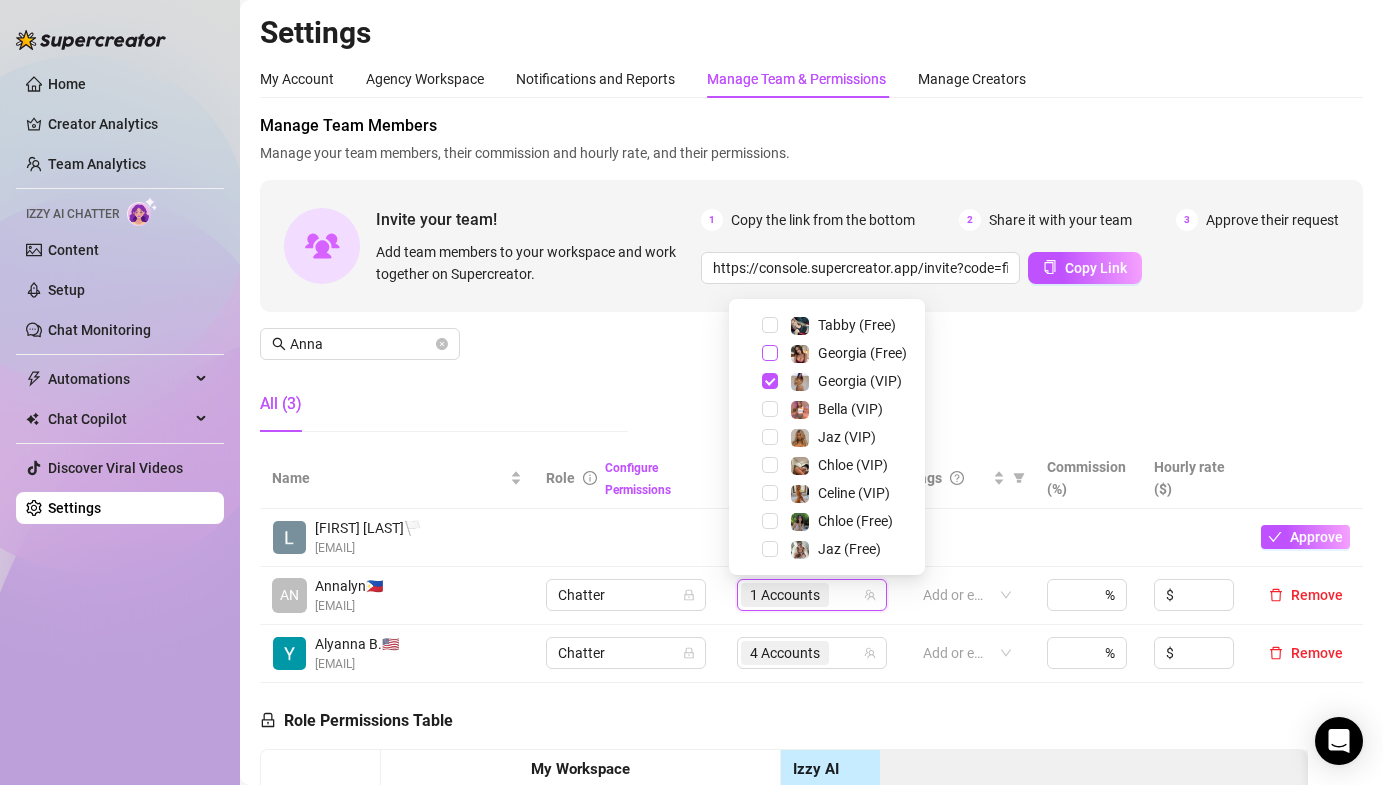 click at bounding box center [770, 353] 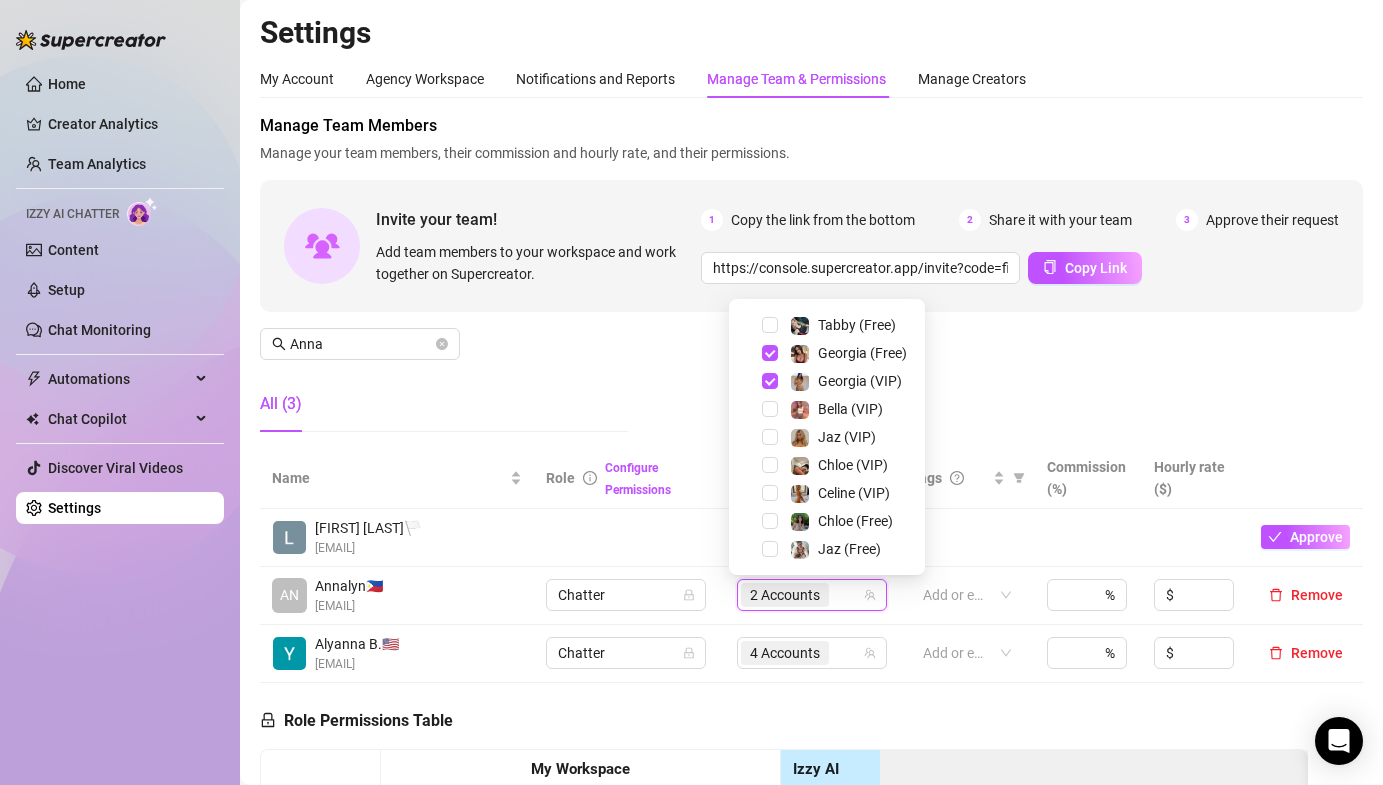 click on "Manage Team Members Manage your team members, their commission and hourly rate, and their permissions. Invite your team! Add team members to your workspace and work together on Supercreator. 1 Copy the link from the bottom 2 Share it with your team 3 Approve their request https://console.supercreator.app/invite?code=fibzx3jJrgPbWdJEkEN3sg7x35T2&workspace=222%20Mgmt%20 Copy Link Anna All (3)" at bounding box center [811, 281] 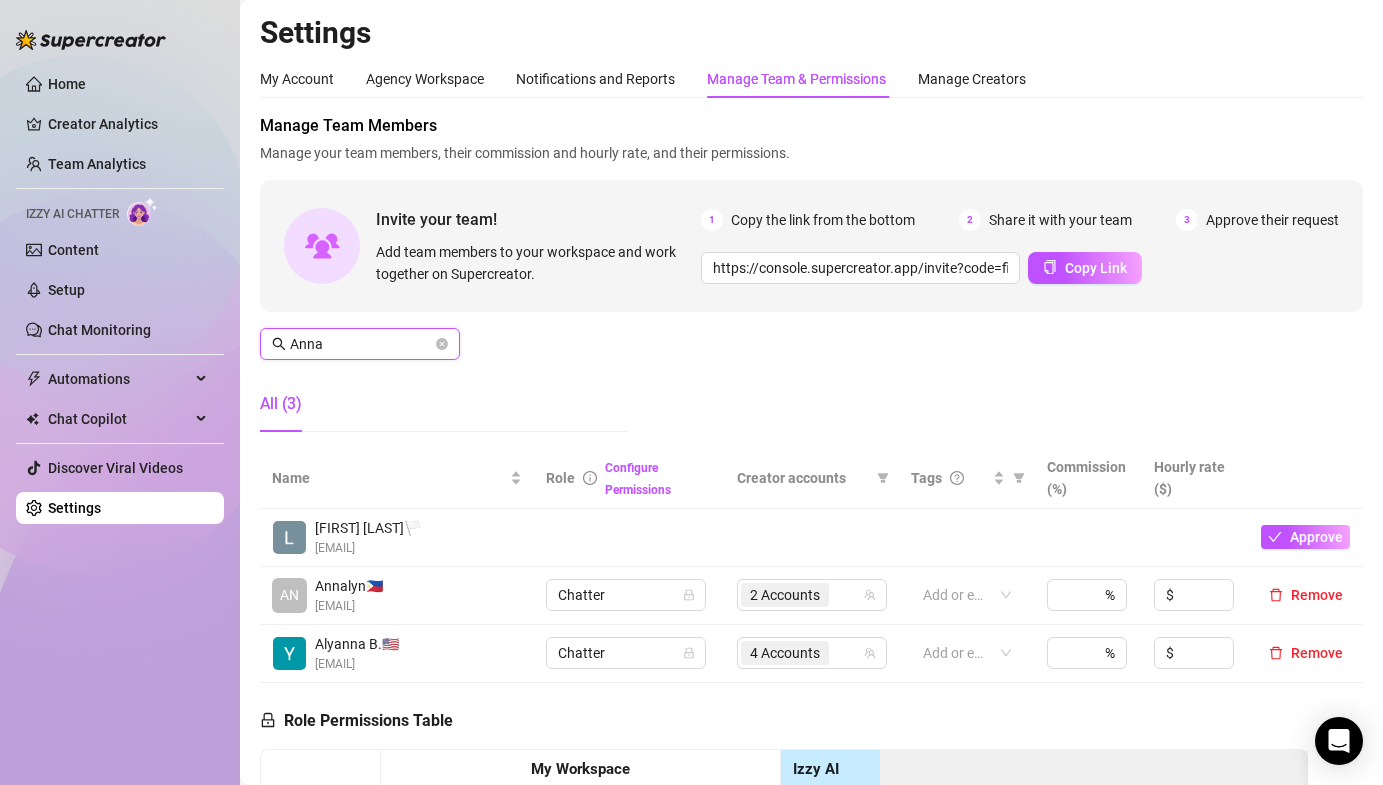 click on "Anna" at bounding box center [361, 344] 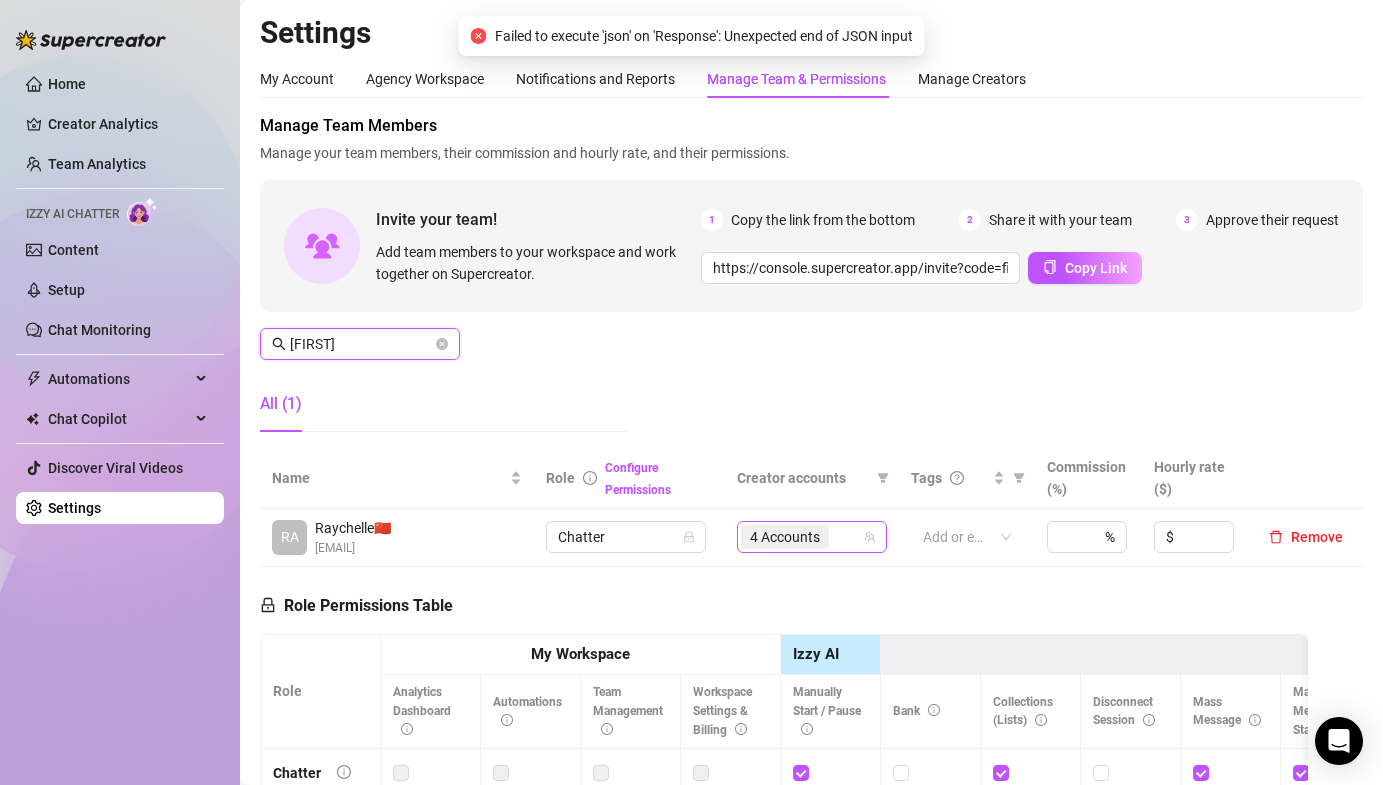 click on "4 Accounts" at bounding box center (812, 537) 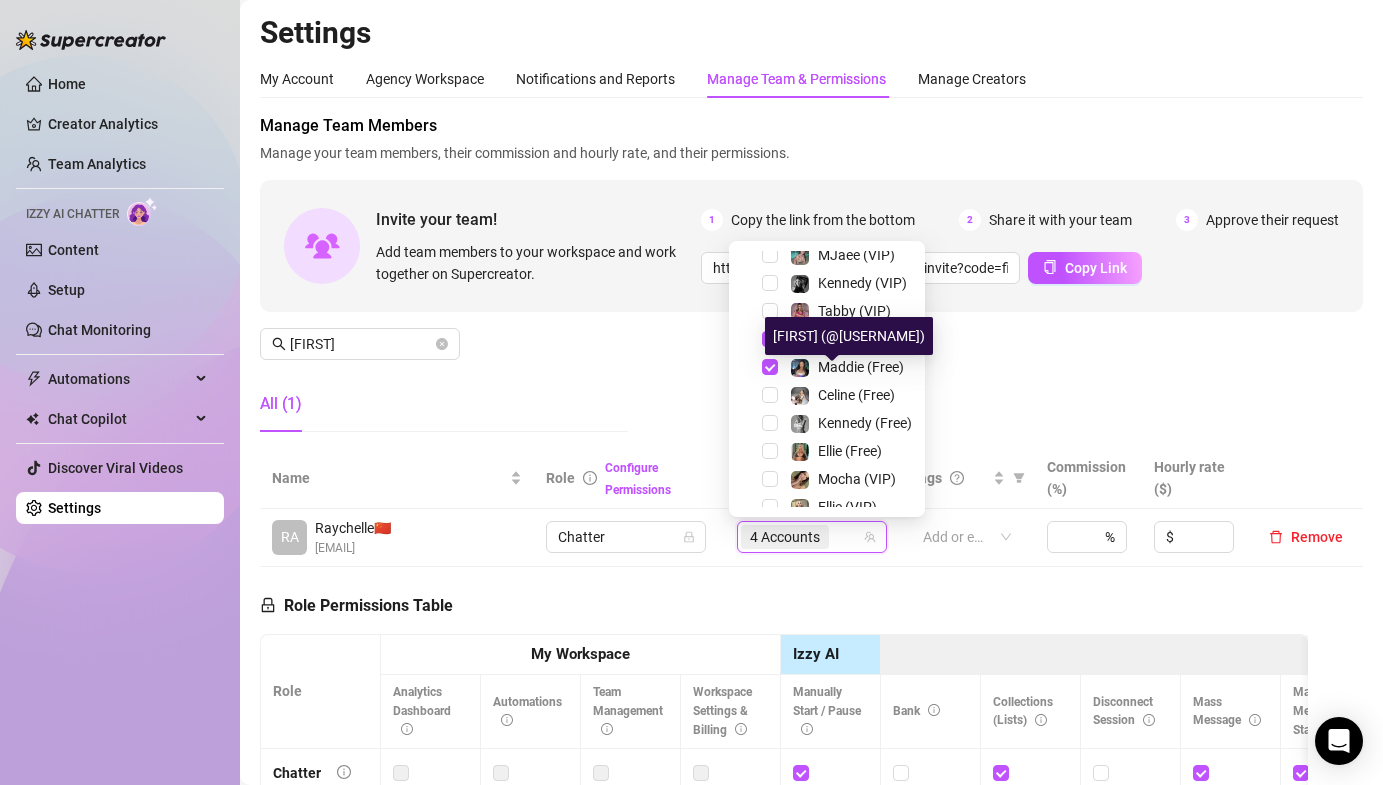 scroll, scrollTop: 0, scrollLeft: 0, axis: both 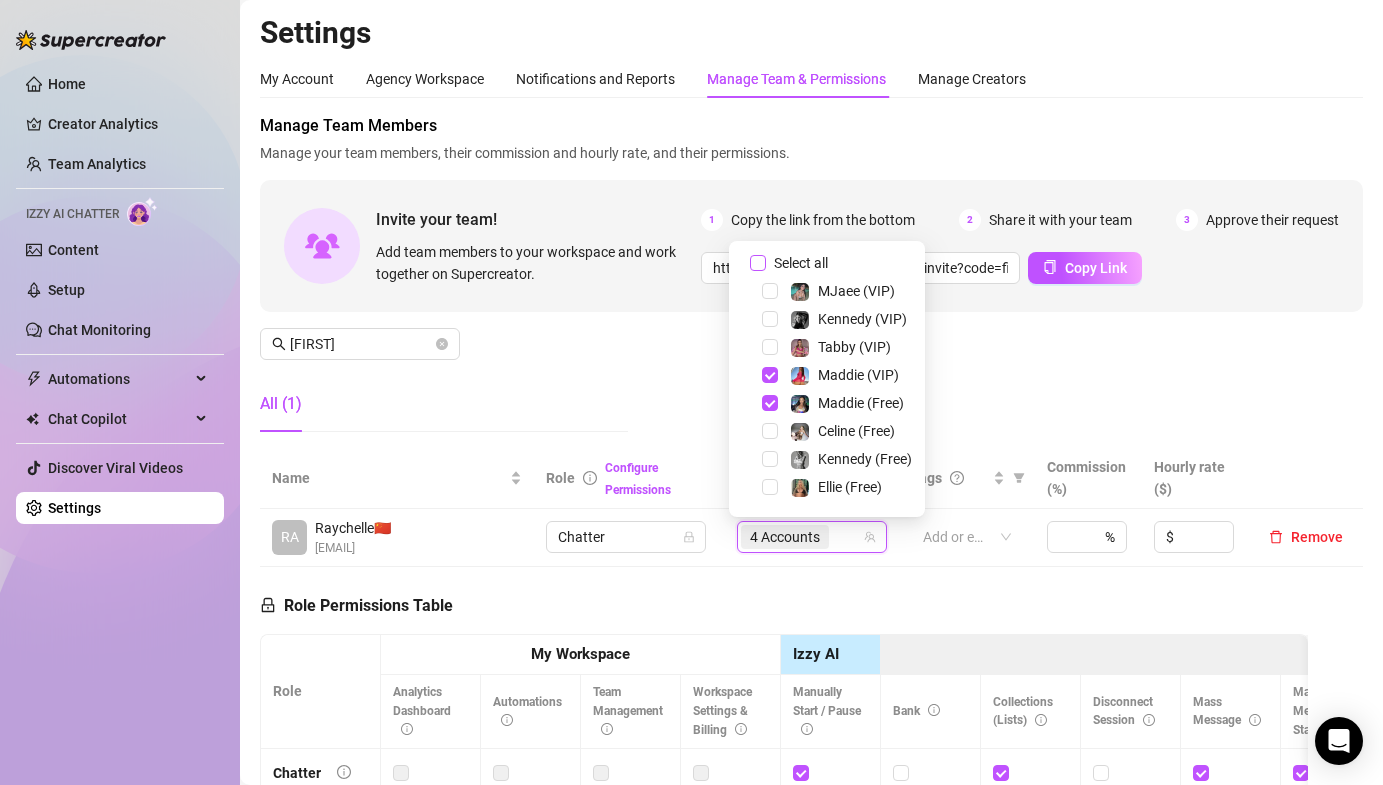 click on "Select all" at bounding box center [758, 263] 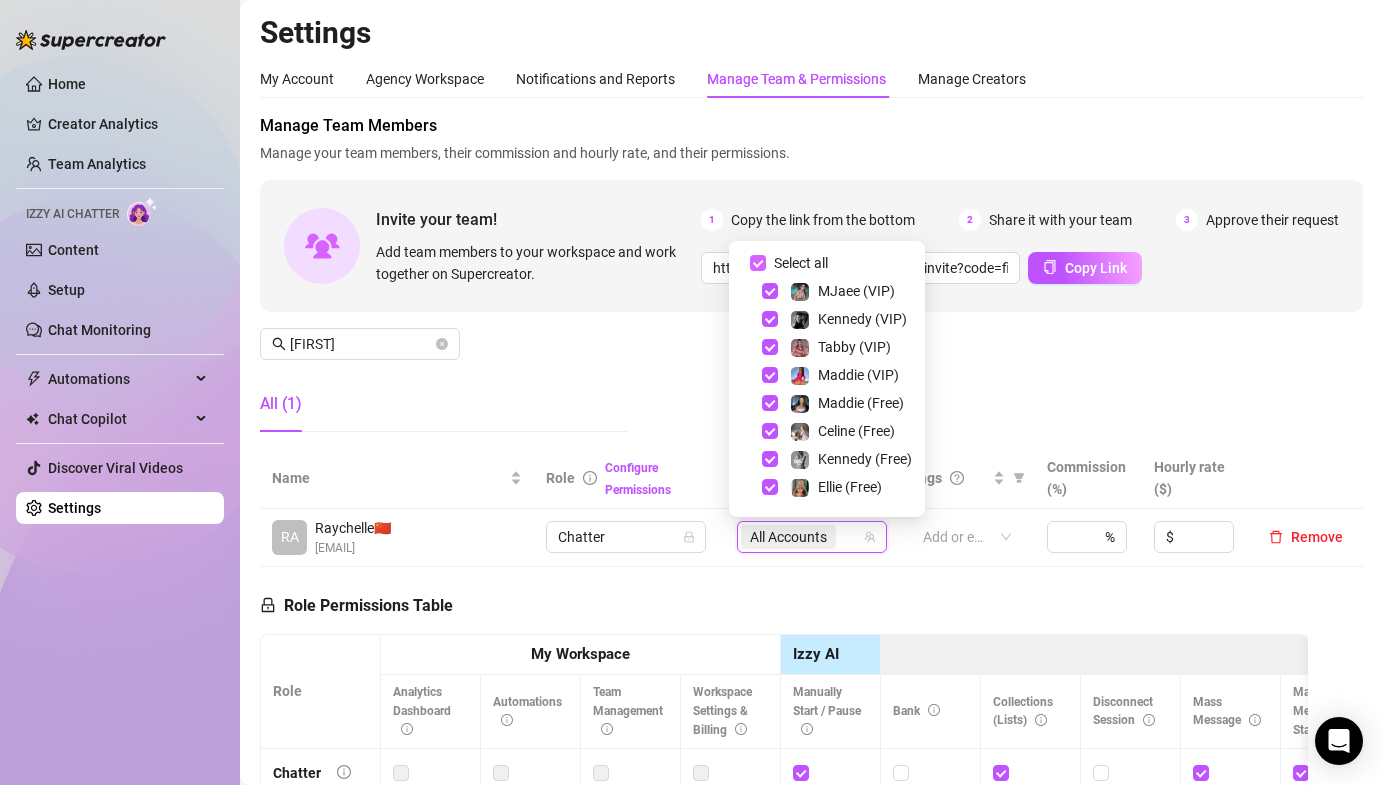 click on "Select all" at bounding box center (758, 263) 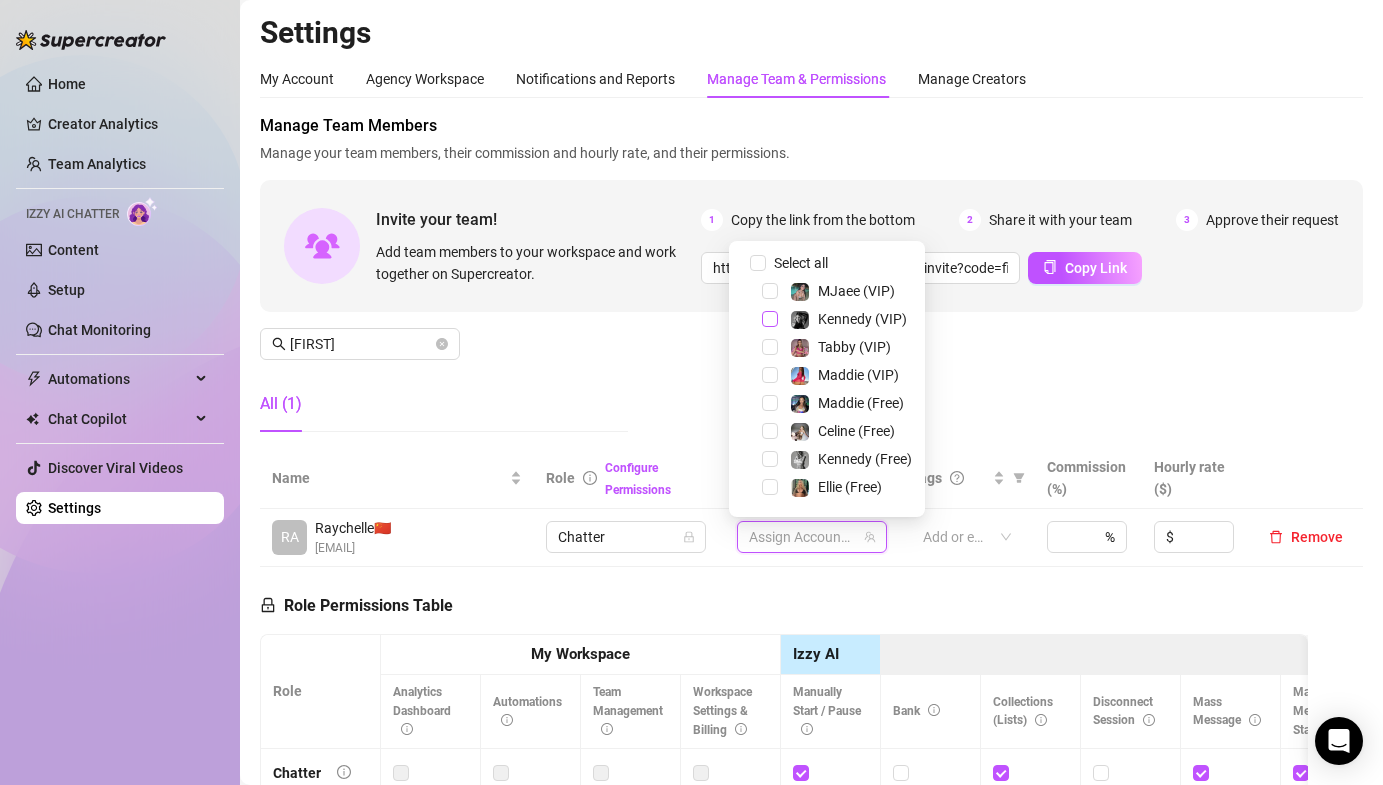 click at bounding box center (770, 319) 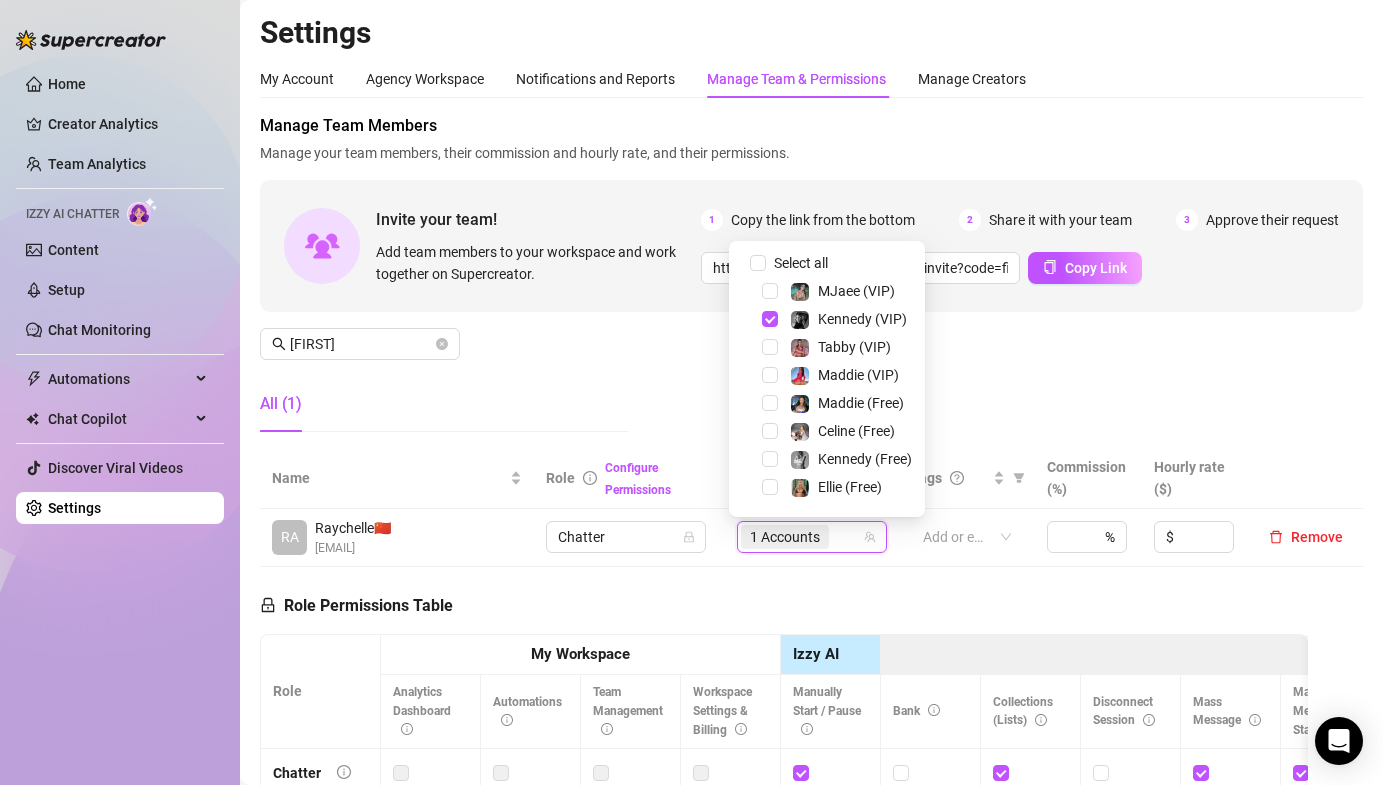 click on "Kennedy (Free)" at bounding box center [827, 459] 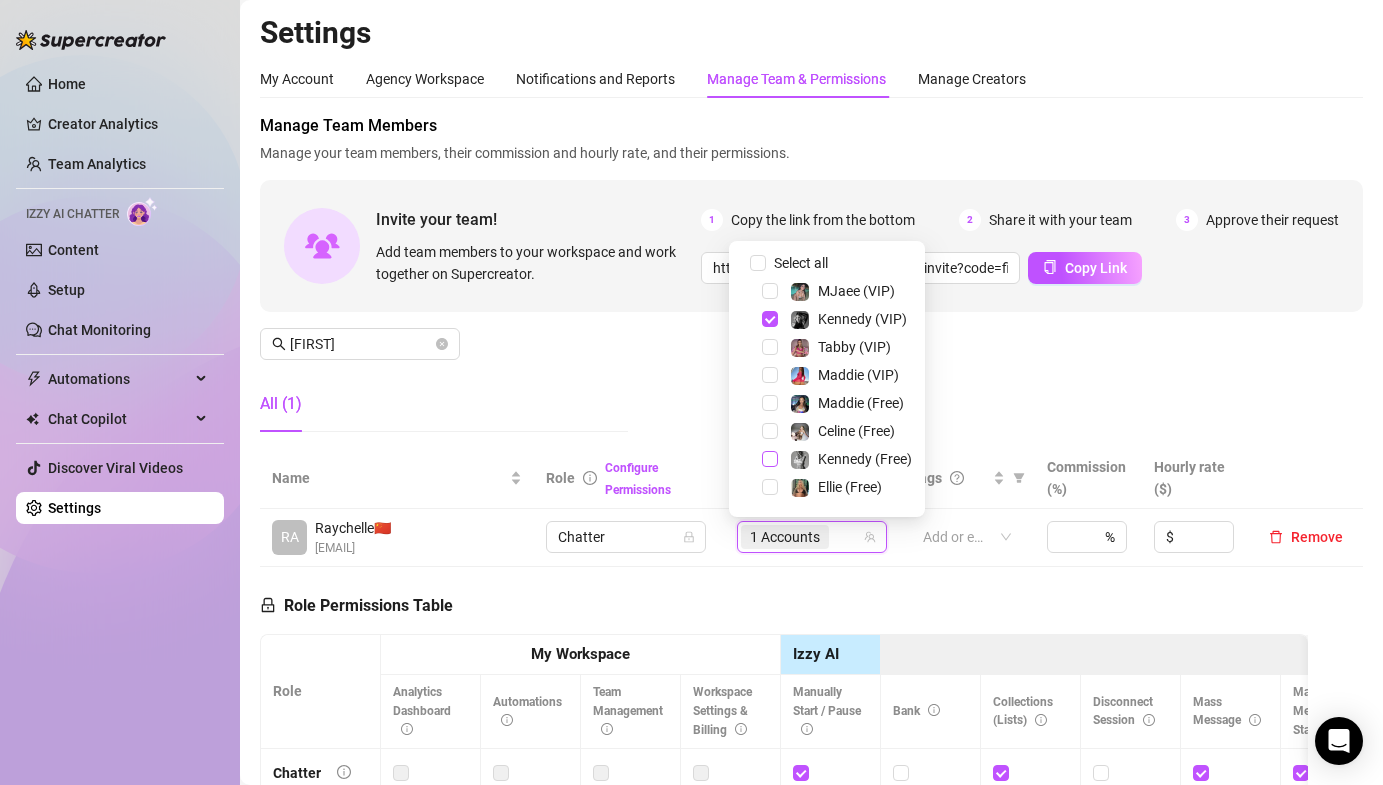 click at bounding box center (770, 459) 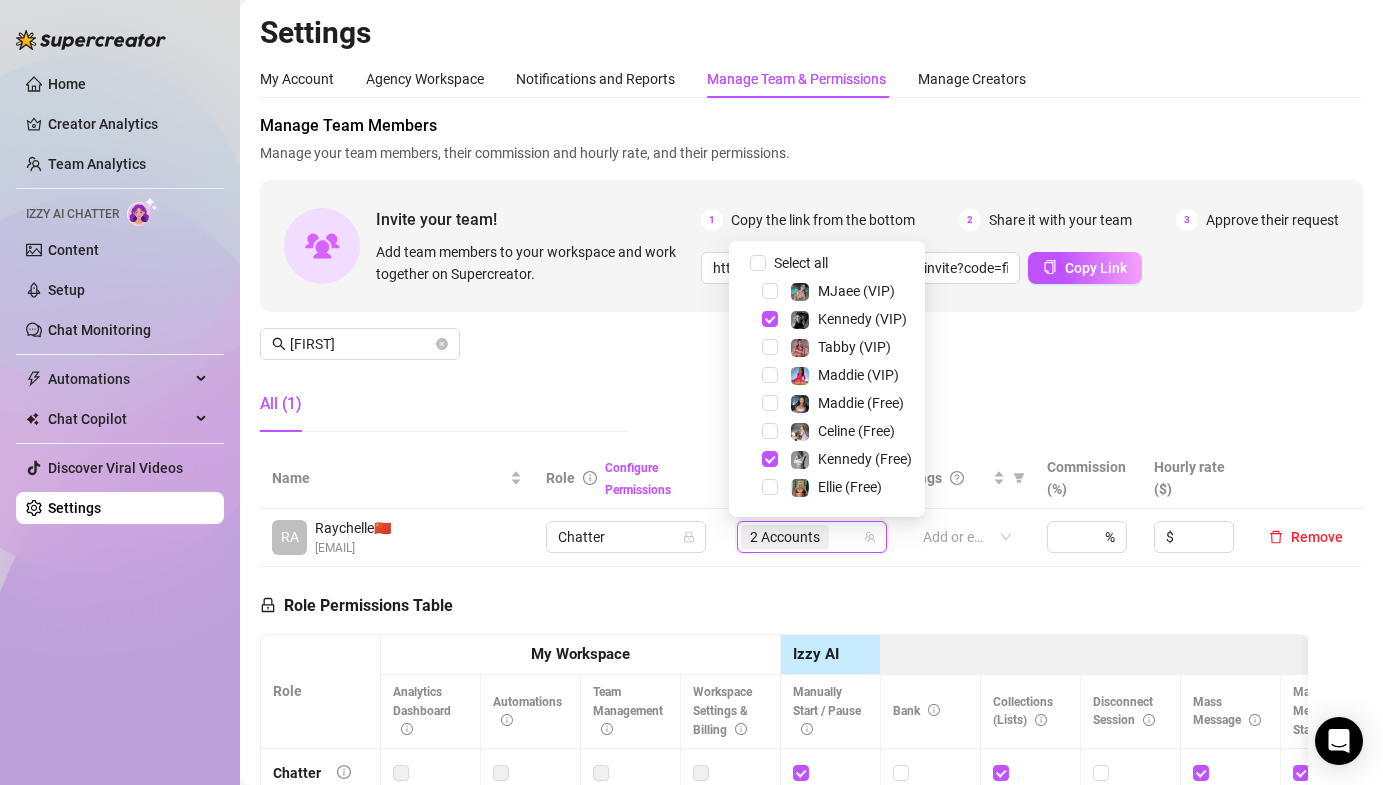 drag, startPoint x: 772, startPoint y: 426, endPoint x: 803, endPoint y: 418, distance: 32.01562 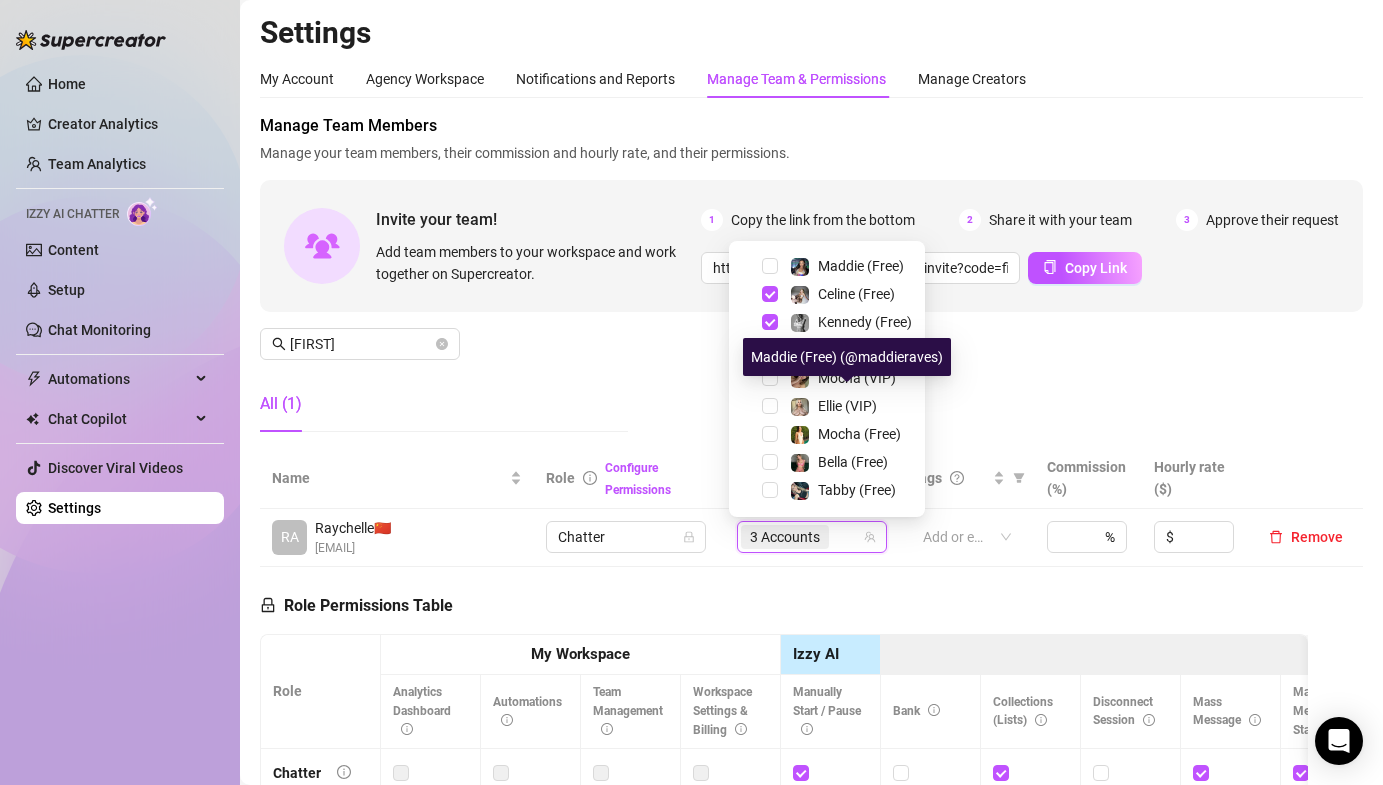 scroll, scrollTop: 360, scrollLeft: 0, axis: vertical 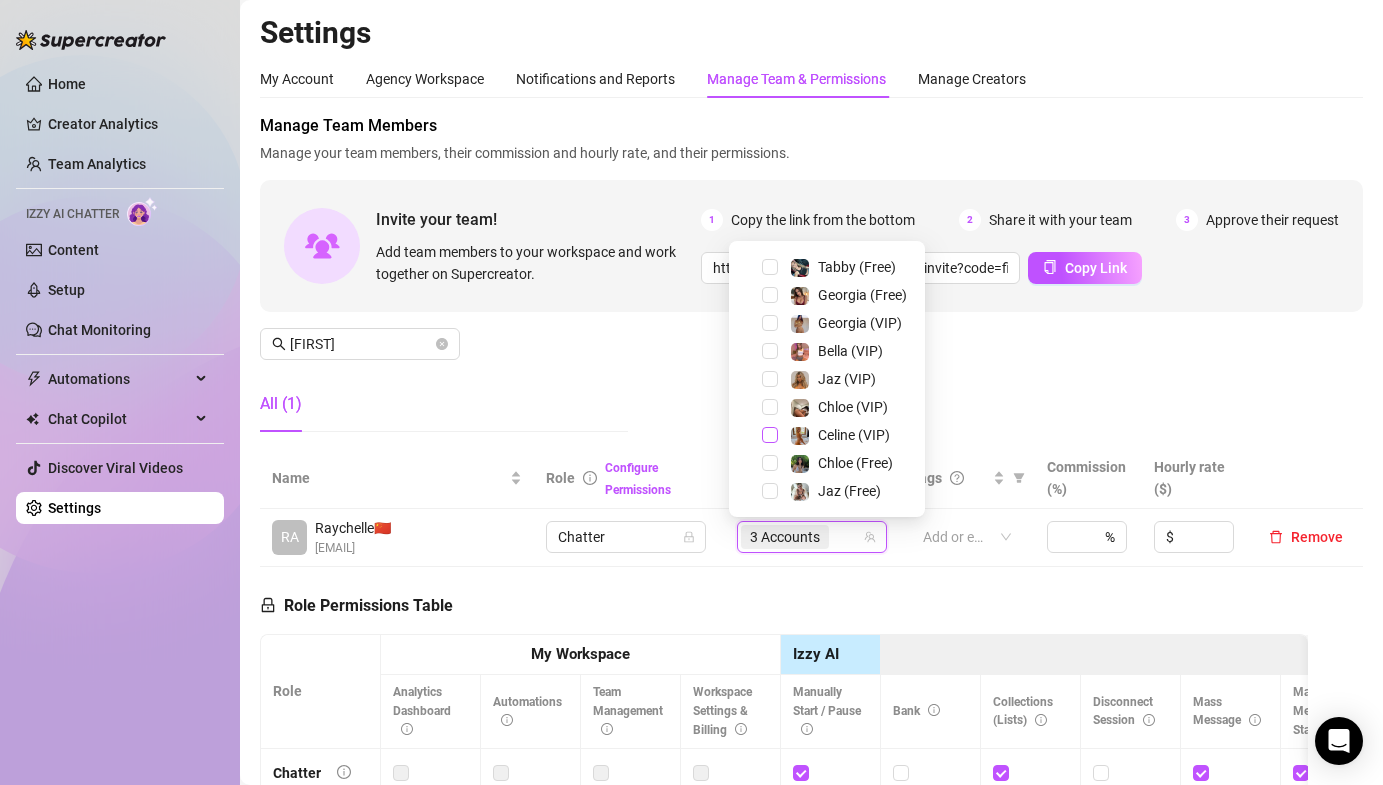 click at bounding box center (770, 435) 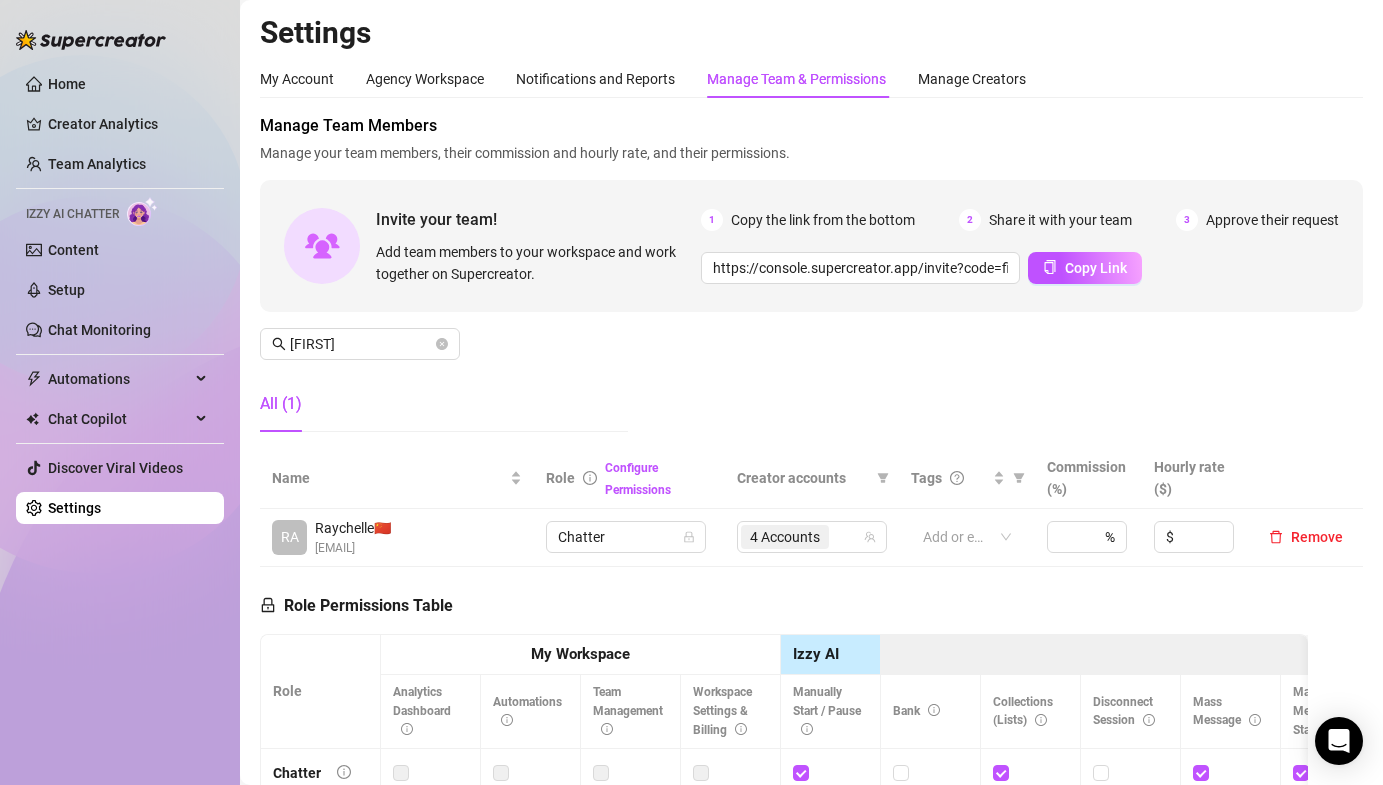 click on "Manage Team Members Manage your team members, their commission and hourly rate, and their permissions. Invite your team! Add team members to your workspace and work together on Supercreator. 1 Copy the link from the bottom 2 Share it with your team 3 Approve their request https://console.supercreator.app/invite?code=fibzx3jJrgPbWdJEkEN3sg7x35T2&workspace=222%20Mgmt%20 Copy Link Rayc All (1)" at bounding box center [811, 281] 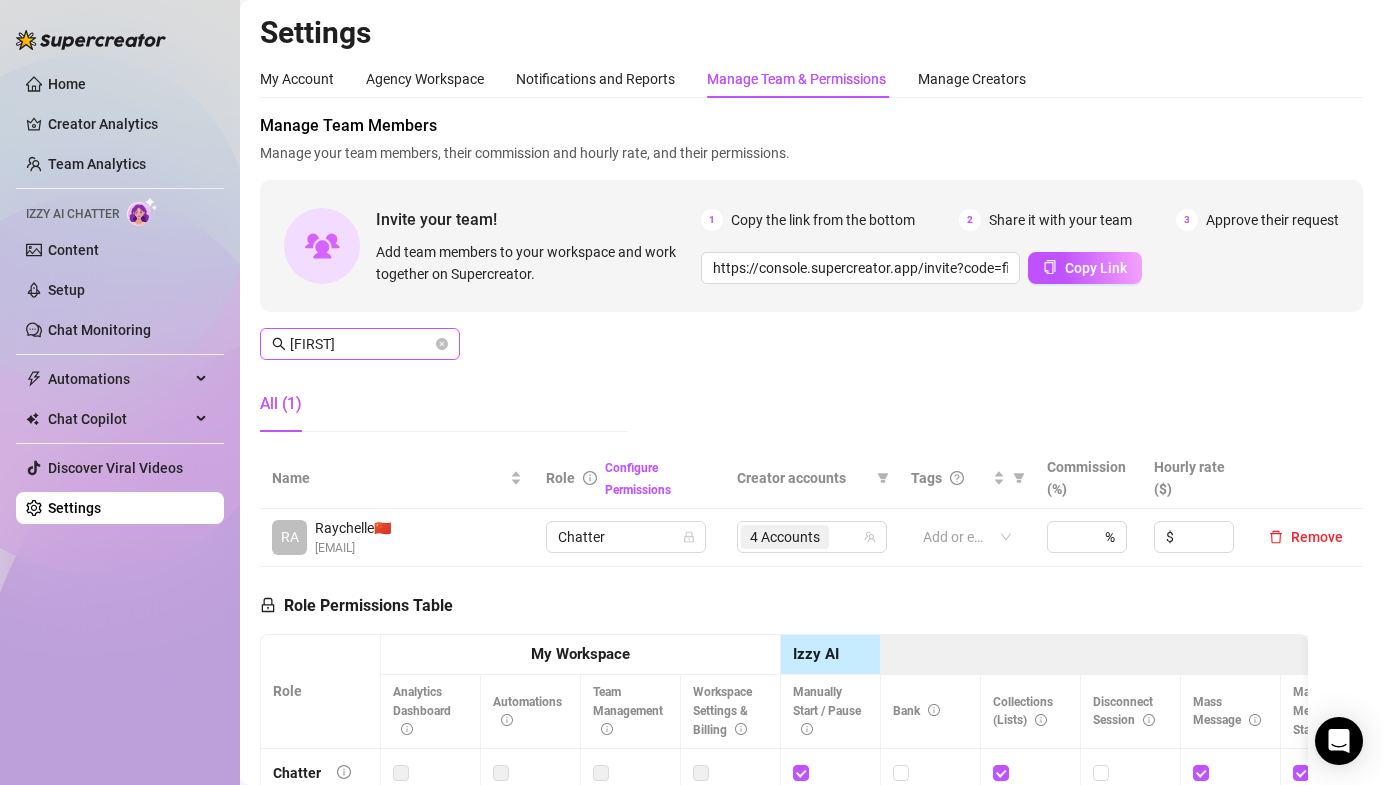 drag, startPoint x: 442, startPoint y: 343, endPoint x: 434, endPoint y: 336, distance: 10.630146 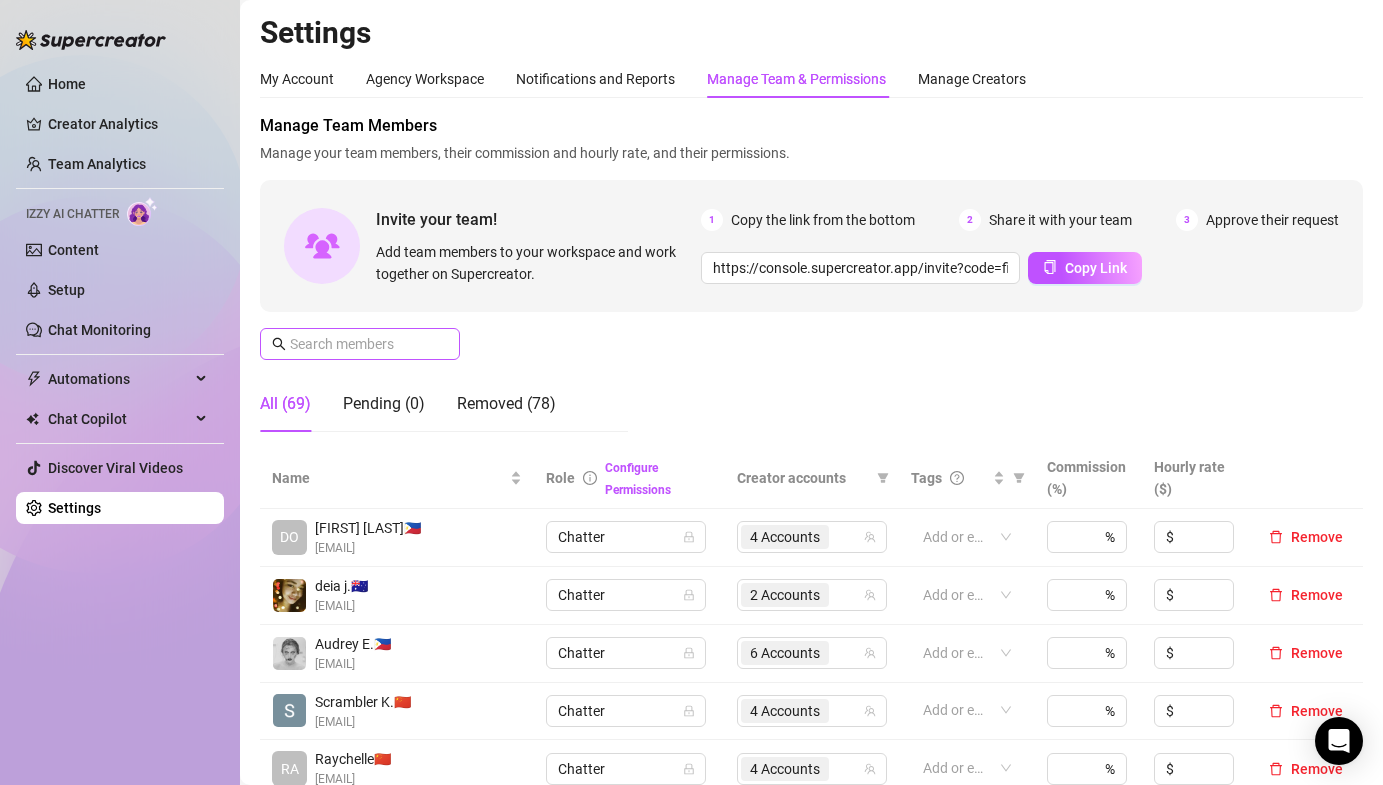 click at bounding box center [360, 344] 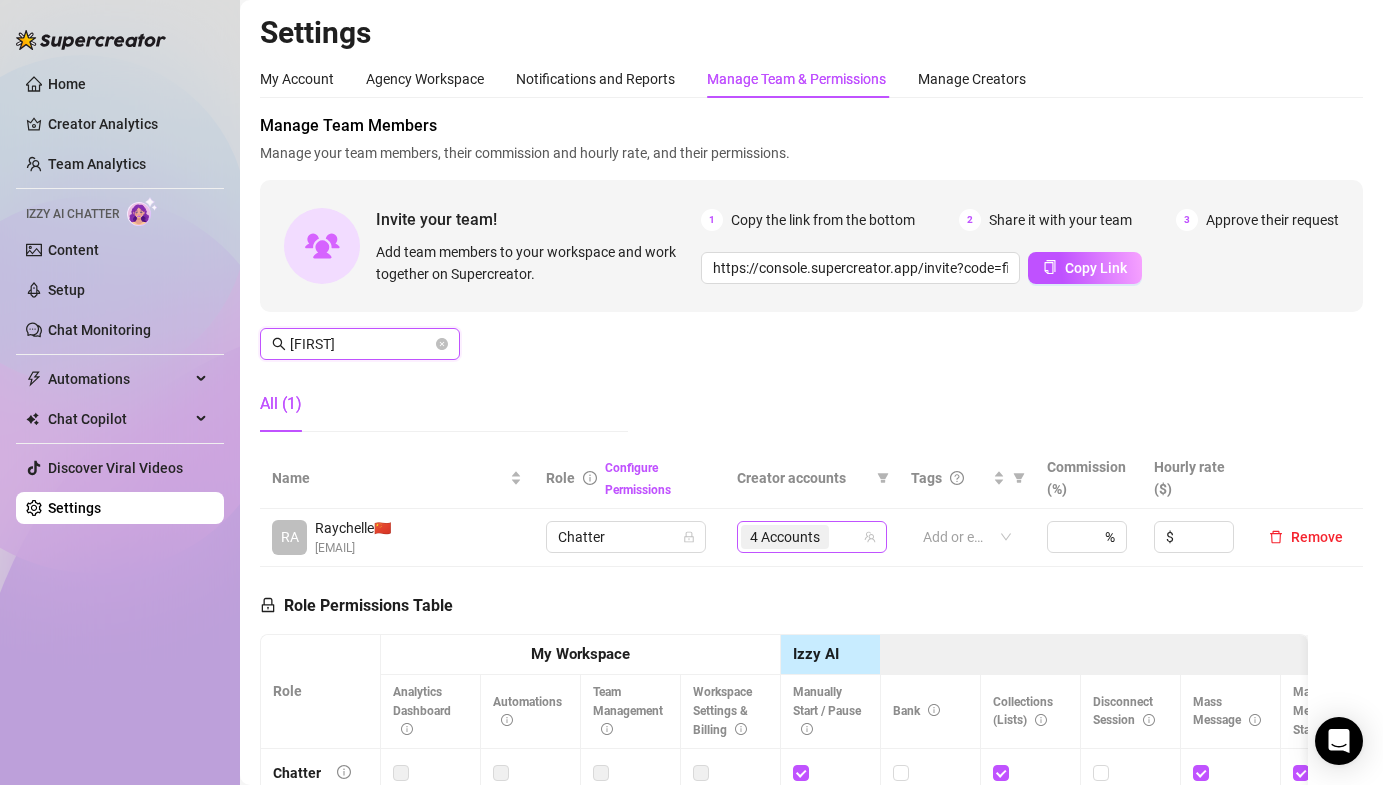 click on "4 Accounts" at bounding box center [785, 537] 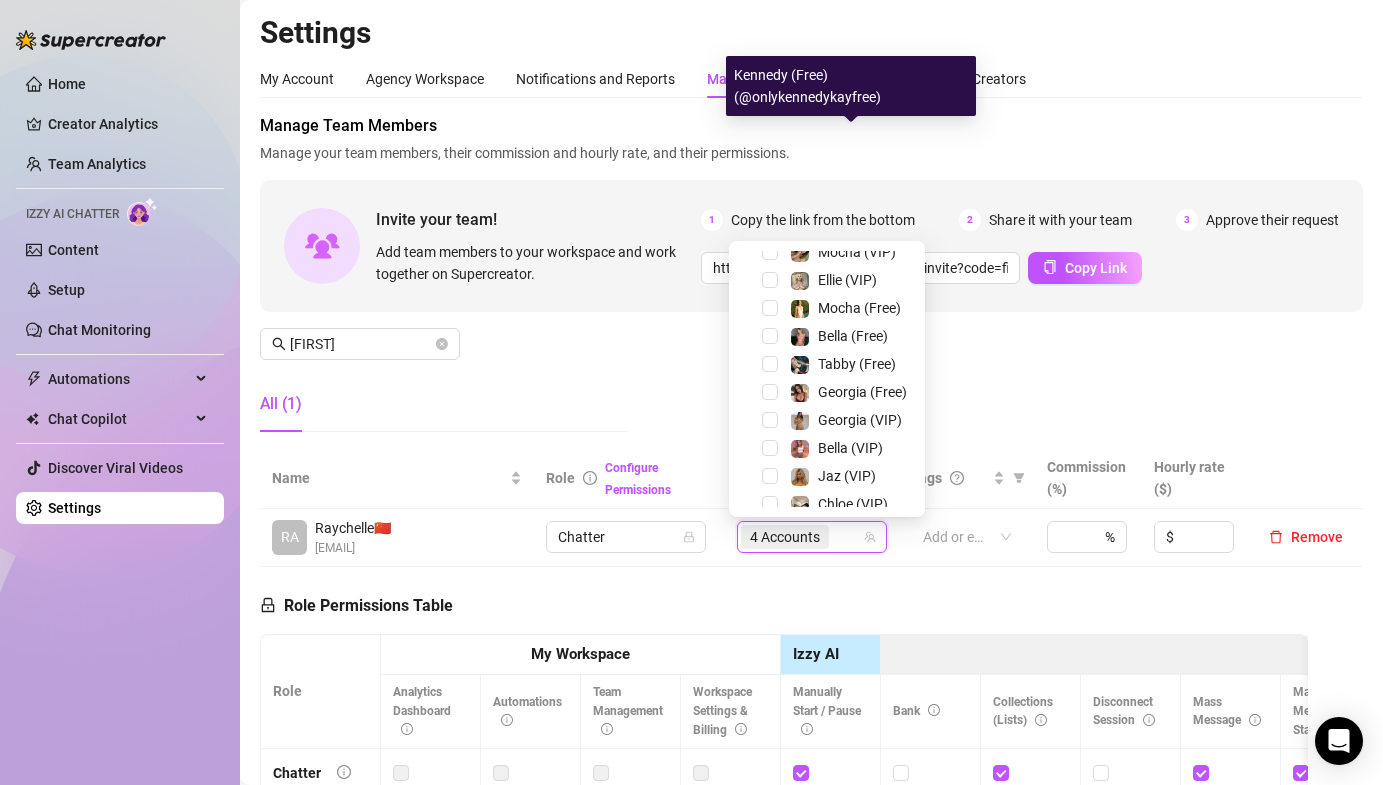 scroll, scrollTop: 360, scrollLeft: 0, axis: vertical 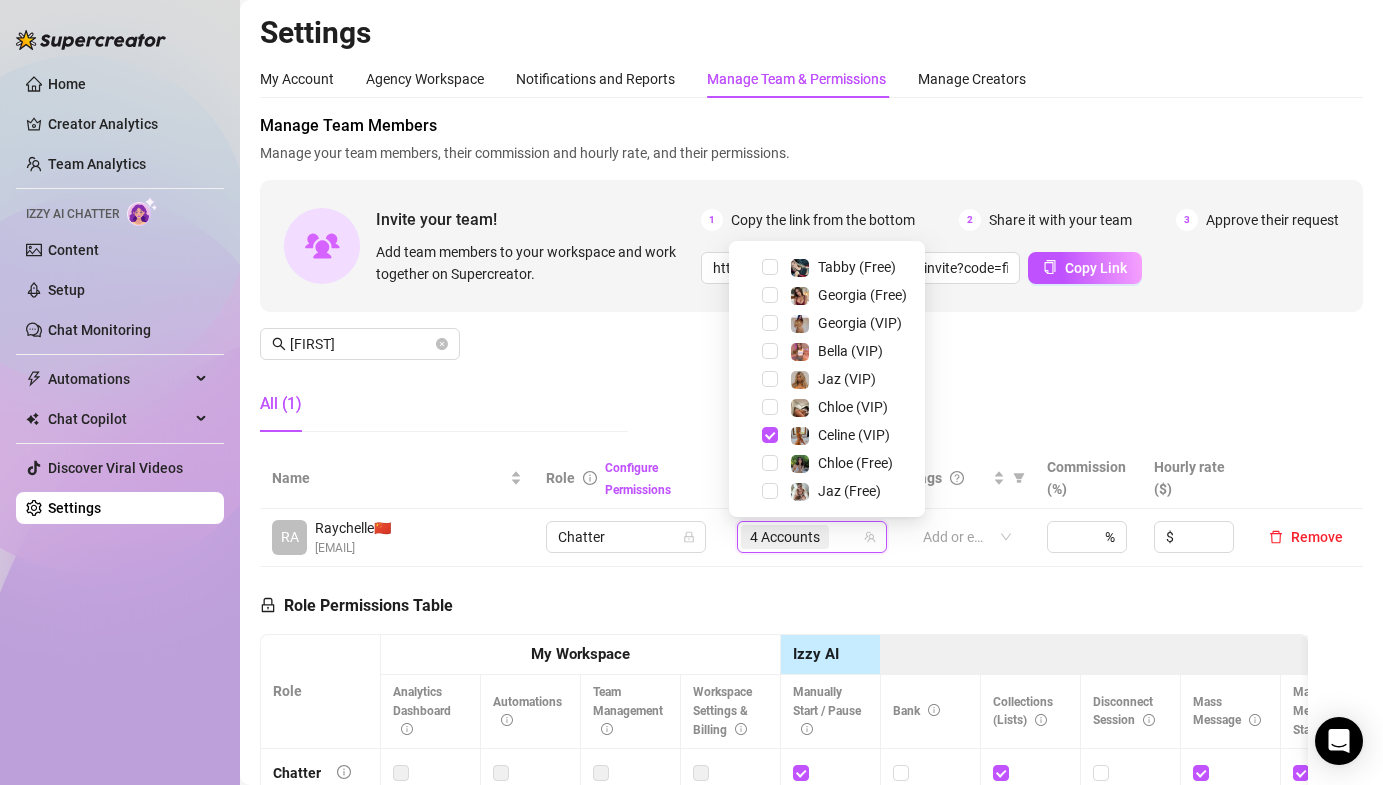 click on "Manage Team Members Manage your team members, their commission and hourly rate, and their permissions. Invite your team! Add team members to your workspace and work together on Supercreator. 1 Copy the link from the bottom 2 Share it with your team 3 Approve their request https://console.supercreator.app/invite?code=fibzx3jJrgPbWdJEkEN3sg7x35T2&workspace=222%20Mgmt%20 Copy Link Raych All (1)" at bounding box center (811, 281) 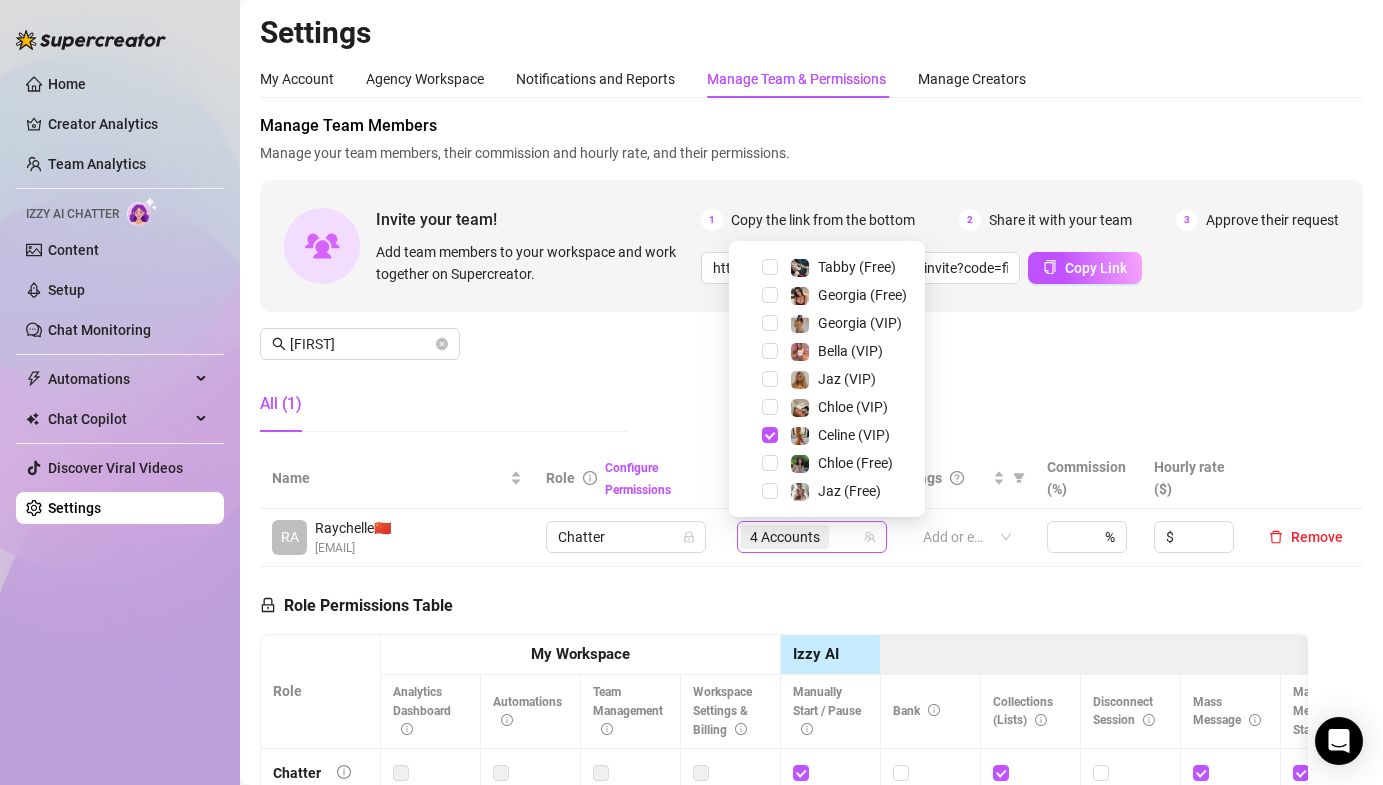 scroll, scrollTop: 28, scrollLeft: 0, axis: vertical 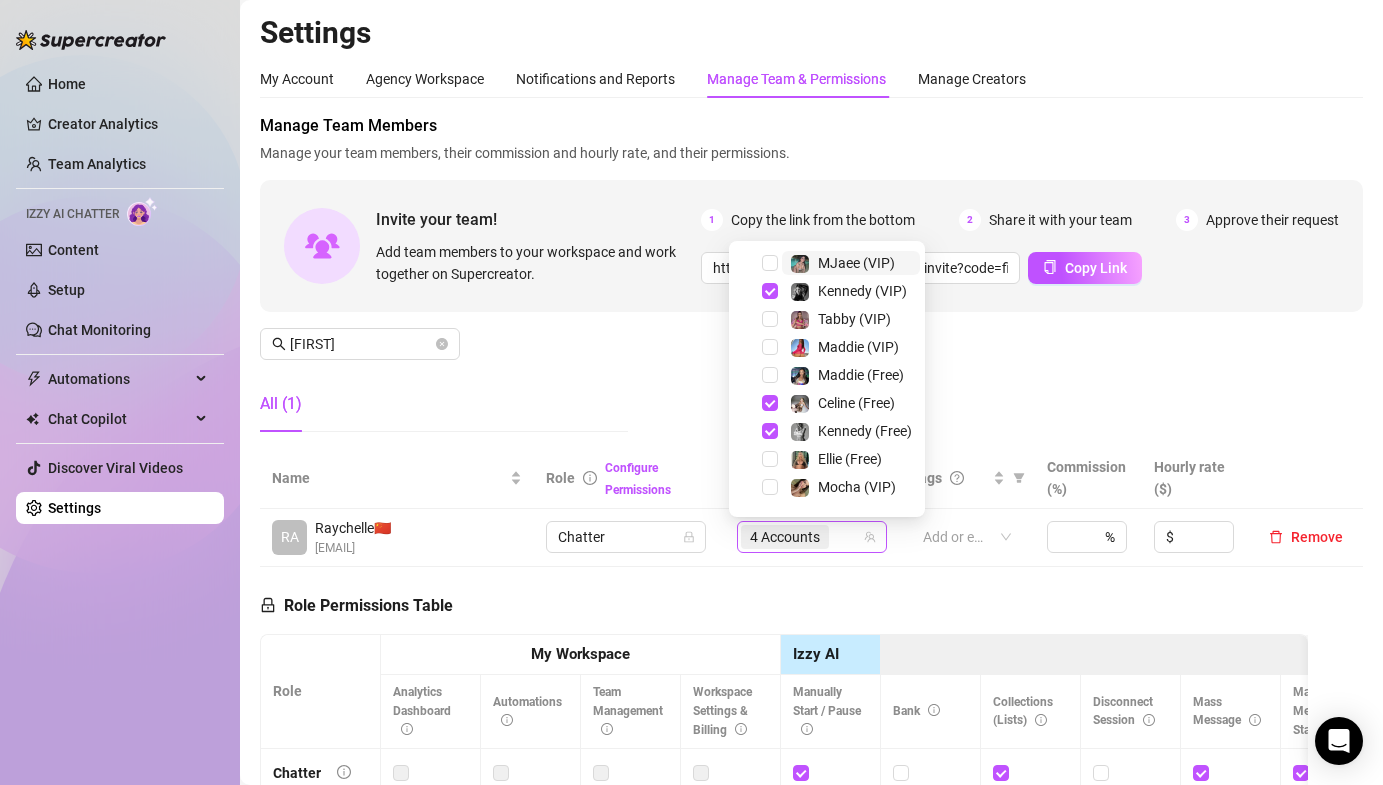 click on "4 Accounts" at bounding box center (785, 537) 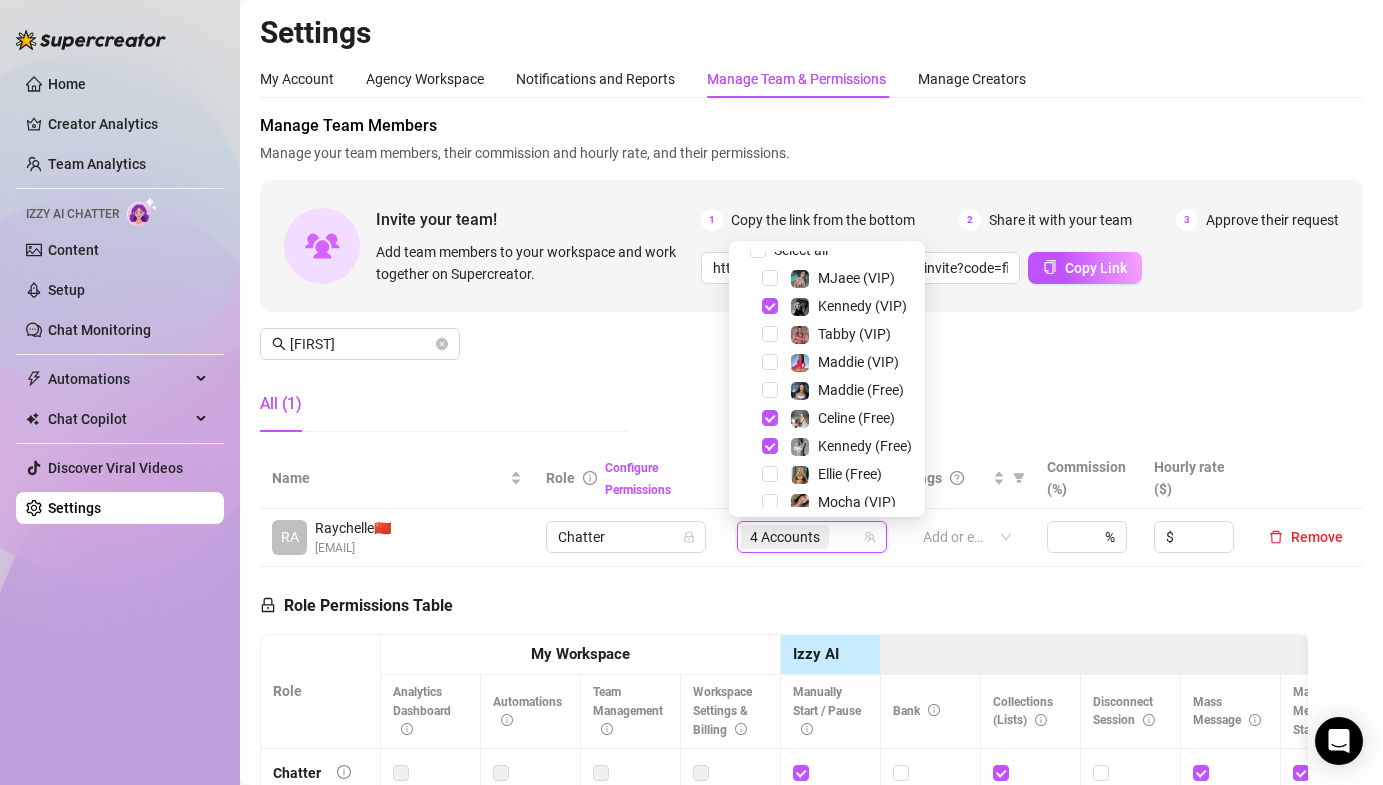 scroll, scrollTop: 0, scrollLeft: 0, axis: both 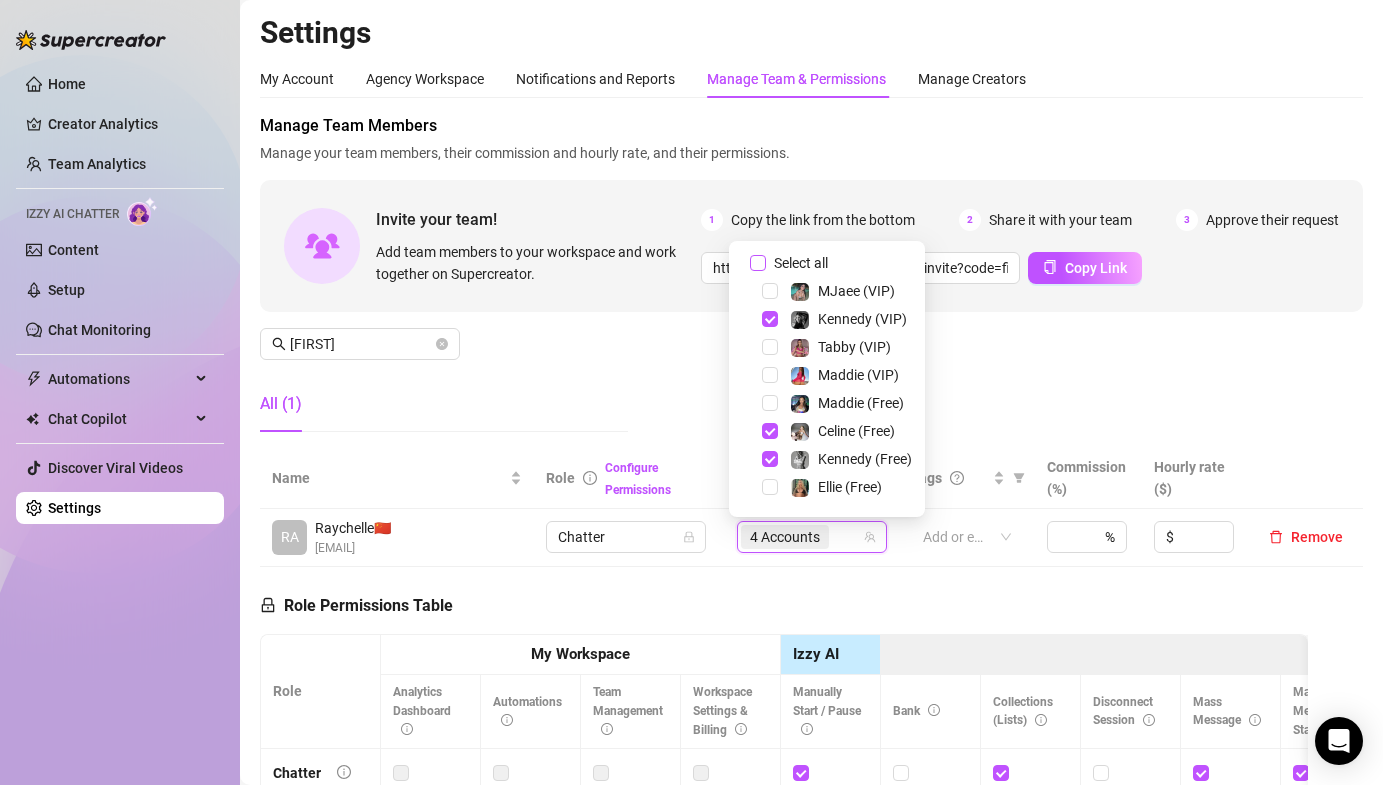click on "Select all" at bounding box center (758, 263) 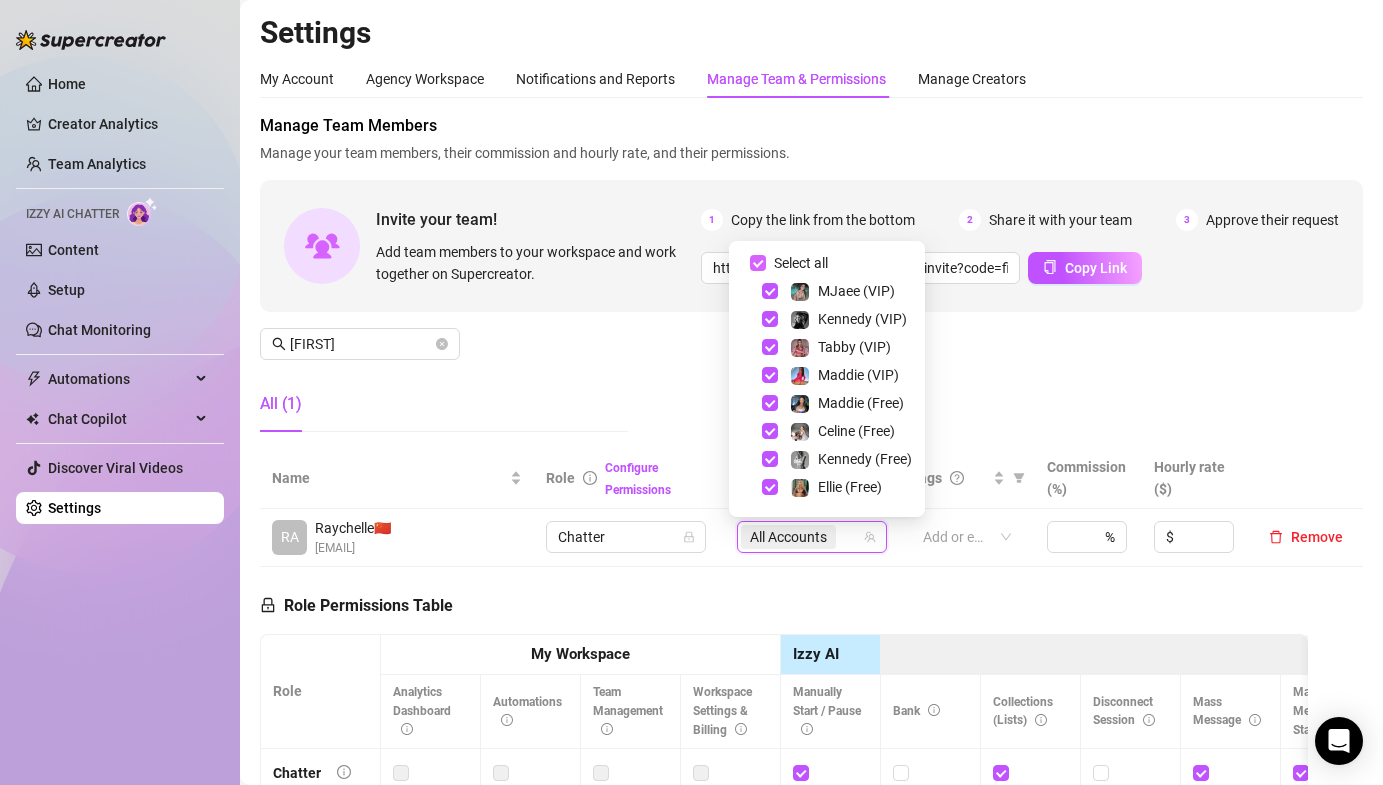 click on "Select all" at bounding box center (758, 263) 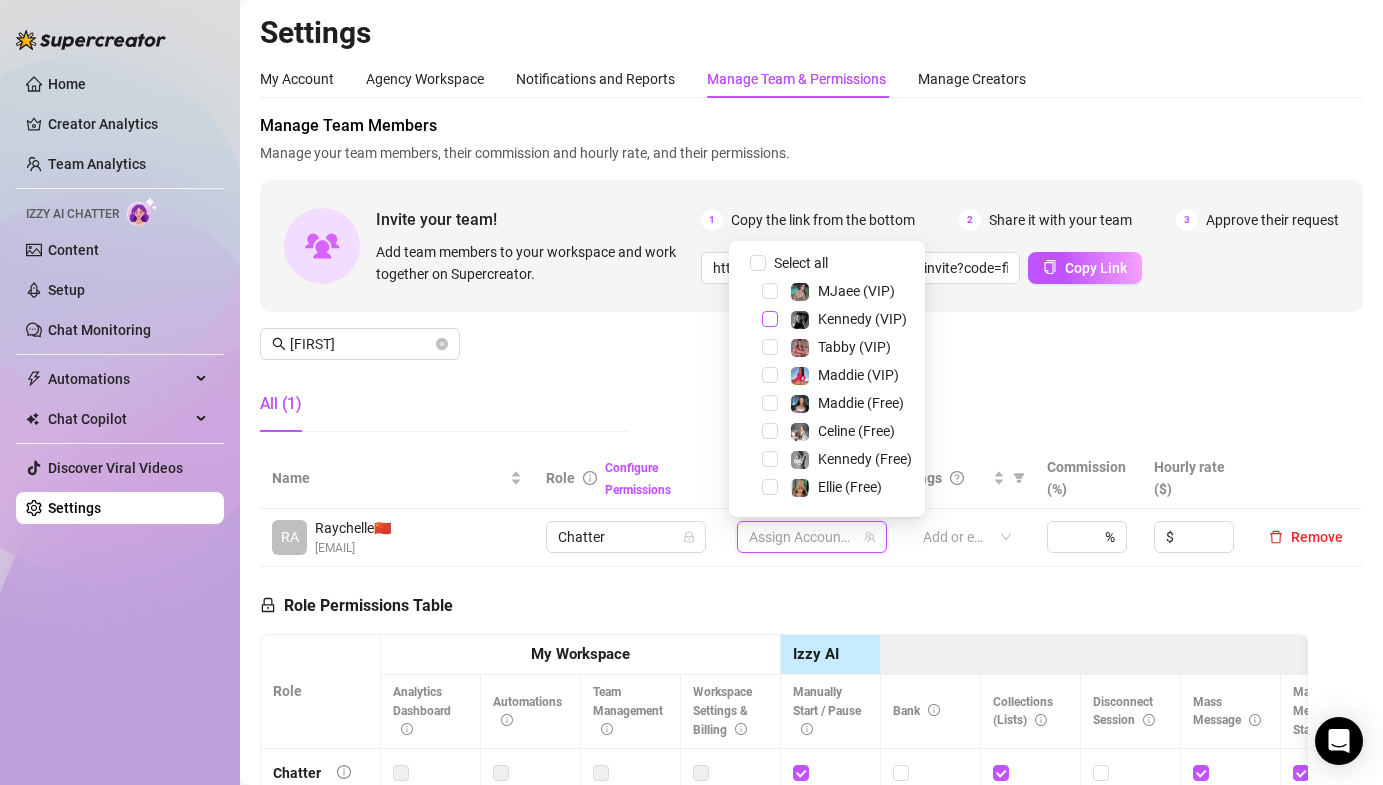 click at bounding box center [770, 319] 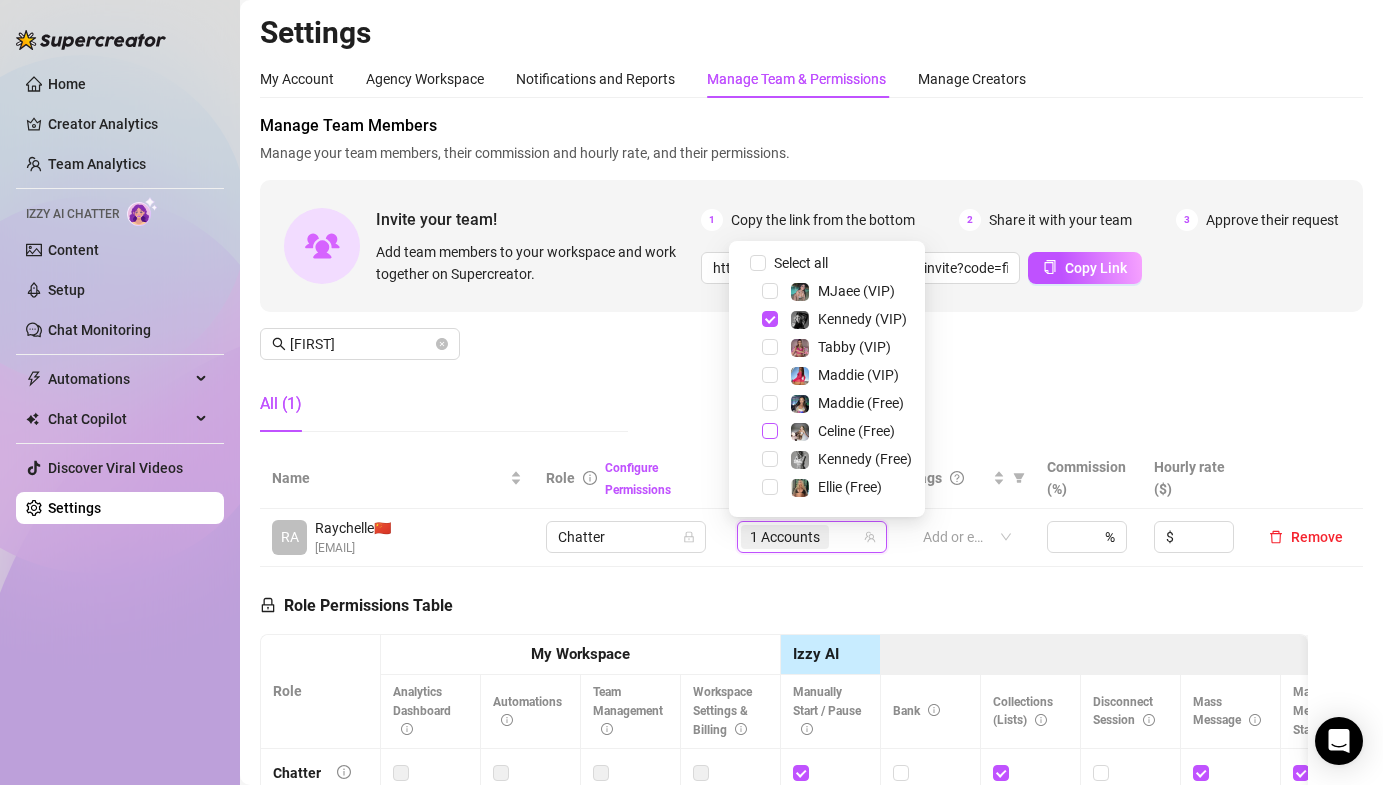 click at bounding box center [770, 431] 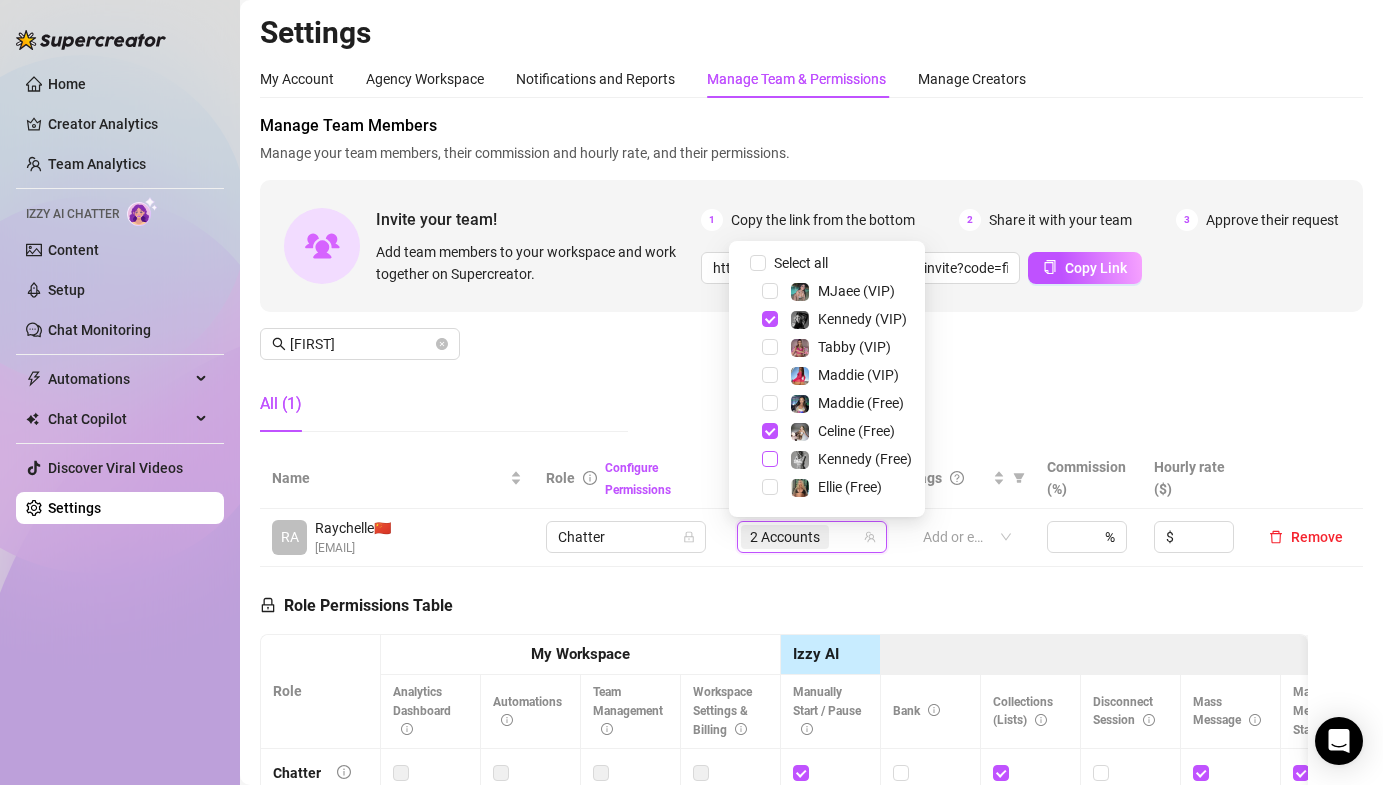 click at bounding box center [770, 459] 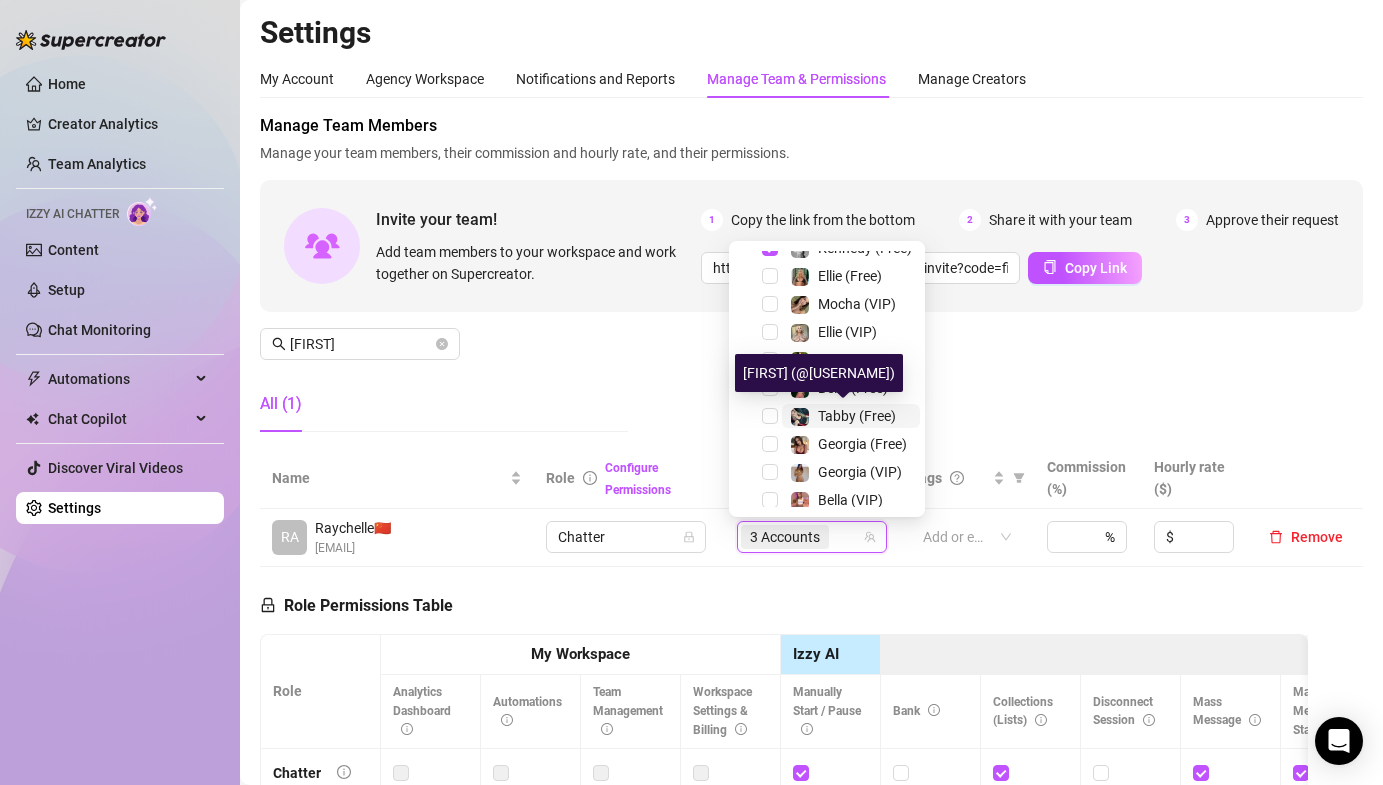scroll, scrollTop: 360, scrollLeft: 0, axis: vertical 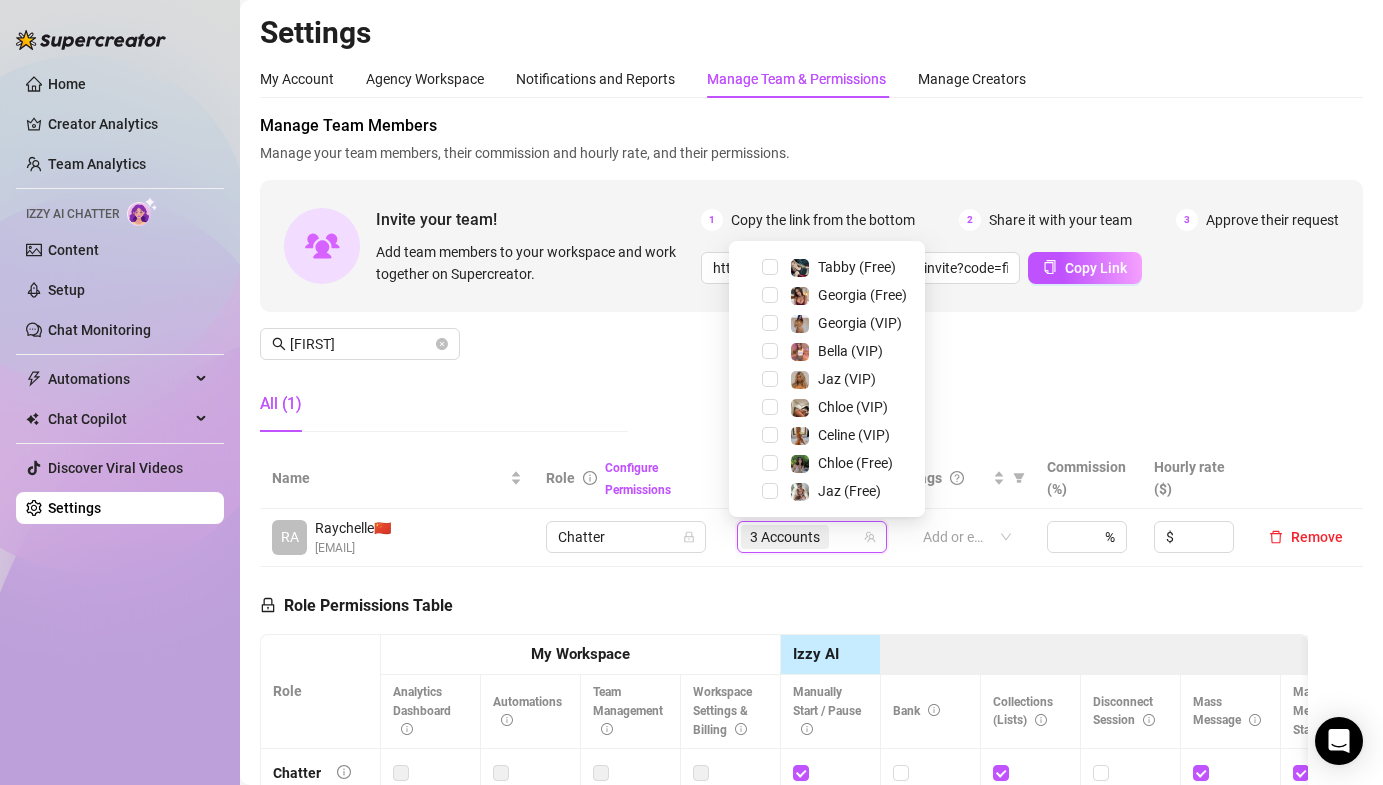 click on "Celine (VIP)" at bounding box center (827, 435) 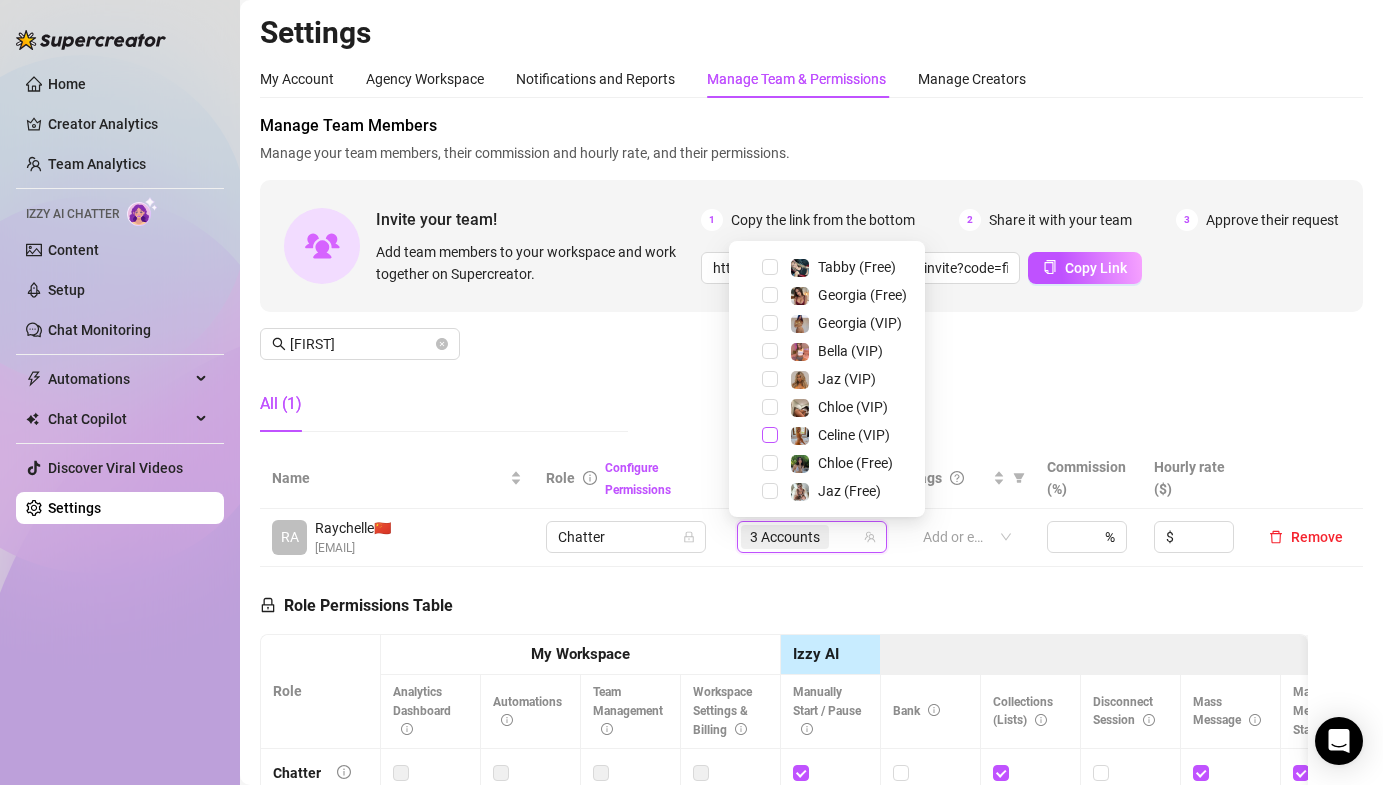 click at bounding box center (770, 435) 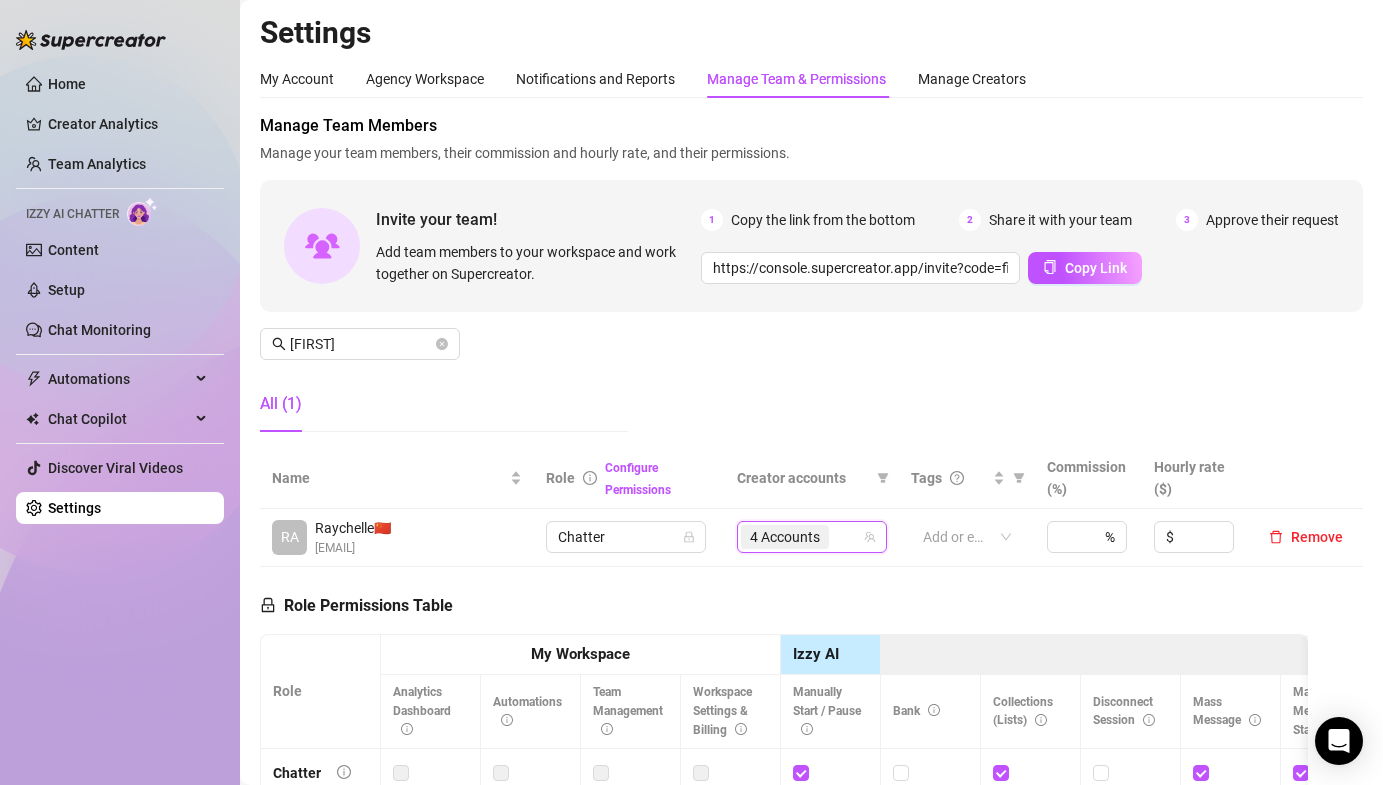 click on "Manage Team Members Manage your team members, their commission and hourly rate, and their permissions. Invite your team! Add team members to your workspace and work together on Supercreator. 1 Copy the link from the bottom 2 Share it with your team 3 Approve their request https://console.supercreator.app/invite?code=fibzx3jJrgPbWdJEkEN3sg7x35T2&workspace=222%20Mgmt%20 Copy Link Raych All (1)" at bounding box center [811, 281] 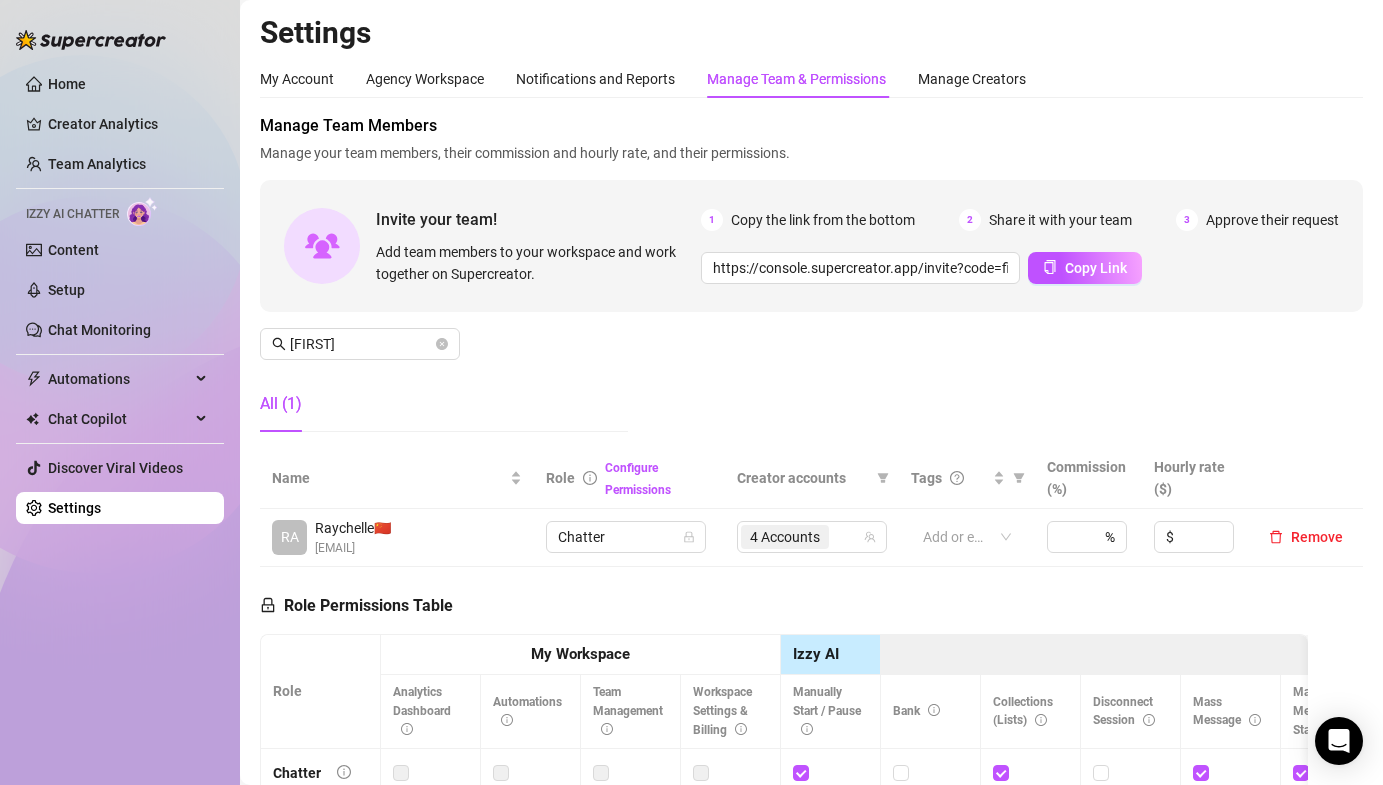 click on "Manage Team Members Manage your team members, their commission and hourly rate, and their permissions. Invite your team! Add team members to your workspace and work together on Supercreator. 1 Copy the link from the bottom 2 Share it with your team 3 Approve their request https://console.supercreator.app/invite?code=fibzx3jJrgPbWdJEkEN3sg7x35T2&workspace=222%20Mgmt%20 Copy Link Raych All (1)" at bounding box center (811, 281) 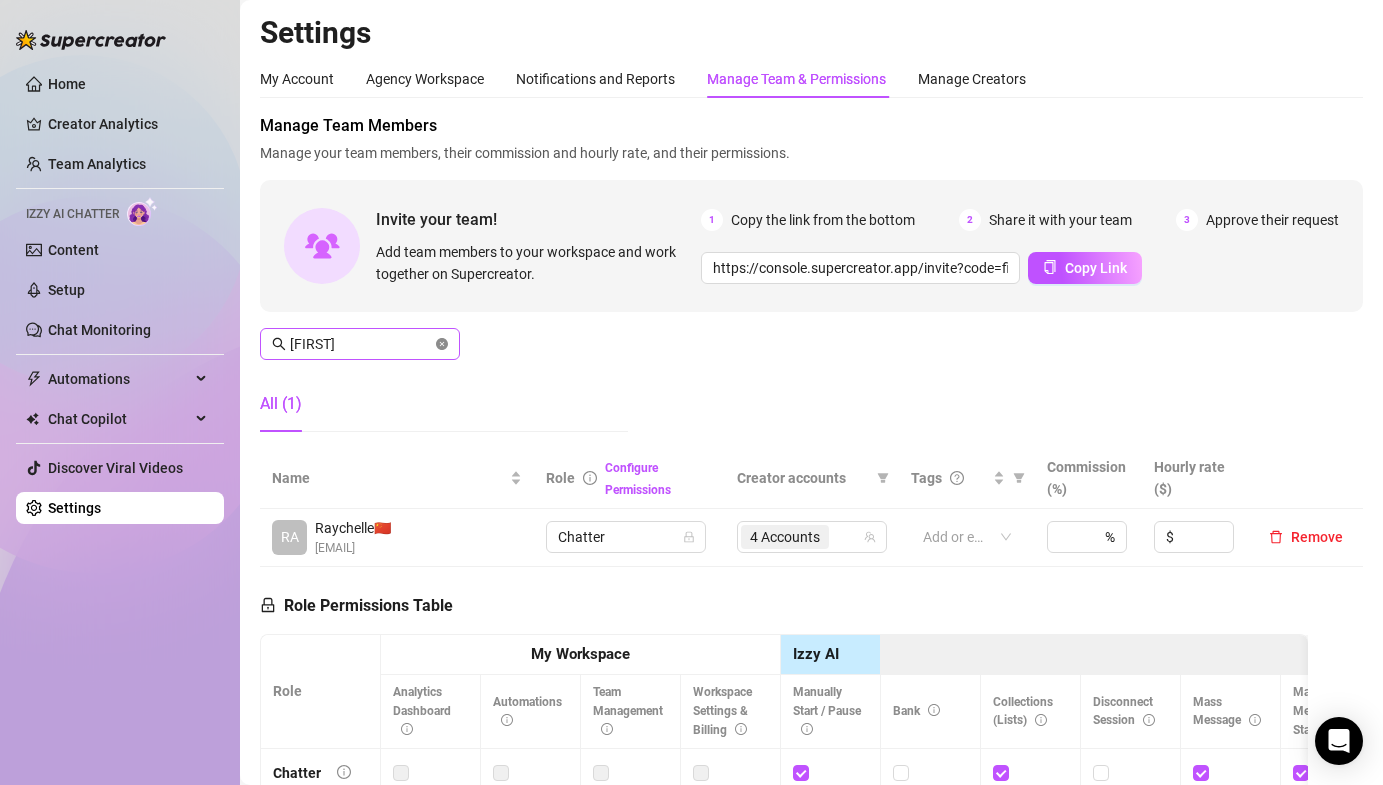 click 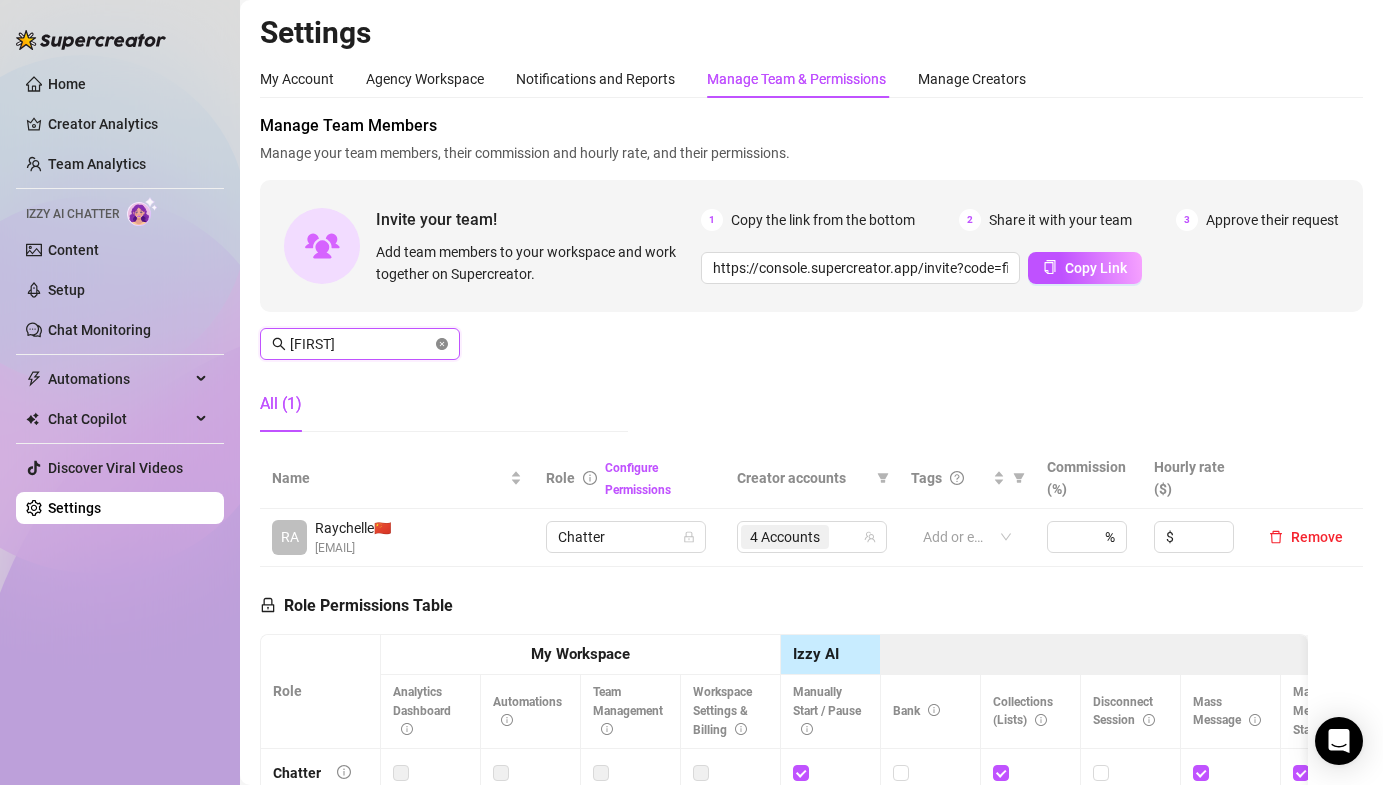 type 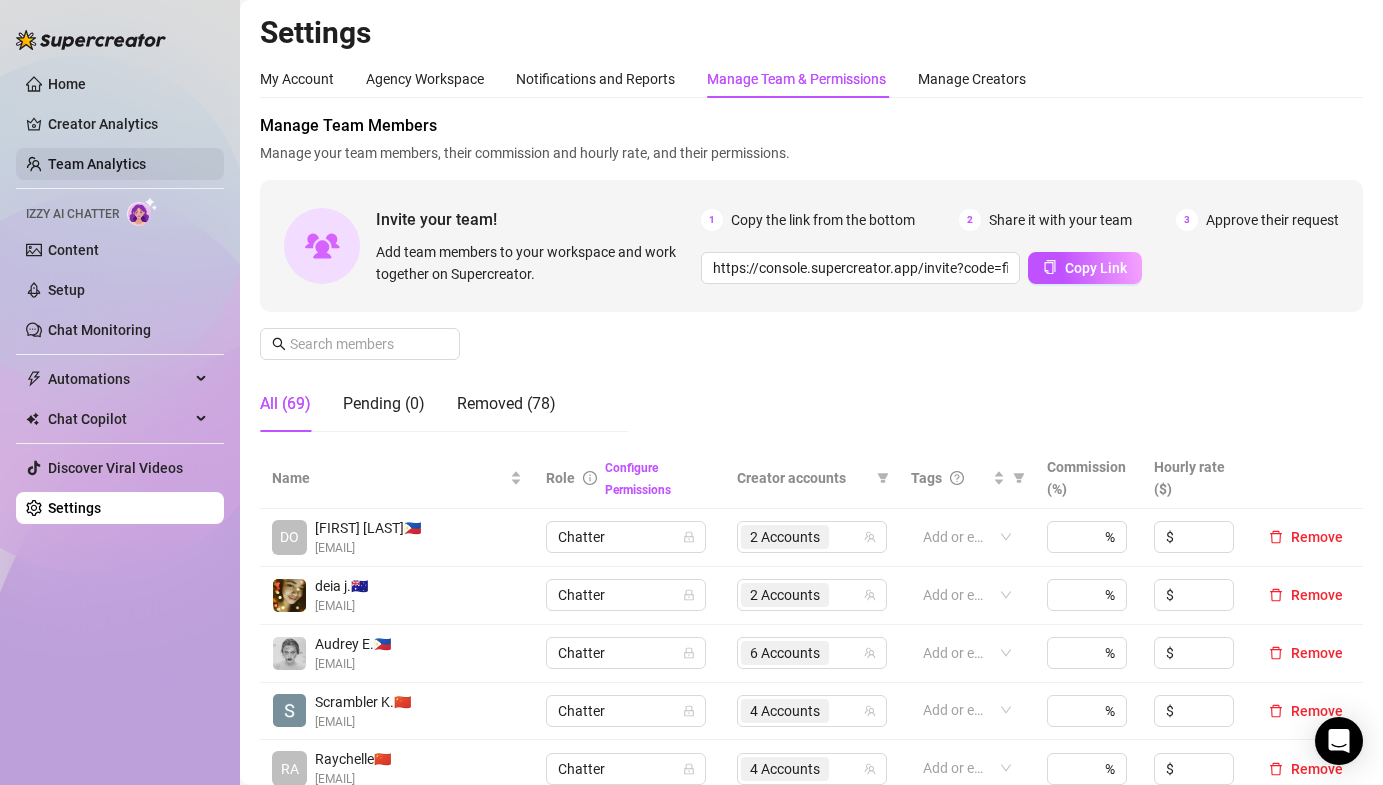 click on "Team Analytics" at bounding box center [97, 164] 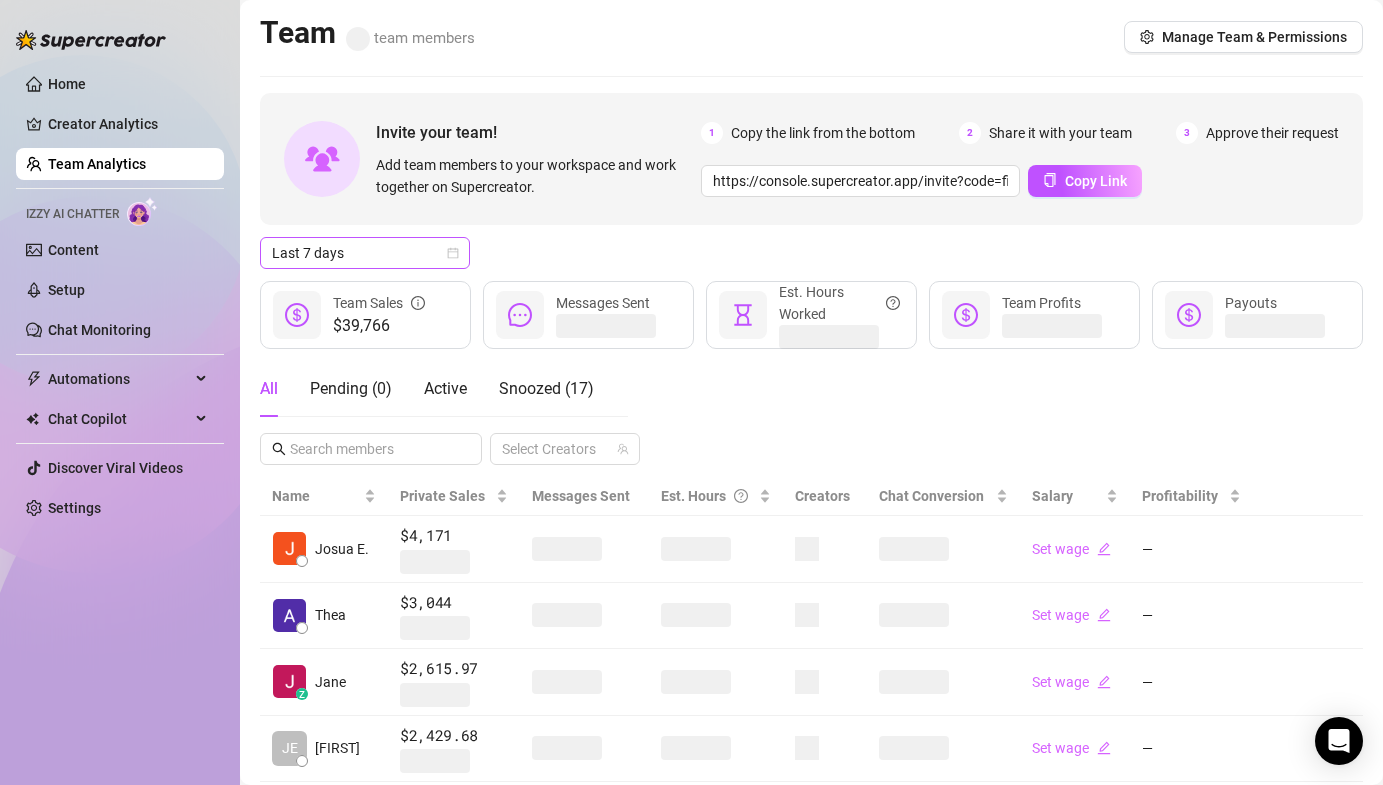 click on "Last 7 days" at bounding box center (365, 253) 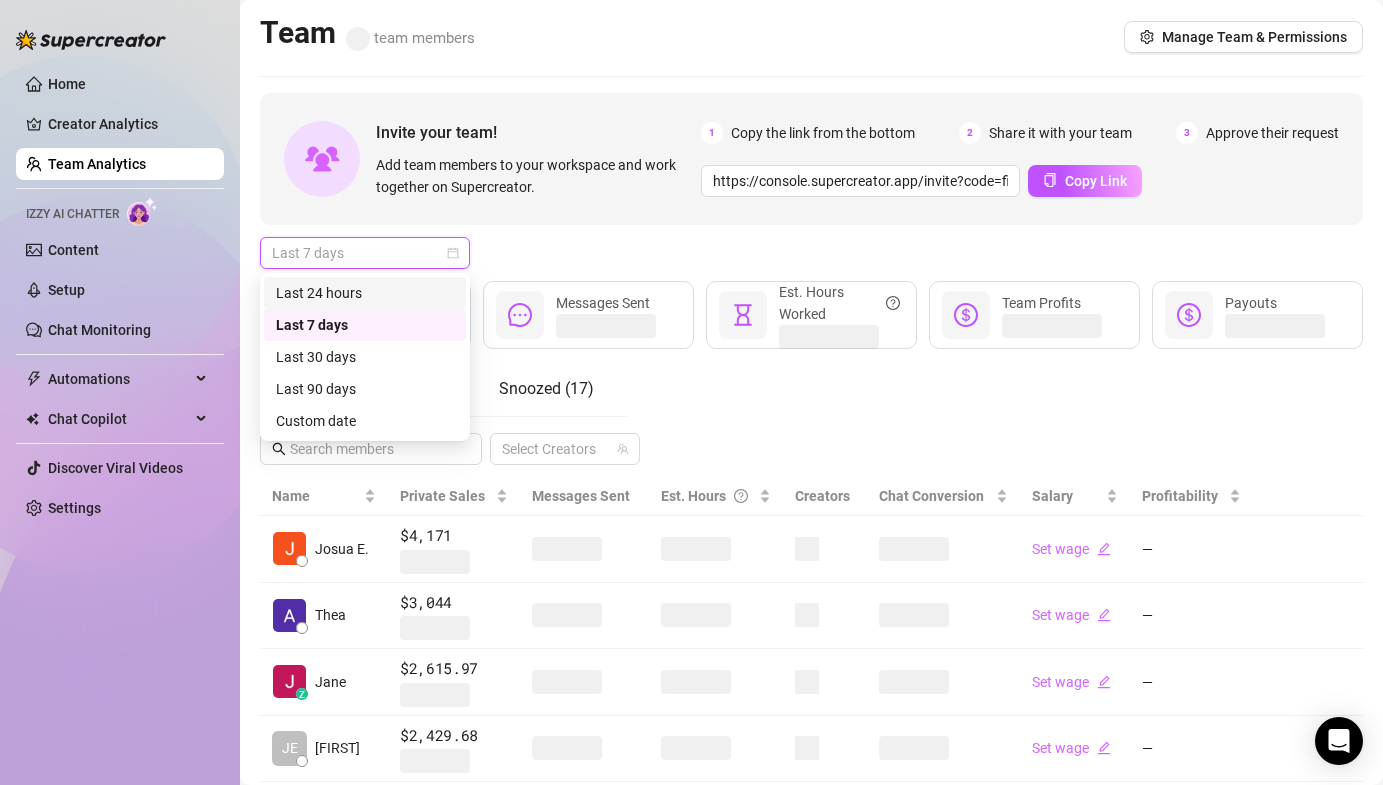 click on "Last 24 hours" at bounding box center [365, 293] 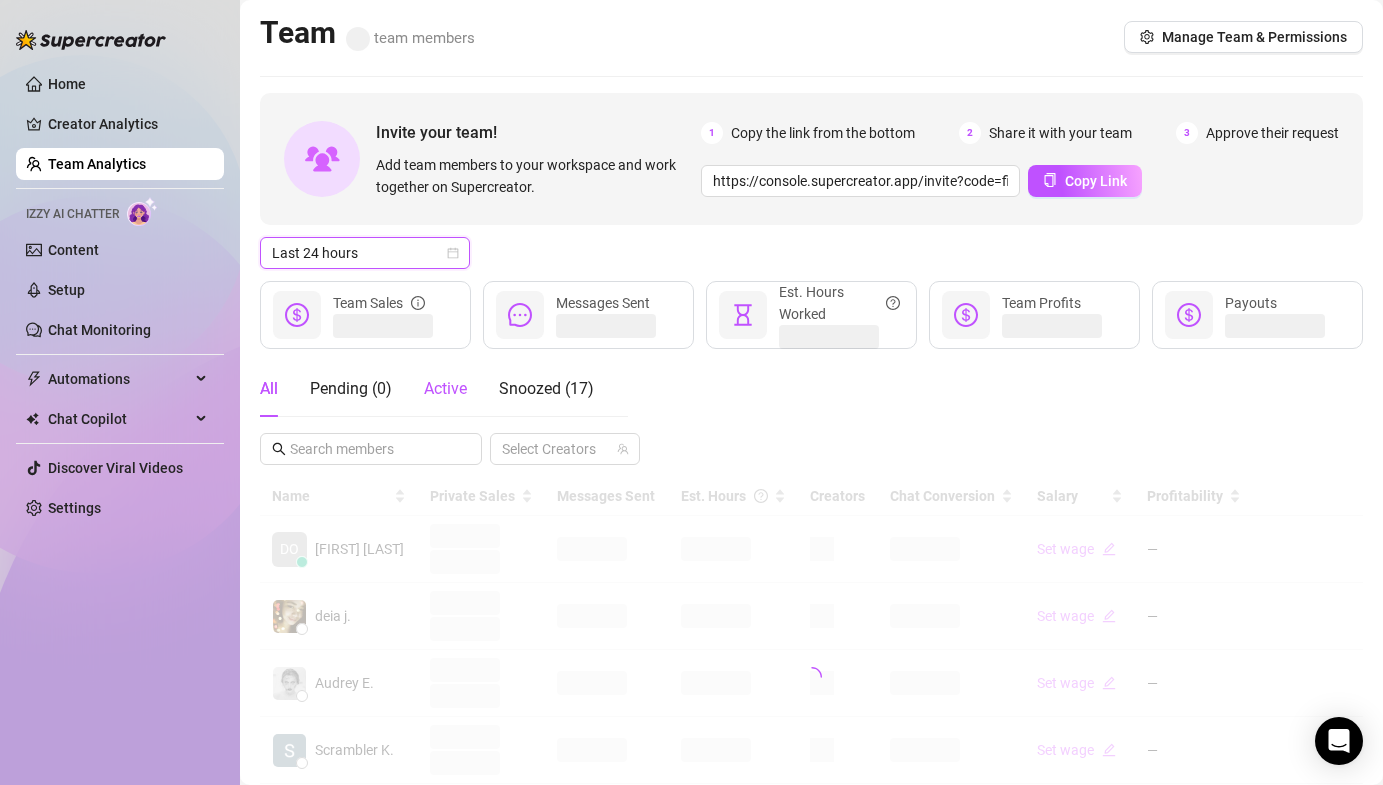 click on "Active" at bounding box center [445, 388] 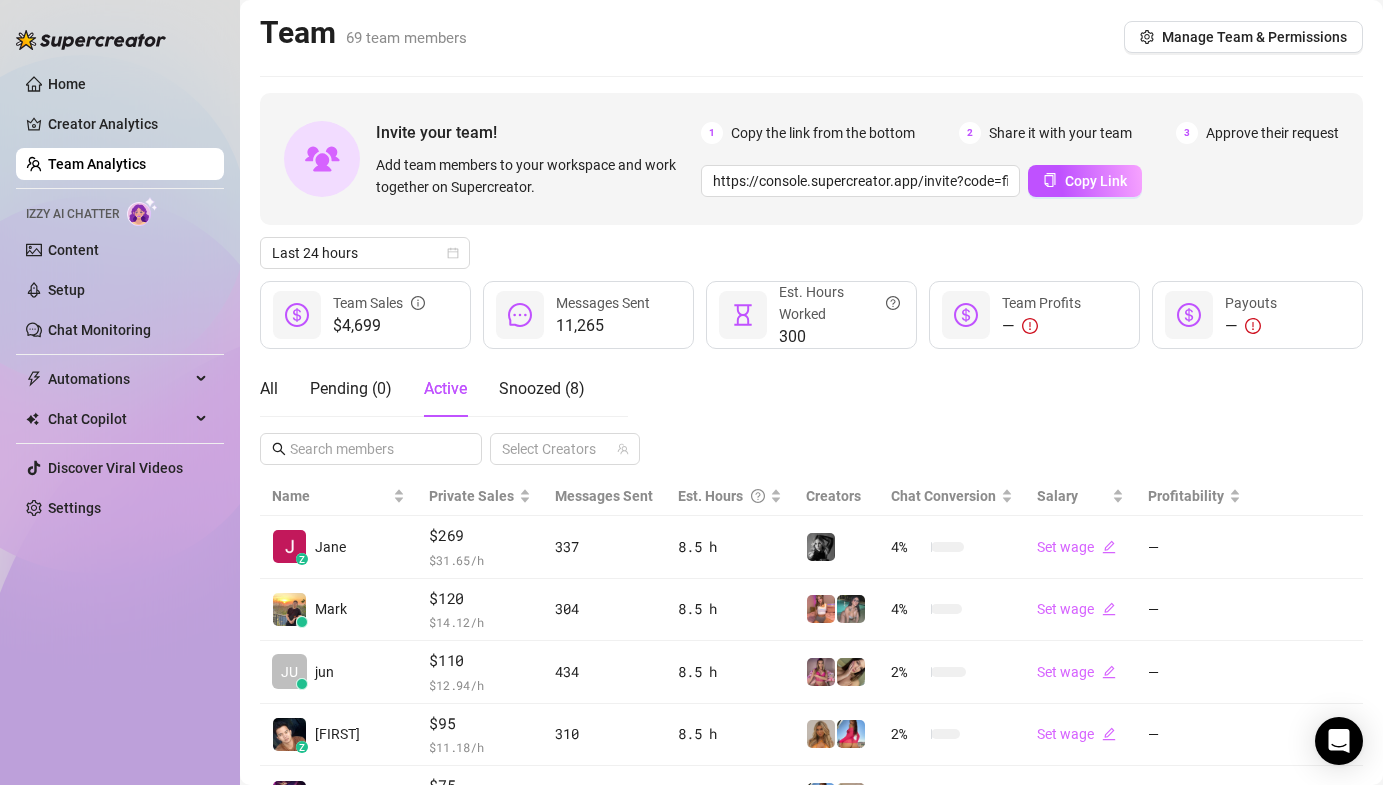 click on "All Pending ( 0 ) Active Snoozed ( 8 )   Select Creators" at bounding box center [811, 413] 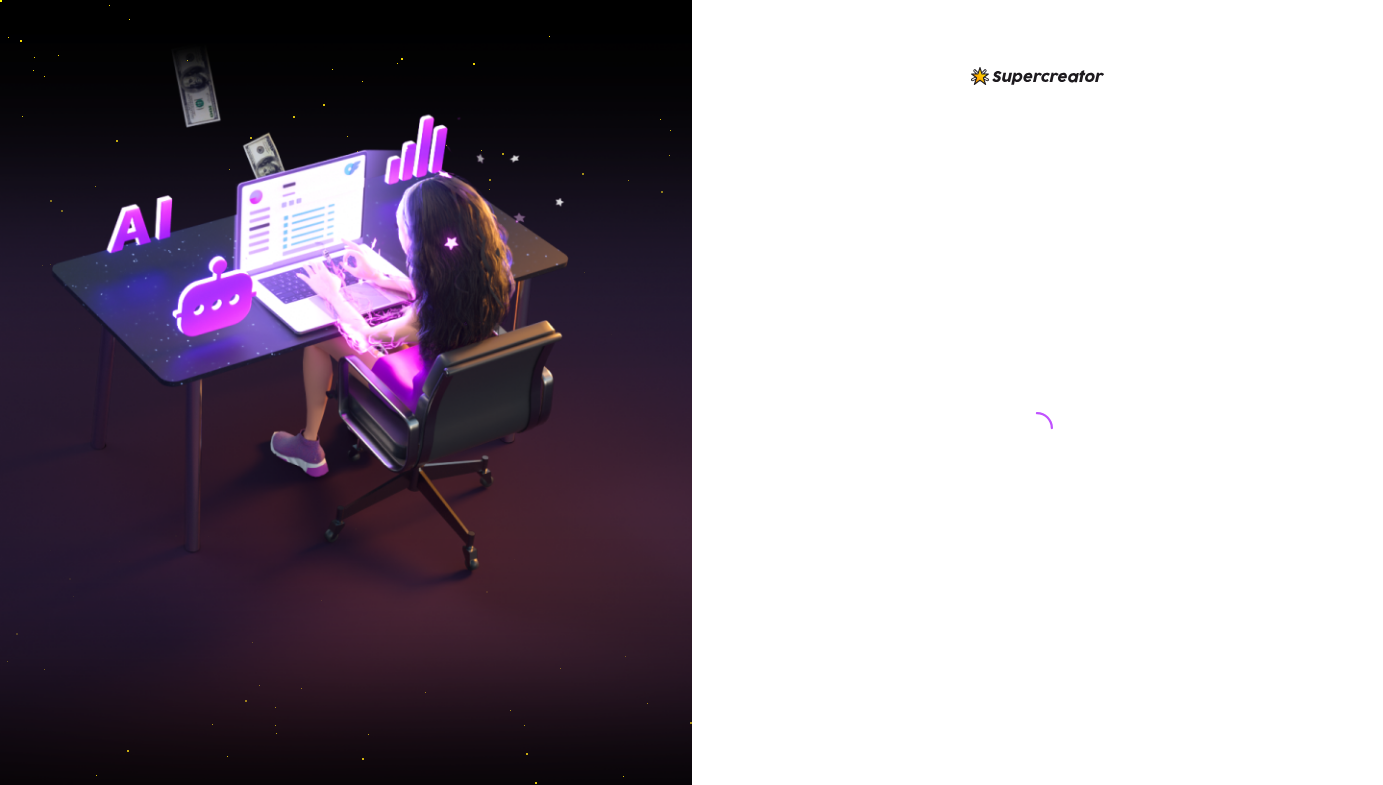 scroll, scrollTop: 0, scrollLeft: 0, axis: both 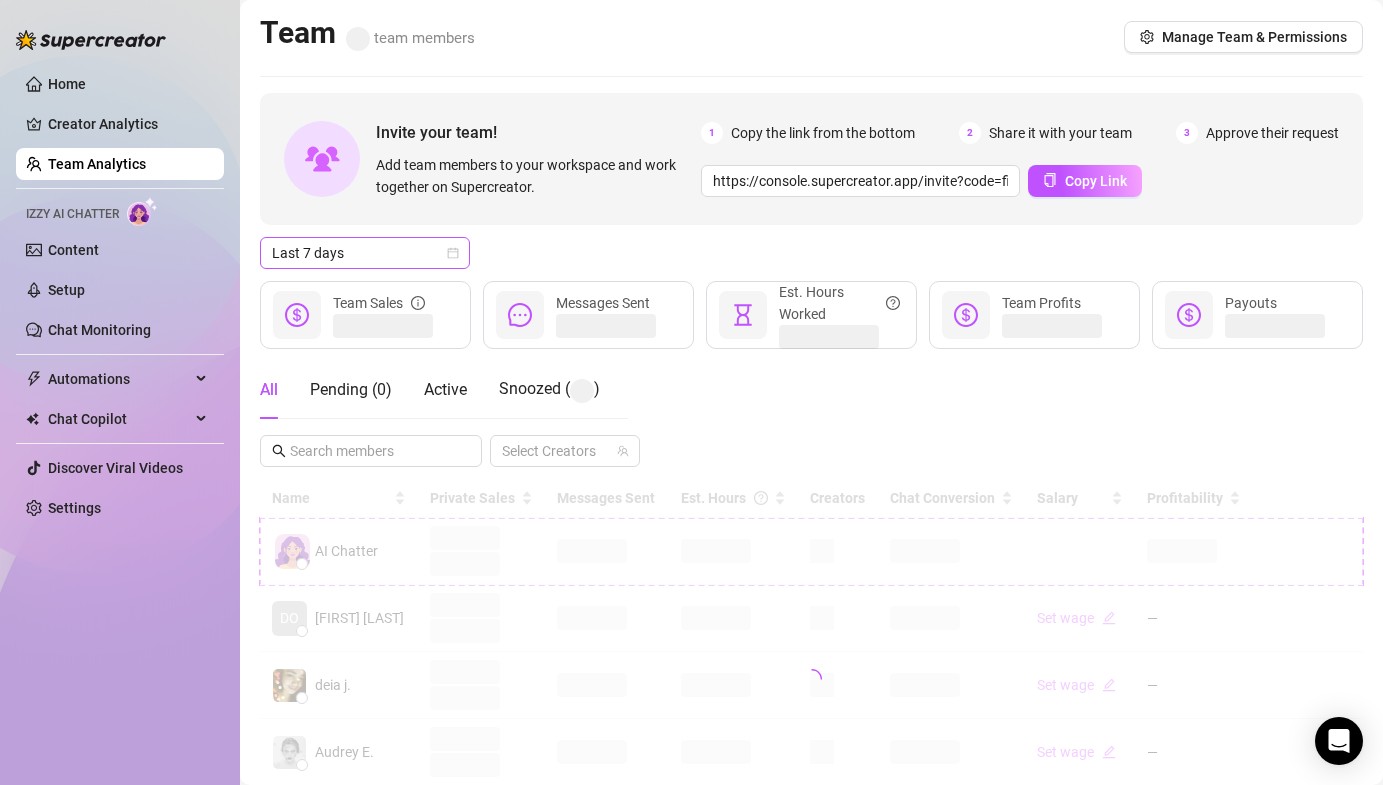 click on "Last 7 days" at bounding box center (365, 253) 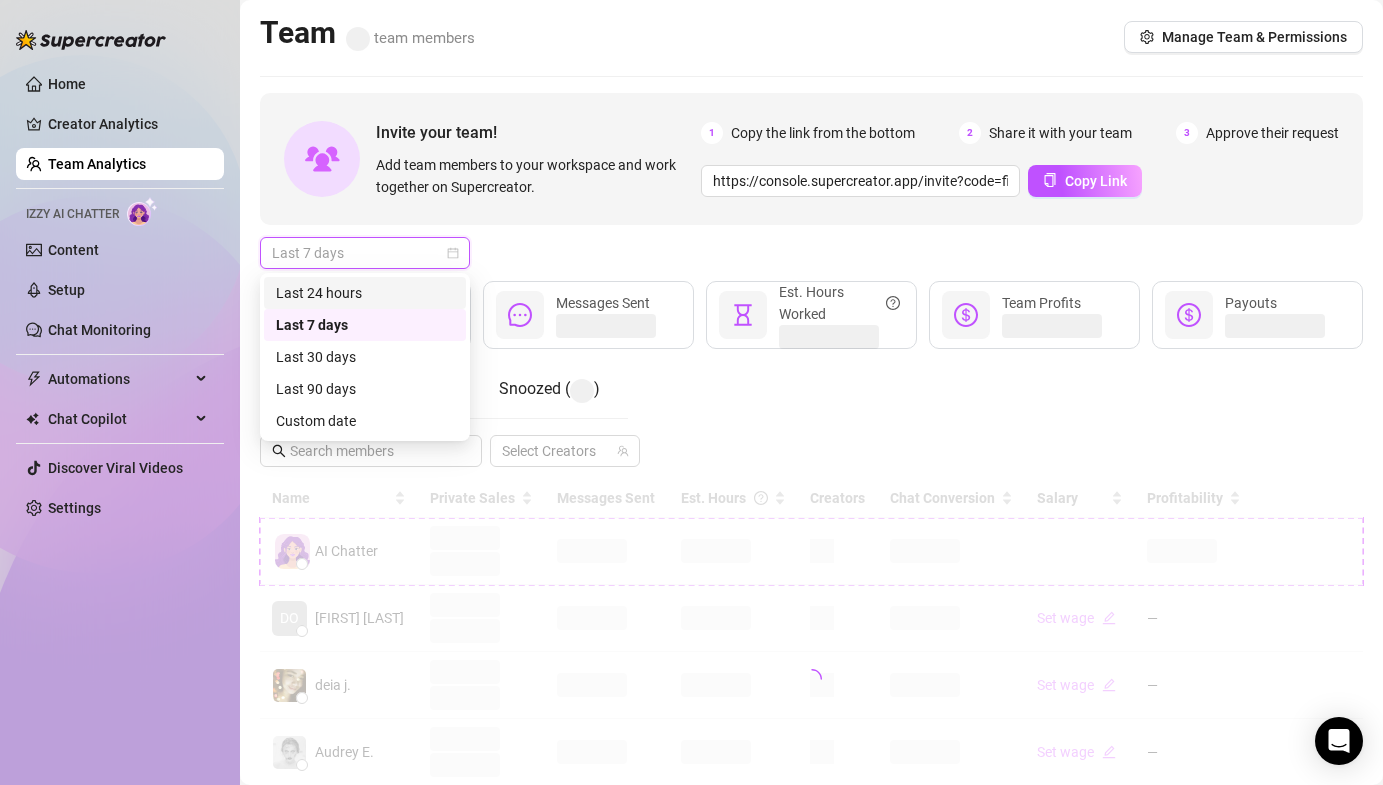 click on "Last 24 hours" at bounding box center (365, 293) 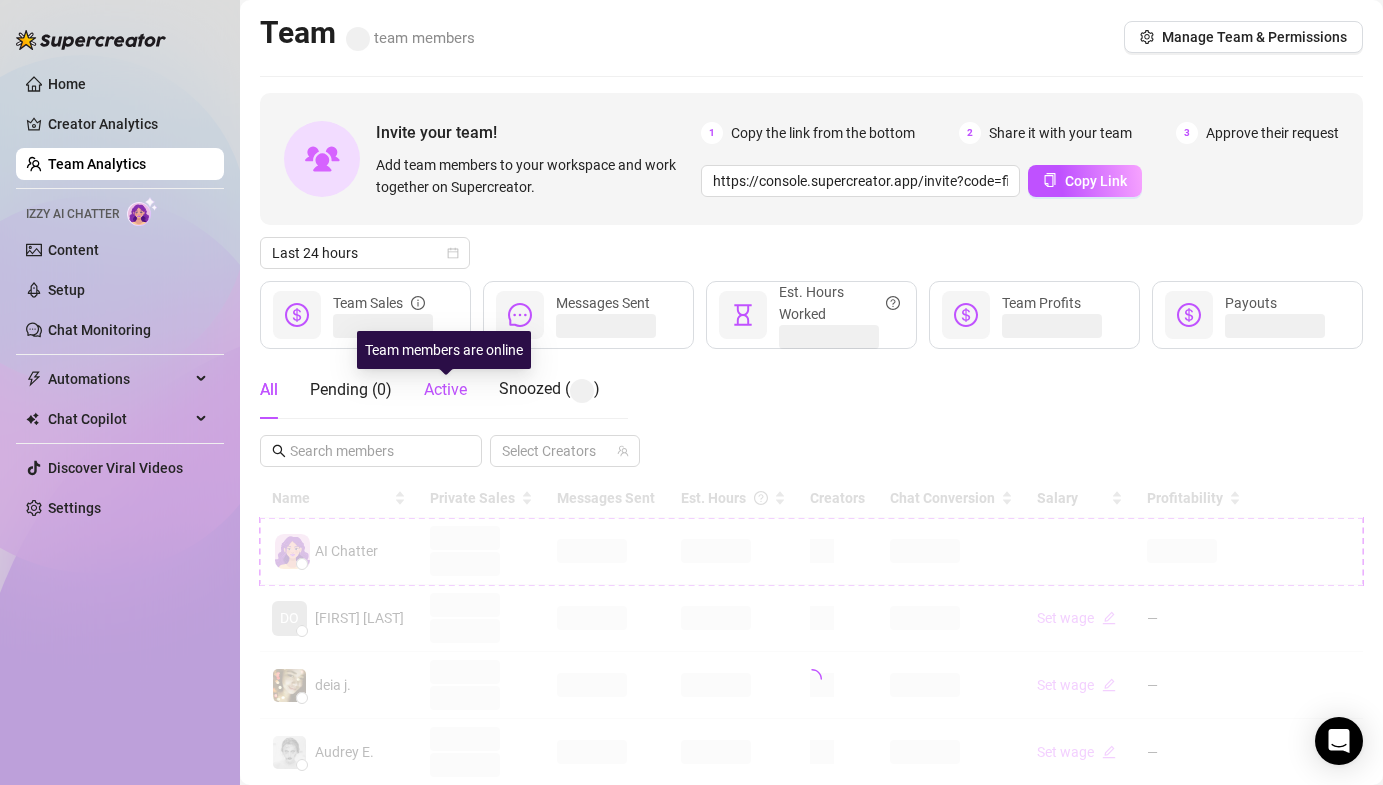 click on "Active" at bounding box center (445, 389) 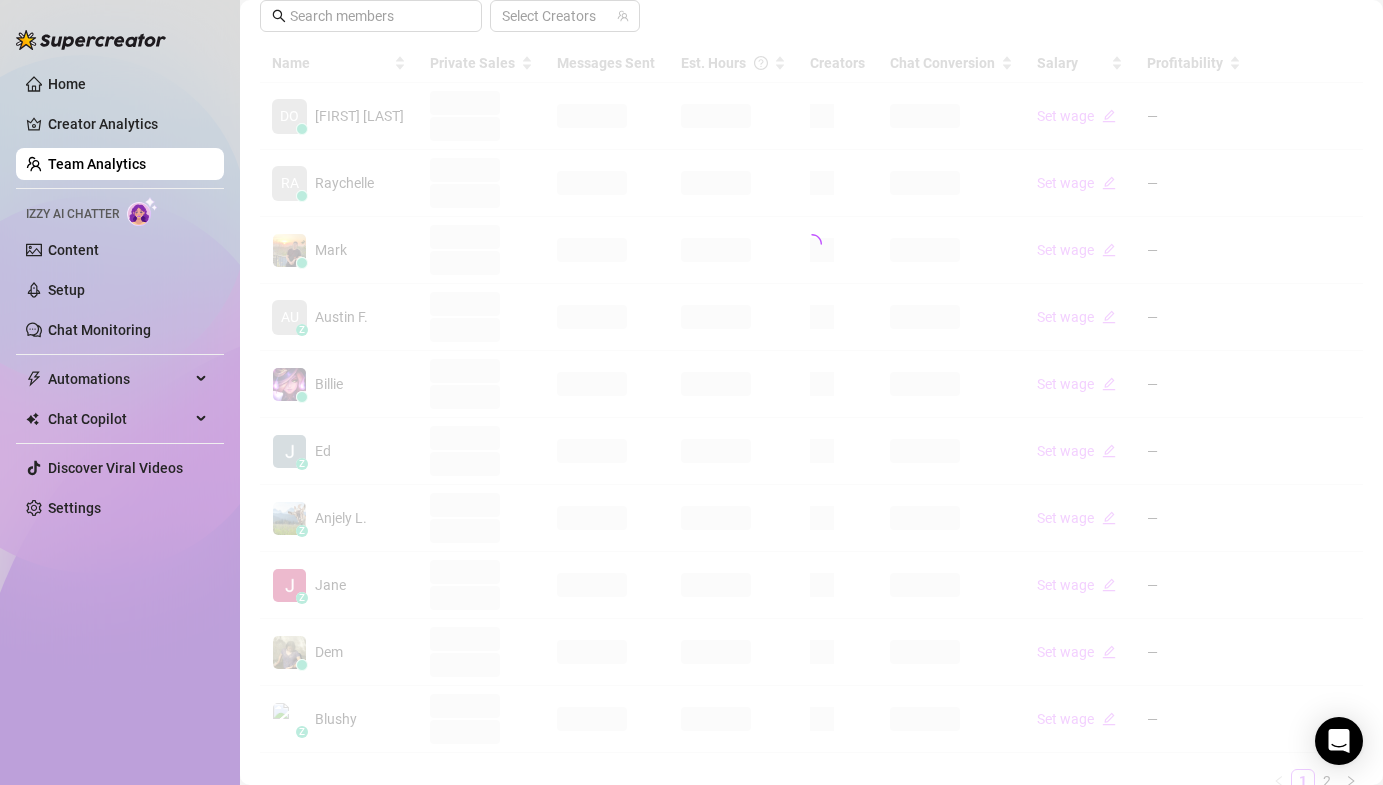 scroll, scrollTop: 450, scrollLeft: 0, axis: vertical 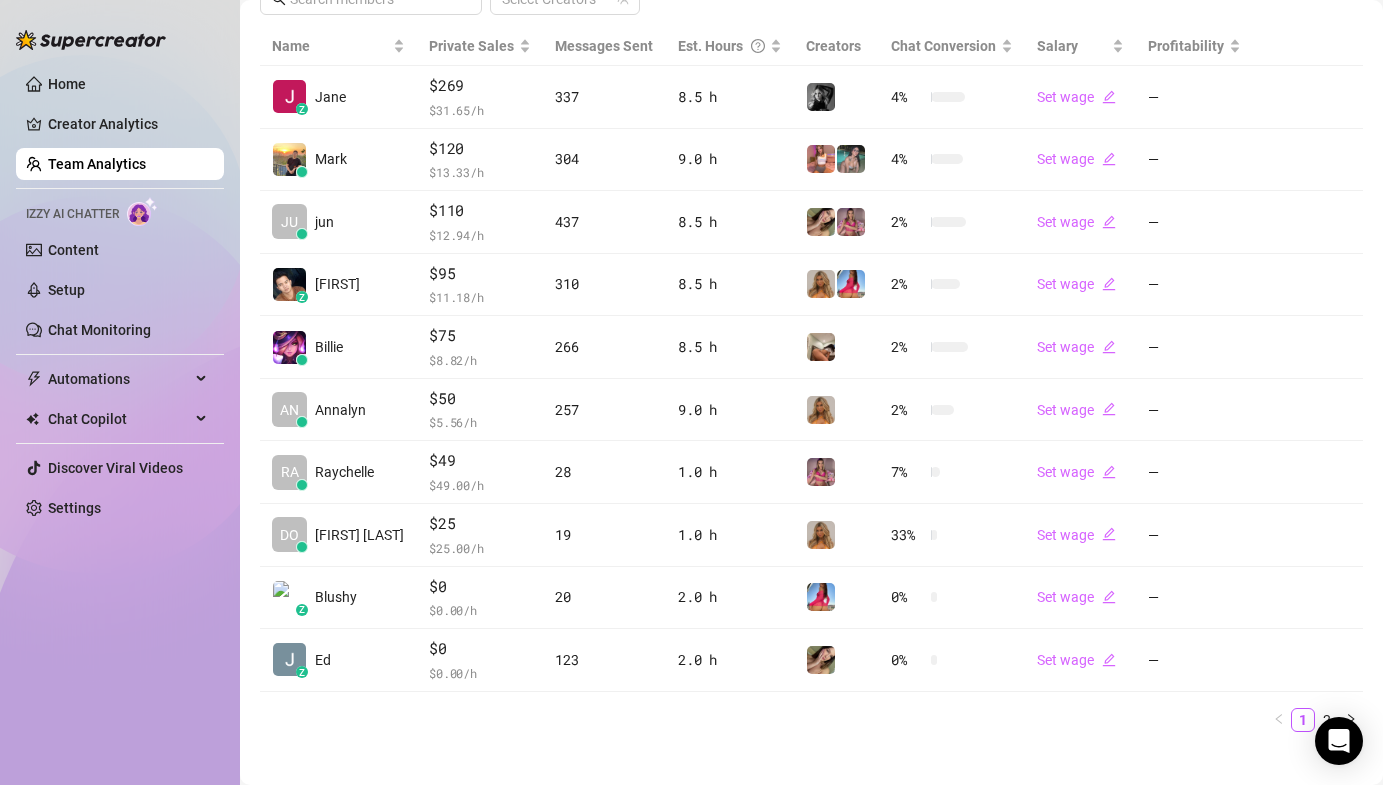 click on "2" at bounding box center (1327, 720) 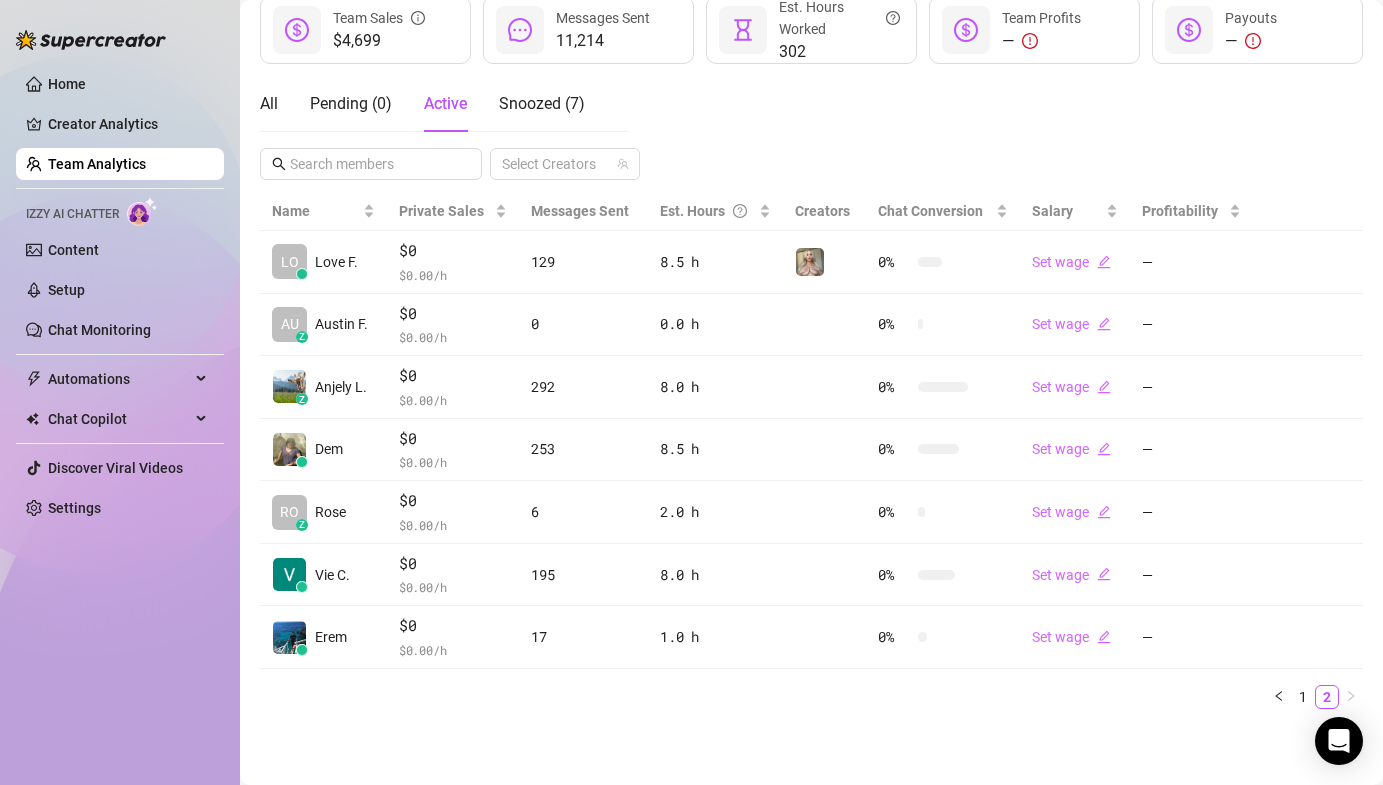 scroll, scrollTop: 285, scrollLeft: 0, axis: vertical 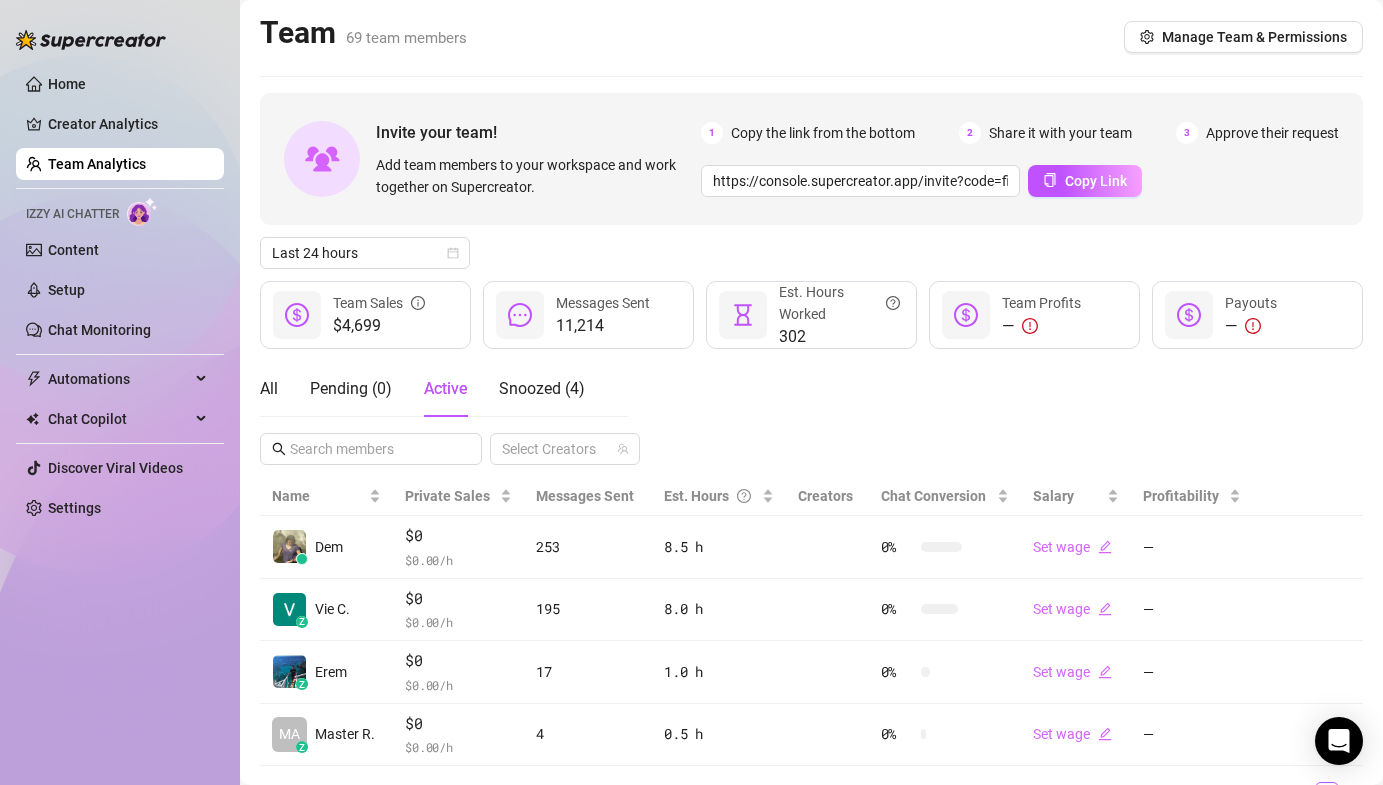 click at bounding box center [811, 76] 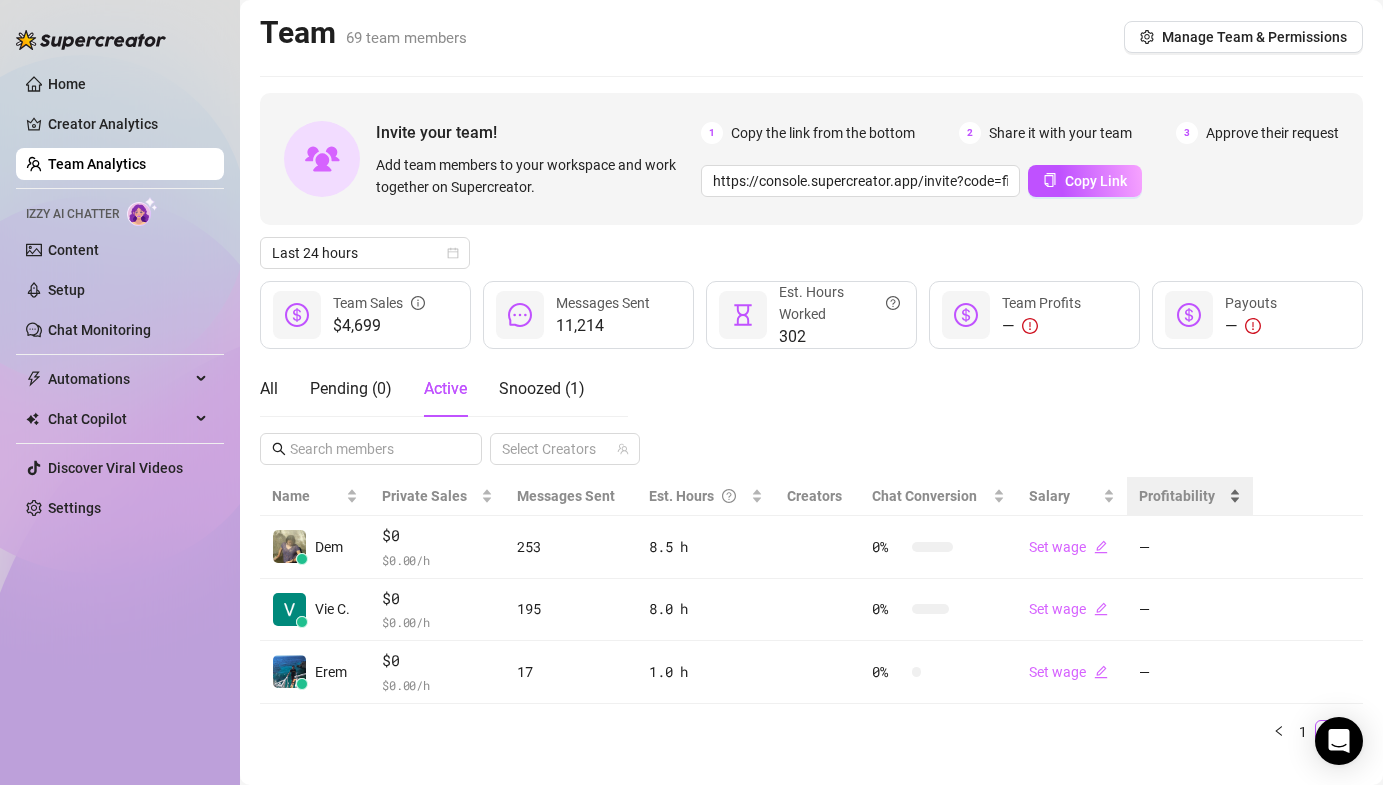 scroll, scrollTop: 34, scrollLeft: 0, axis: vertical 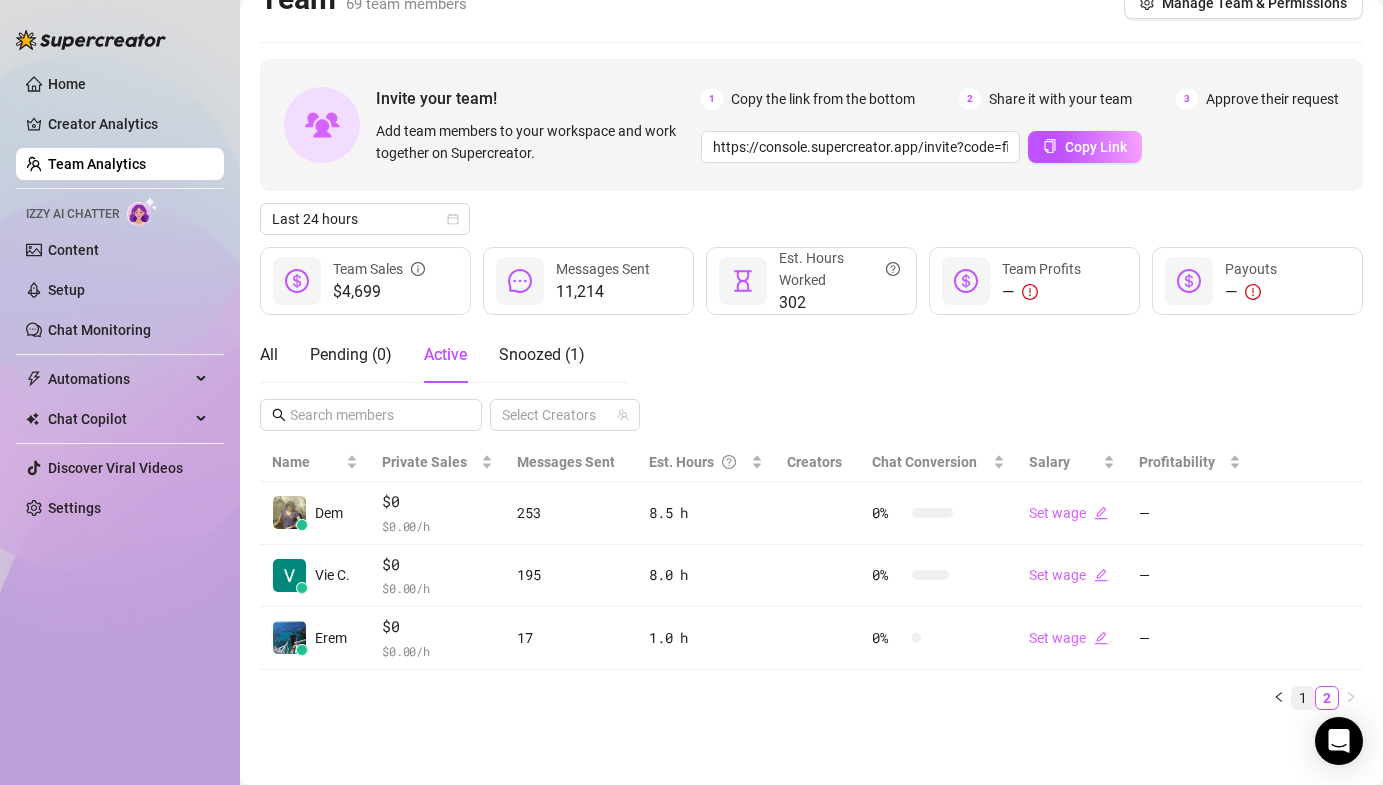 click on "1" at bounding box center [1303, 698] 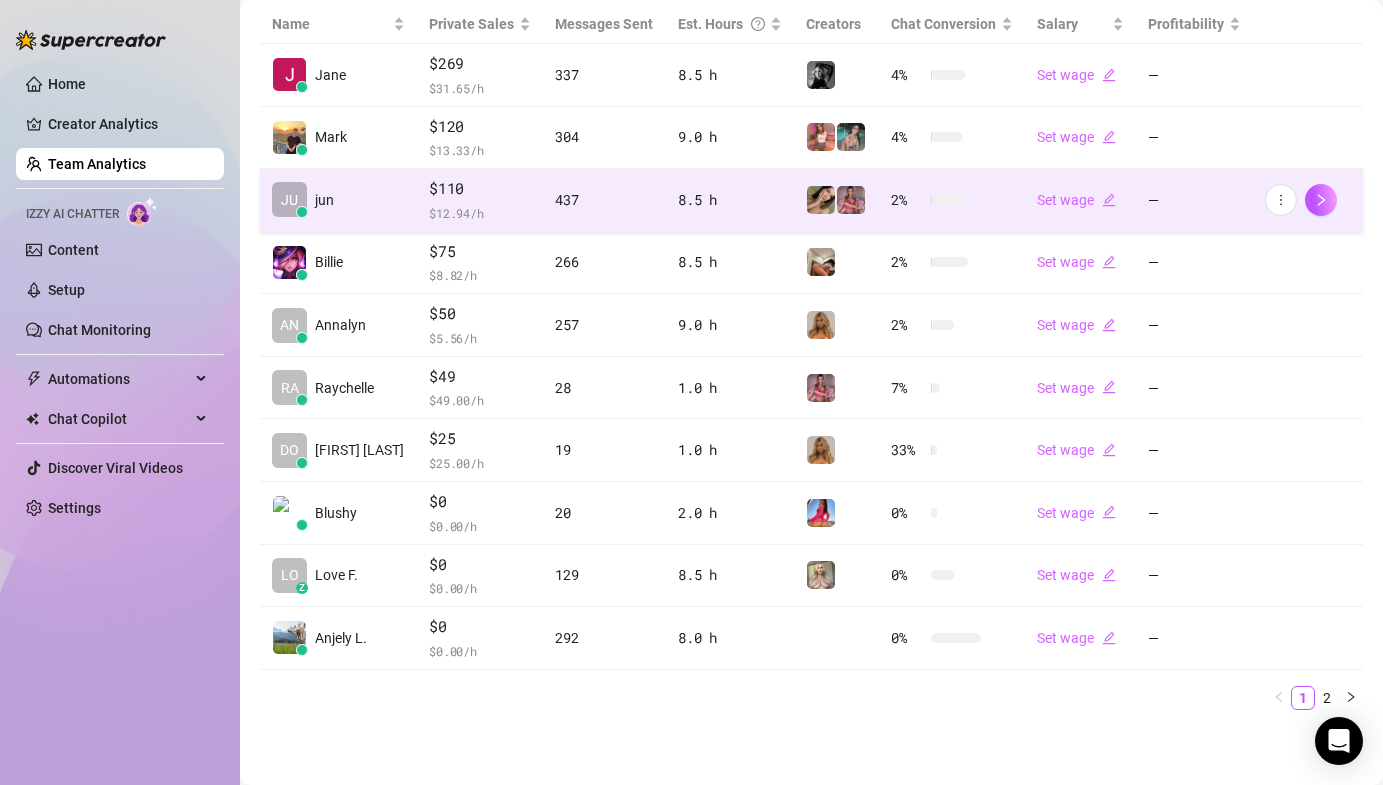 scroll, scrollTop: 468, scrollLeft: 0, axis: vertical 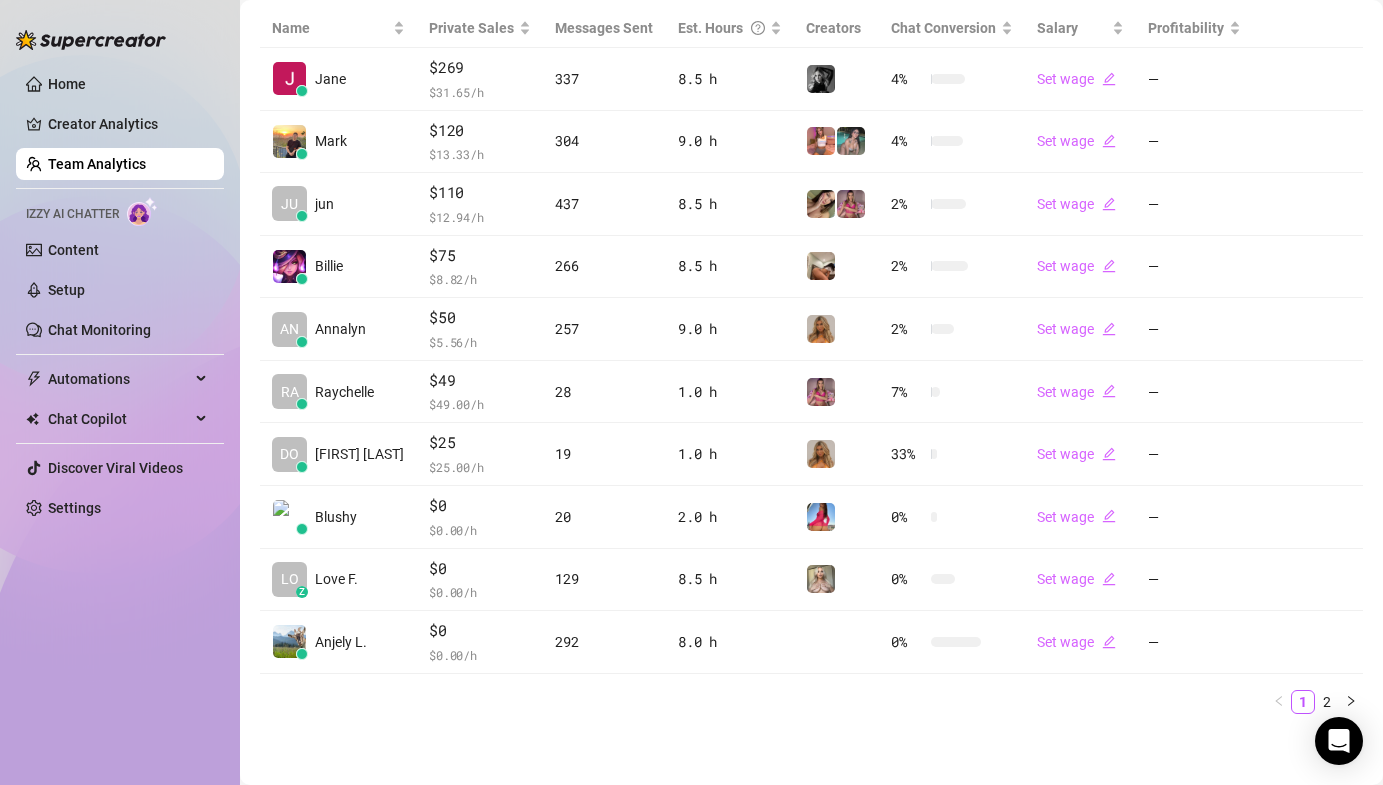 click on "Home Creator Analytics   Team Analytics Izzy AI Chatter Content Setup Chat Monitoring Automations Chat Copilot Discover Viral Videos Settings Izzy AI Chatter" at bounding box center (120, 383) 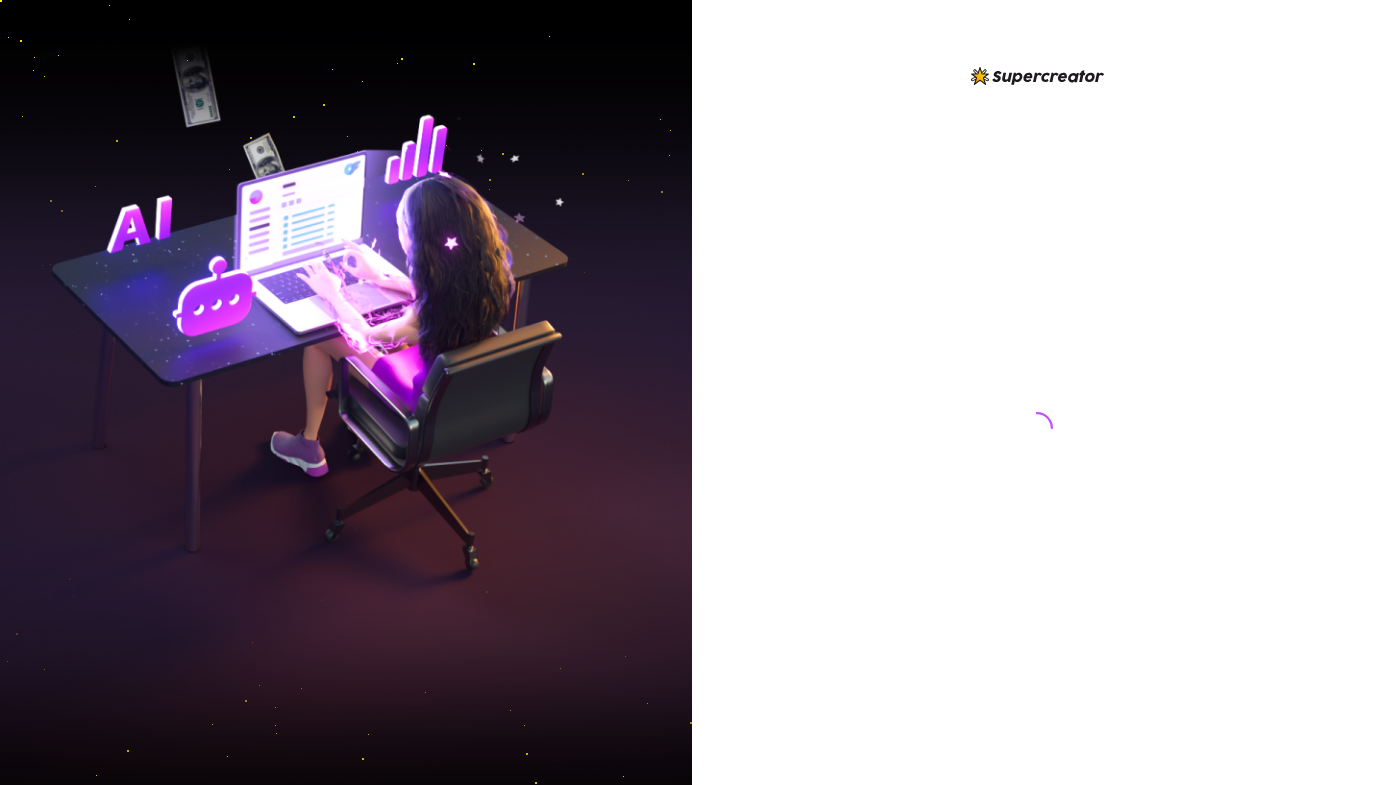 scroll, scrollTop: 0, scrollLeft: 0, axis: both 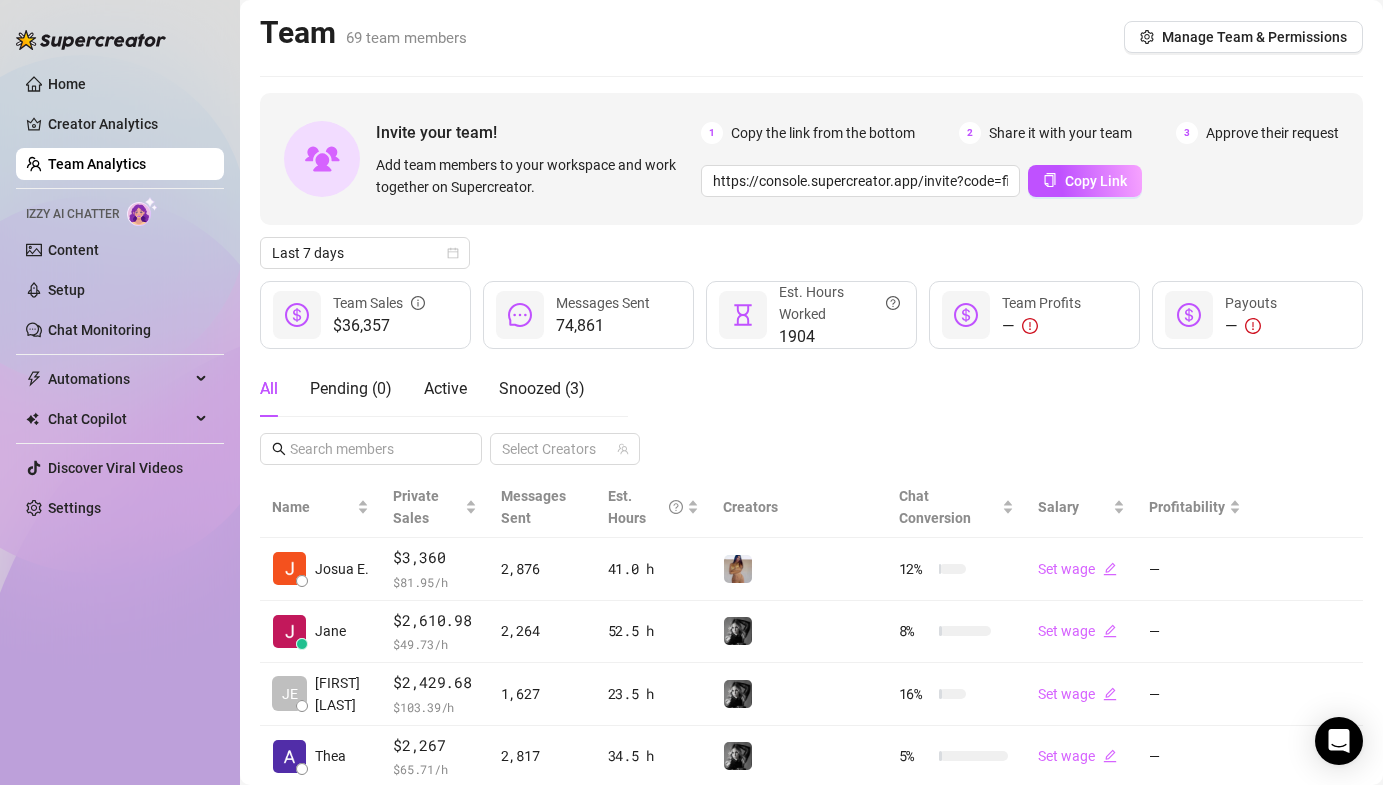click on "Last 7 days" at bounding box center [811, 253] 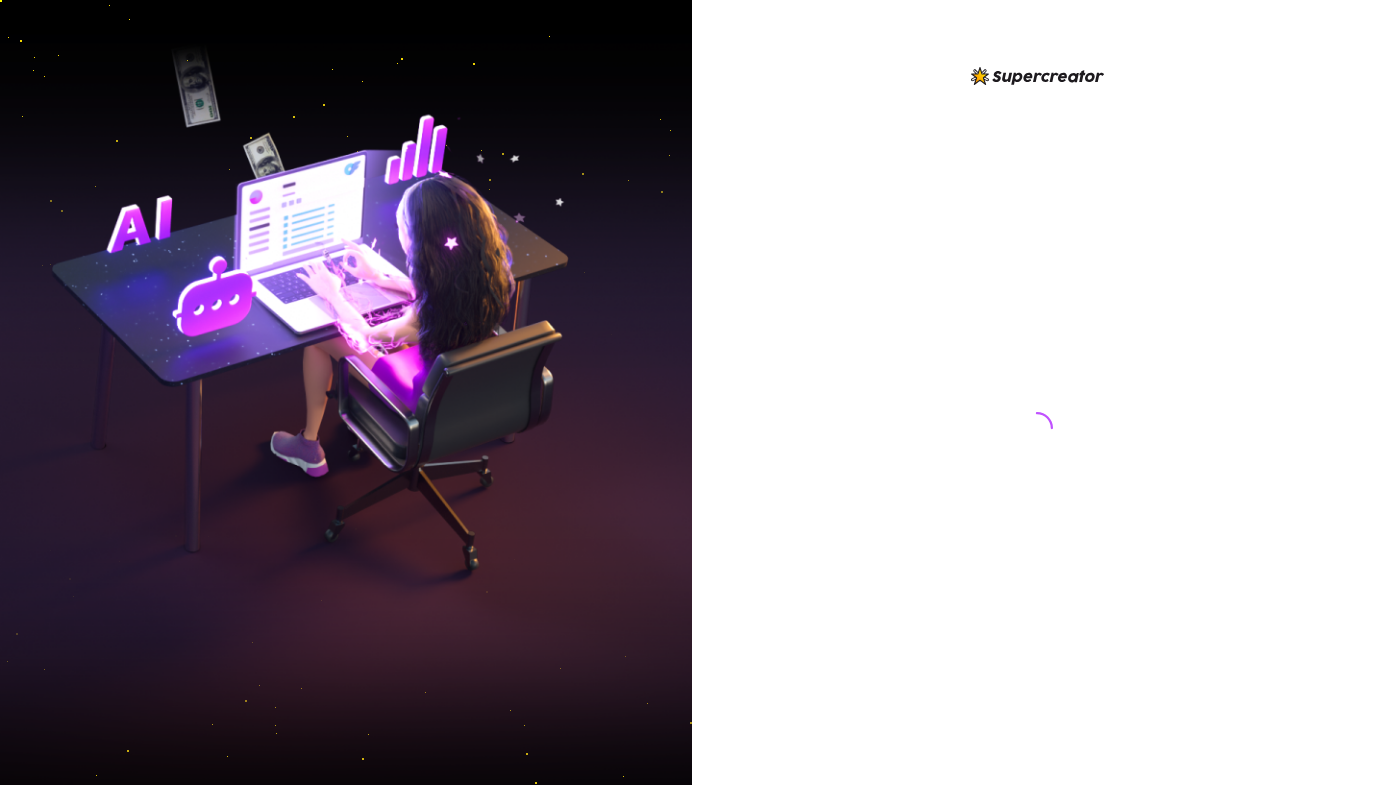 scroll, scrollTop: 0, scrollLeft: 0, axis: both 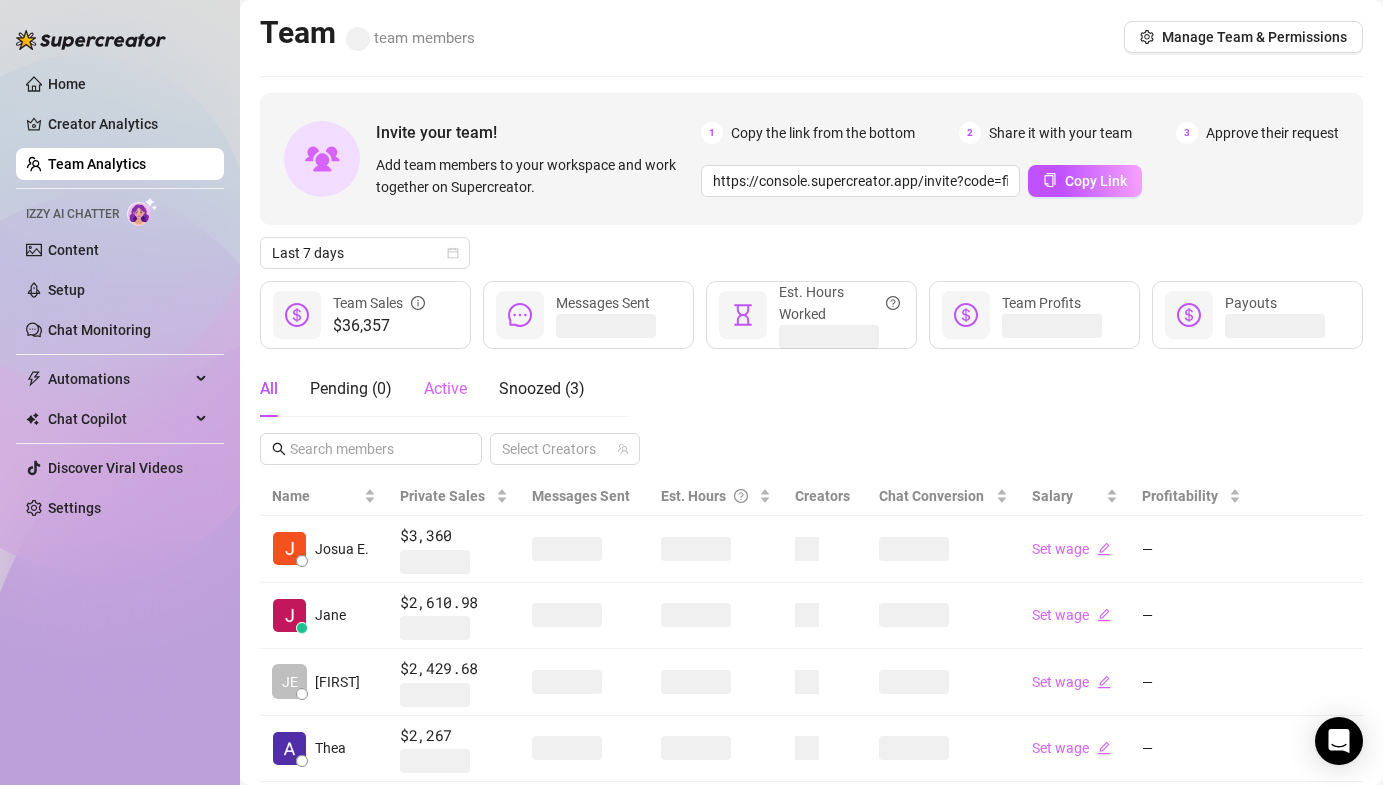 click on "Active" at bounding box center (445, 389) 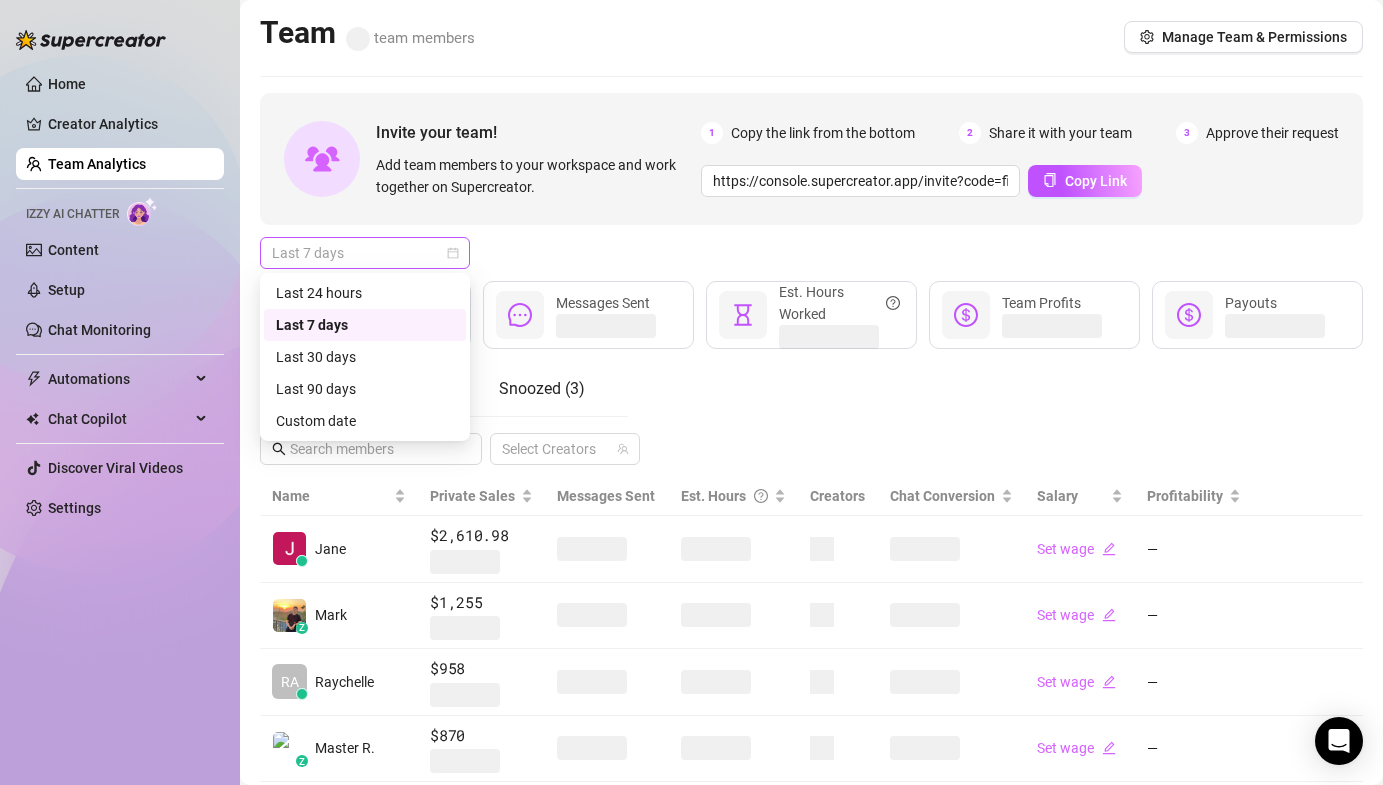 click on "Last 7 days" at bounding box center [365, 253] 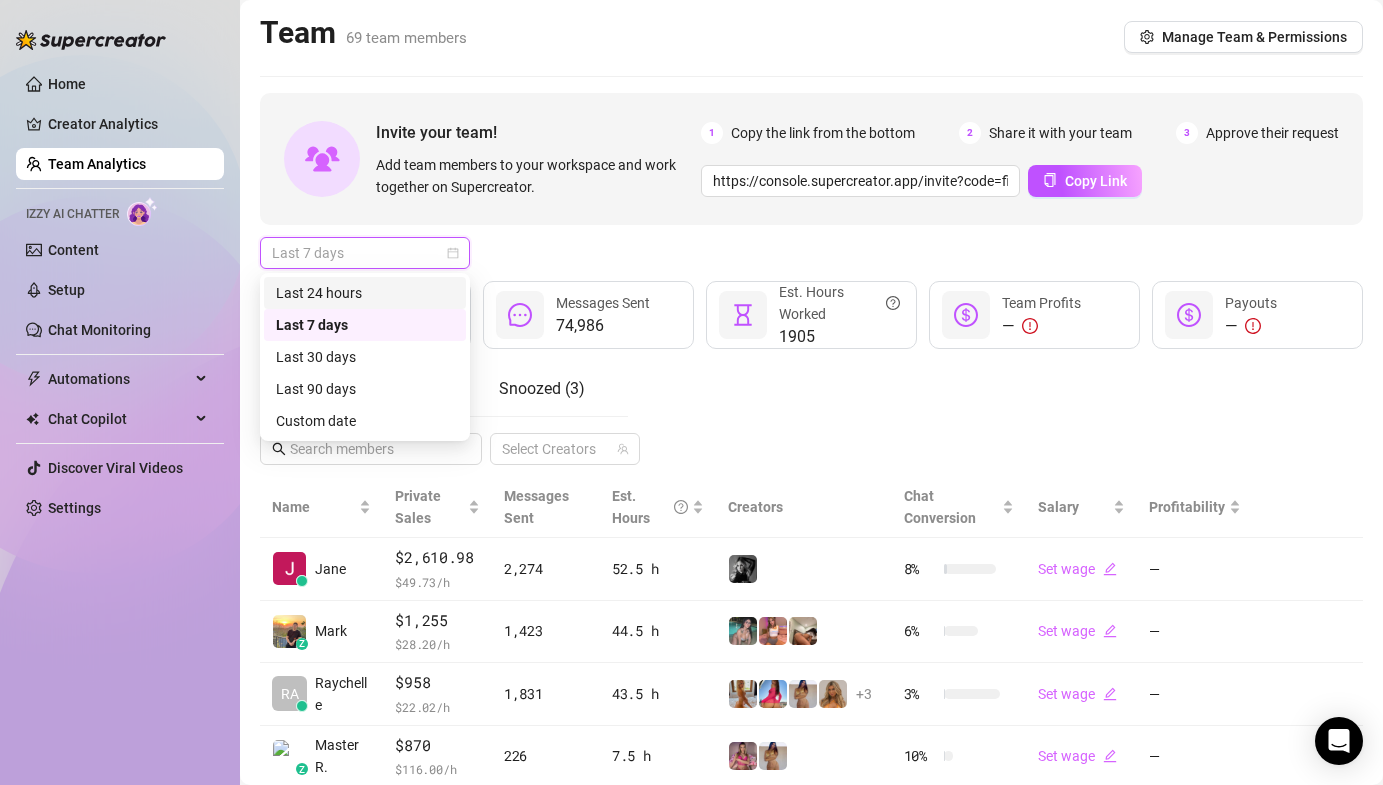 drag, startPoint x: 348, startPoint y: 285, endPoint x: 388, endPoint y: 285, distance: 40 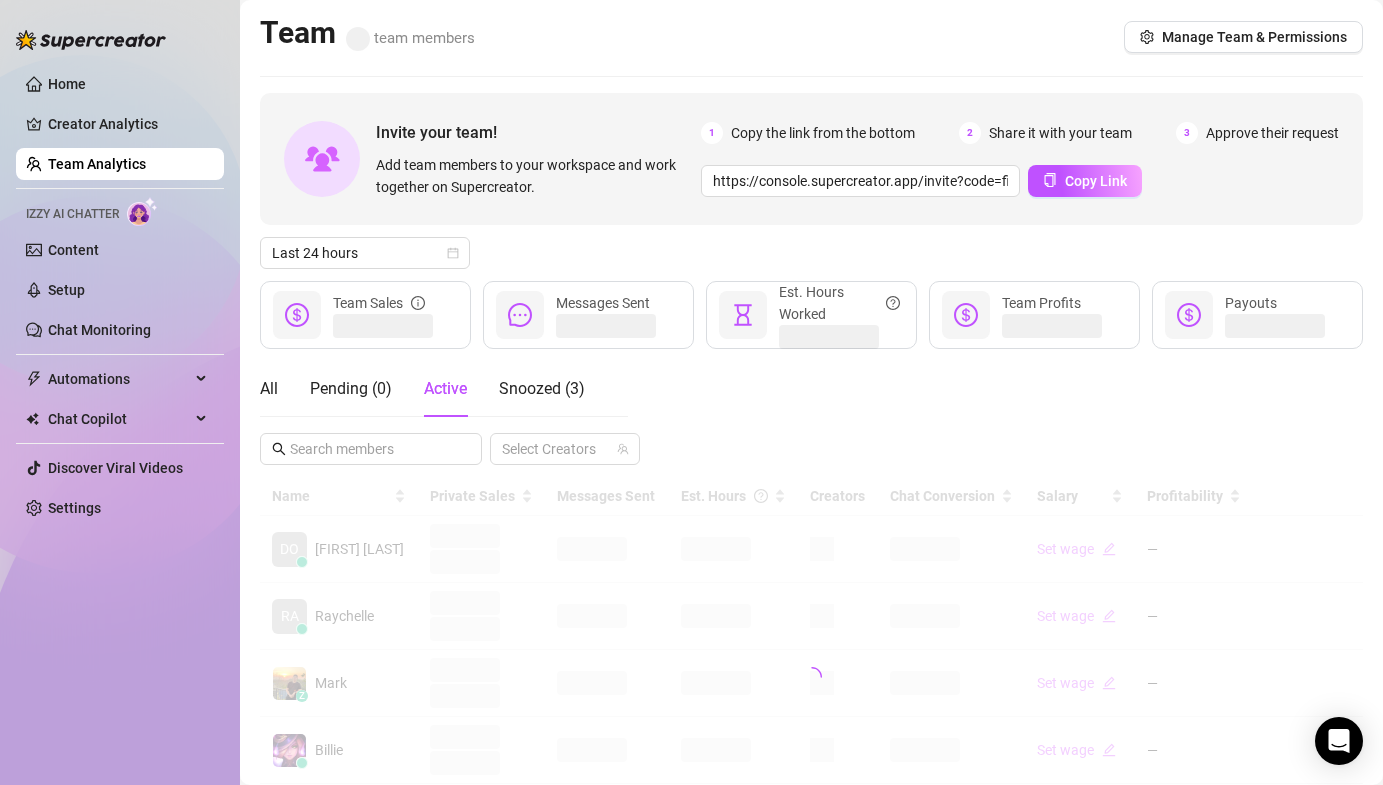 click on "Last 24 hours" at bounding box center [811, 253] 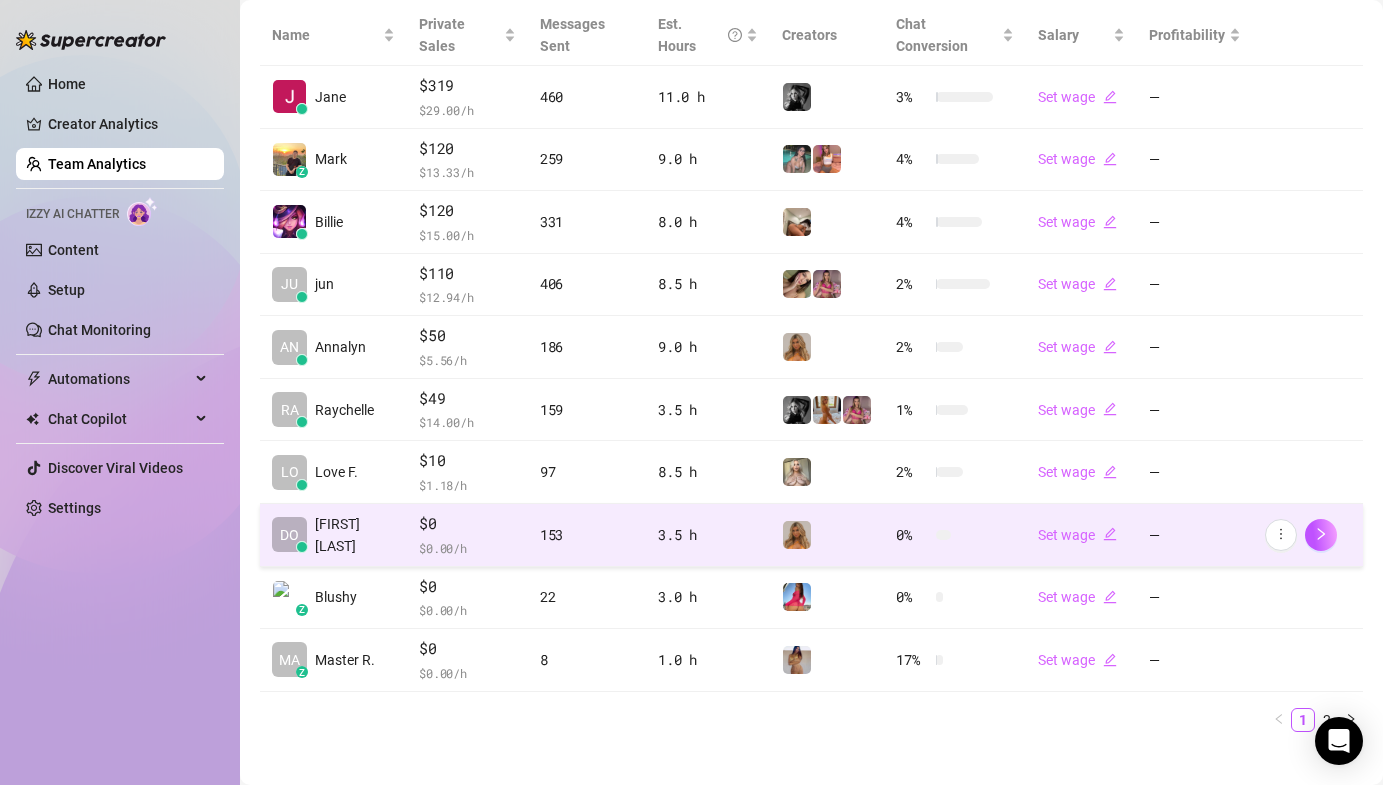 scroll, scrollTop: 472, scrollLeft: 0, axis: vertical 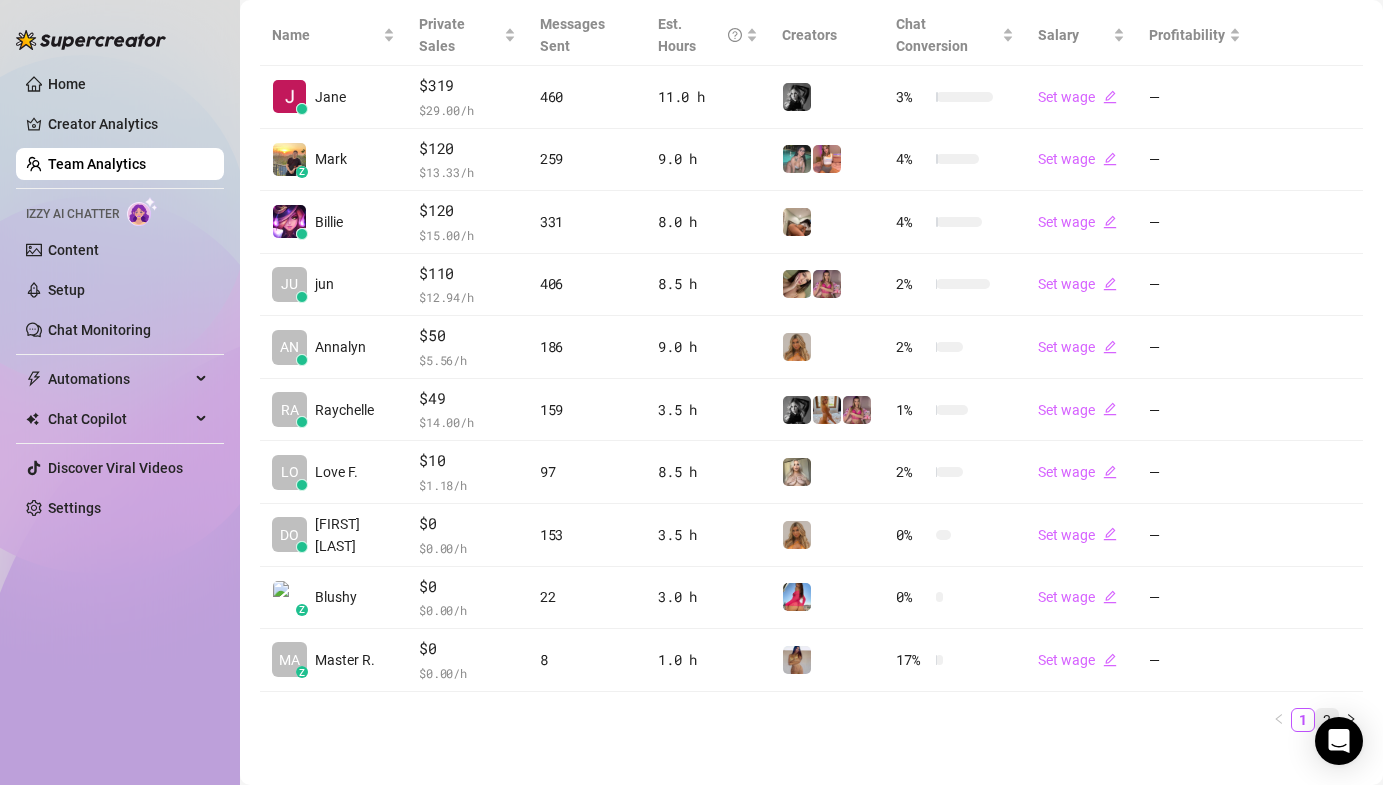 click on "2" at bounding box center (1327, 720) 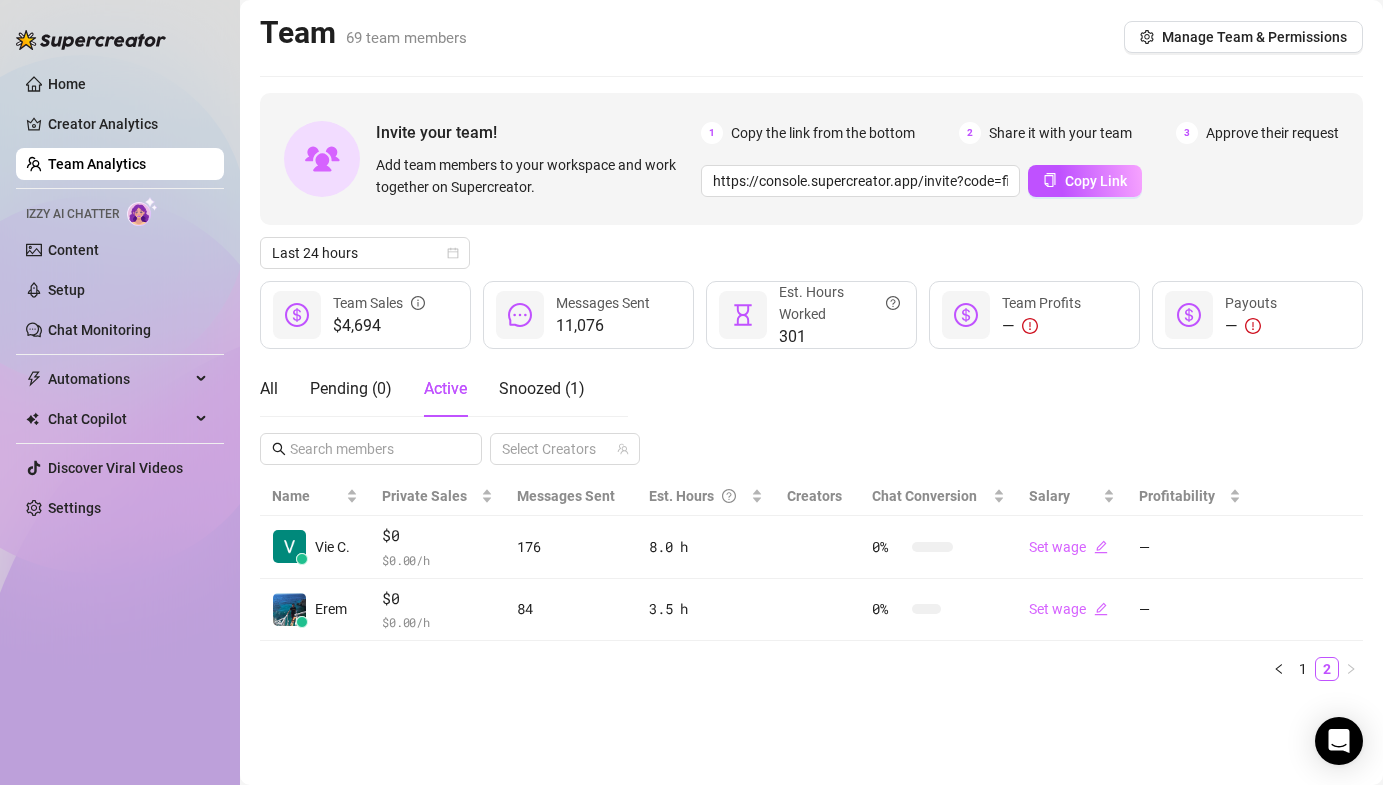 scroll, scrollTop: 0, scrollLeft: 0, axis: both 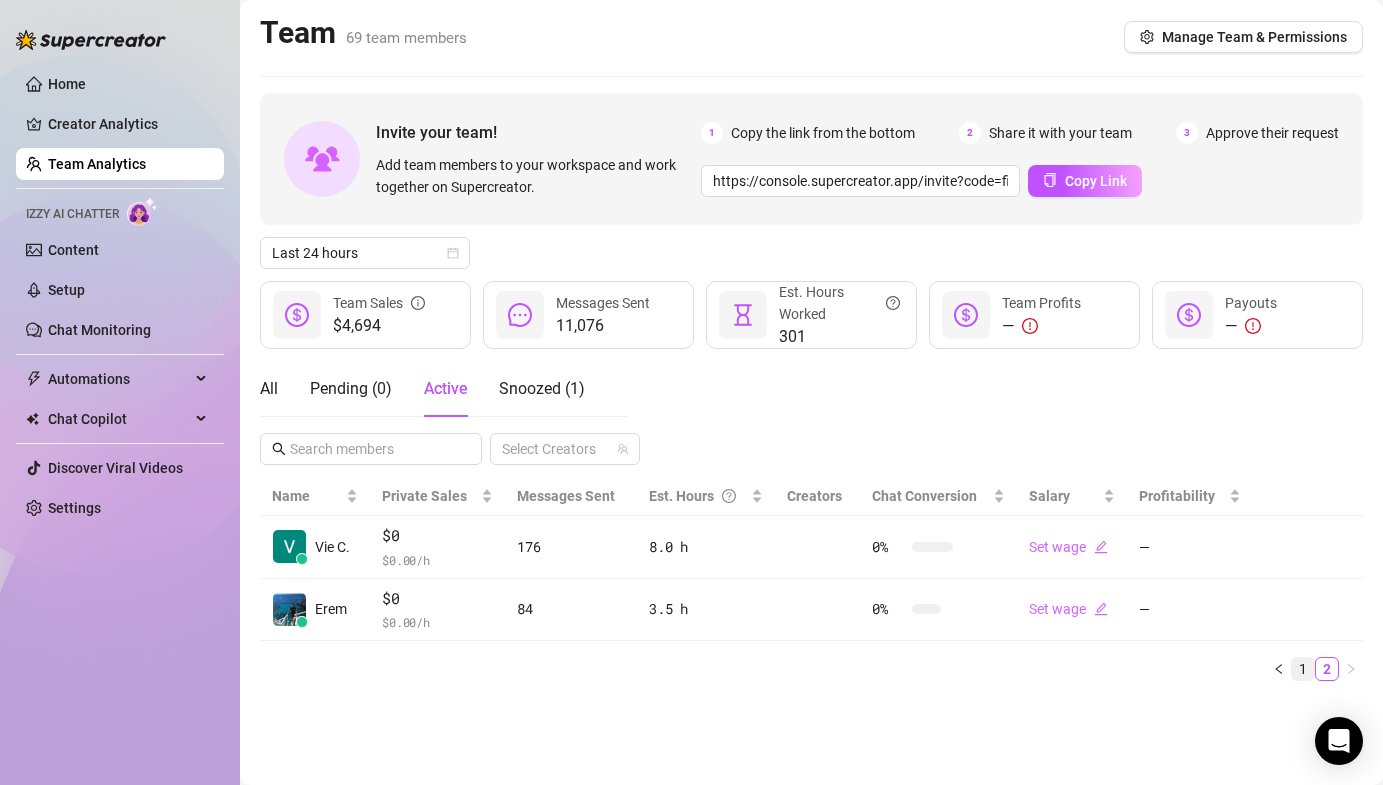 click on "1" at bounding box center (1303, 669) 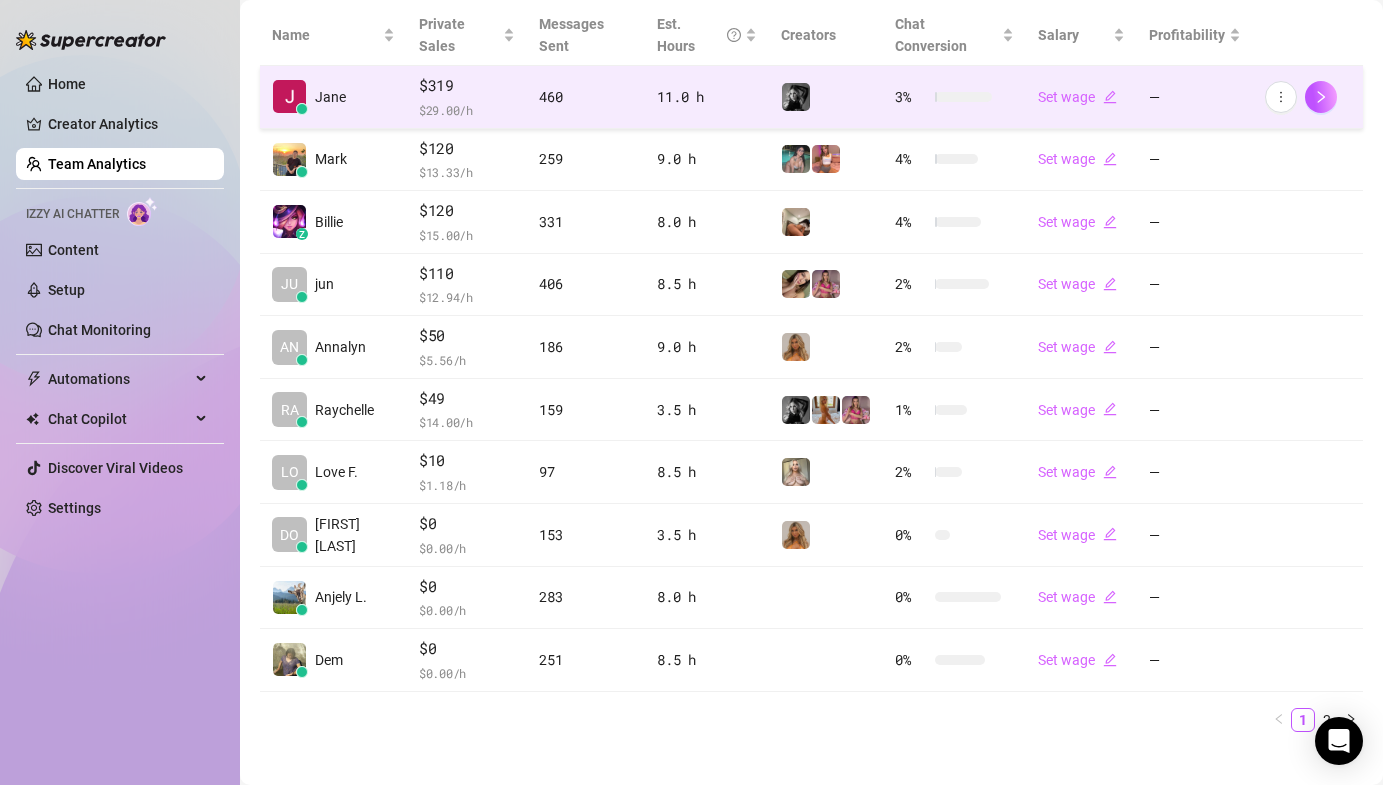 scroll, scrollTop: 300, scrollLeft: 0, axis: vertical 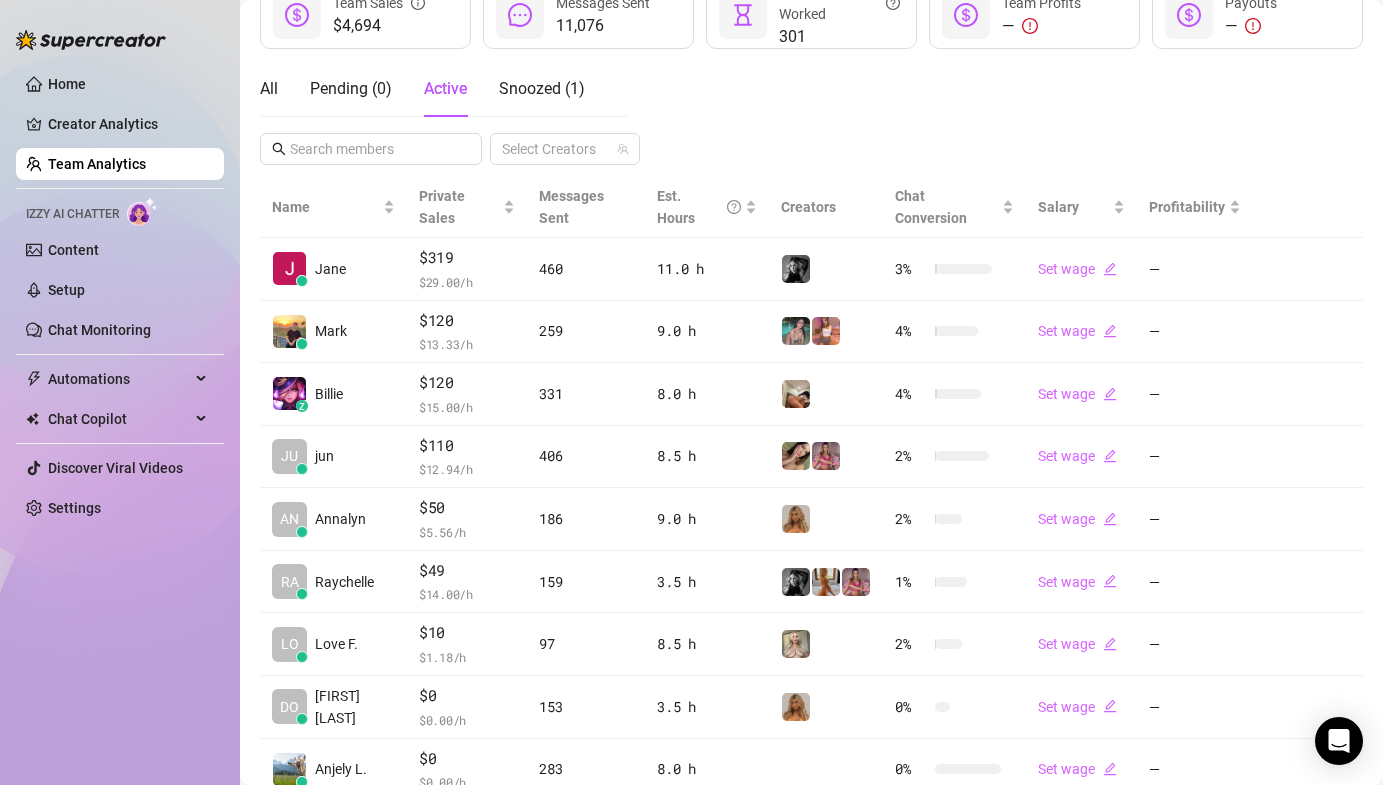 click on "Home Creator Analytics   Team Analytics Izzy AI Chatter Content Setup Chat Monitoring Automations Chat Copilot Discover Viral Videos Settings Izzy AI Chatter" at bounding box center [120, 383] 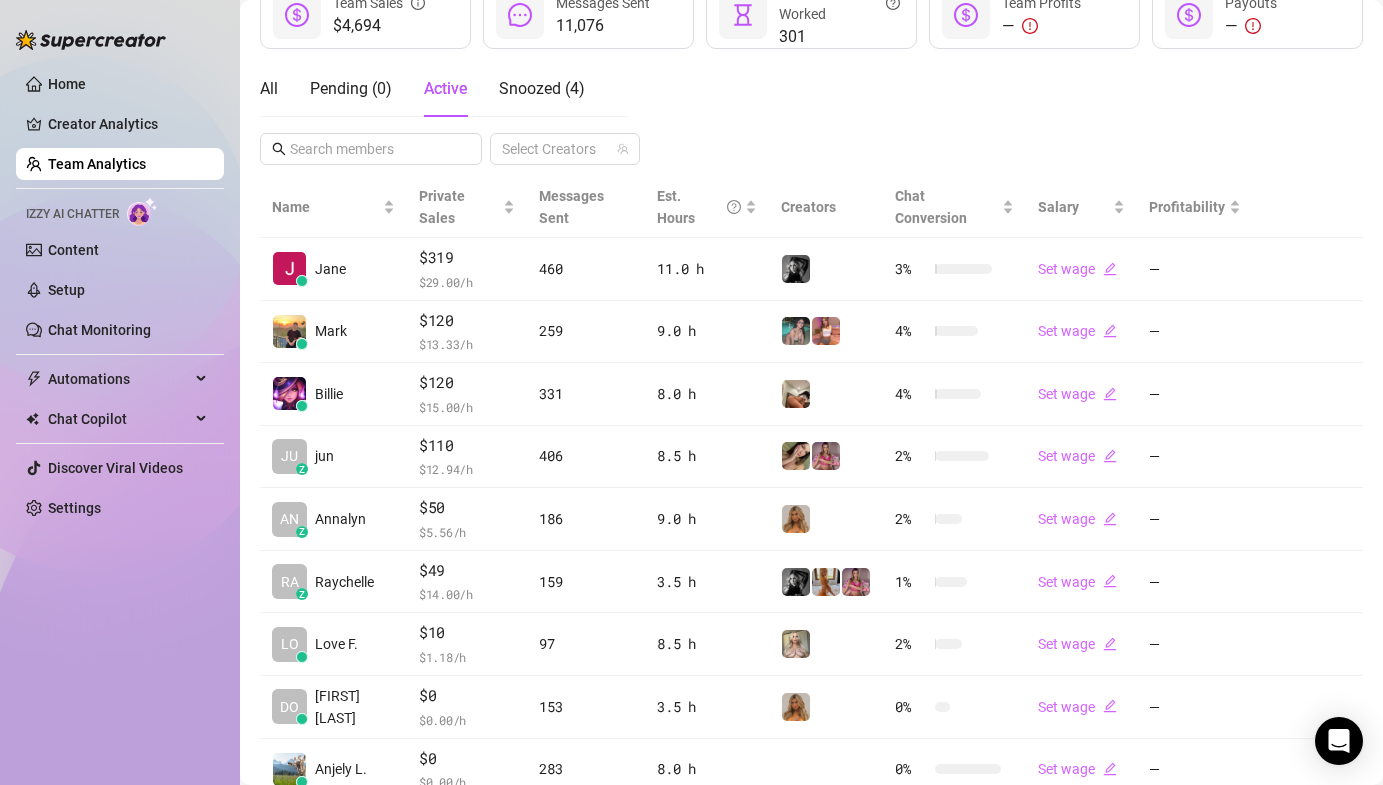 click on "All Pending ( 0 ) Active Snoozed ( 4 )   Select Creators" at bounding box center (811, 113) 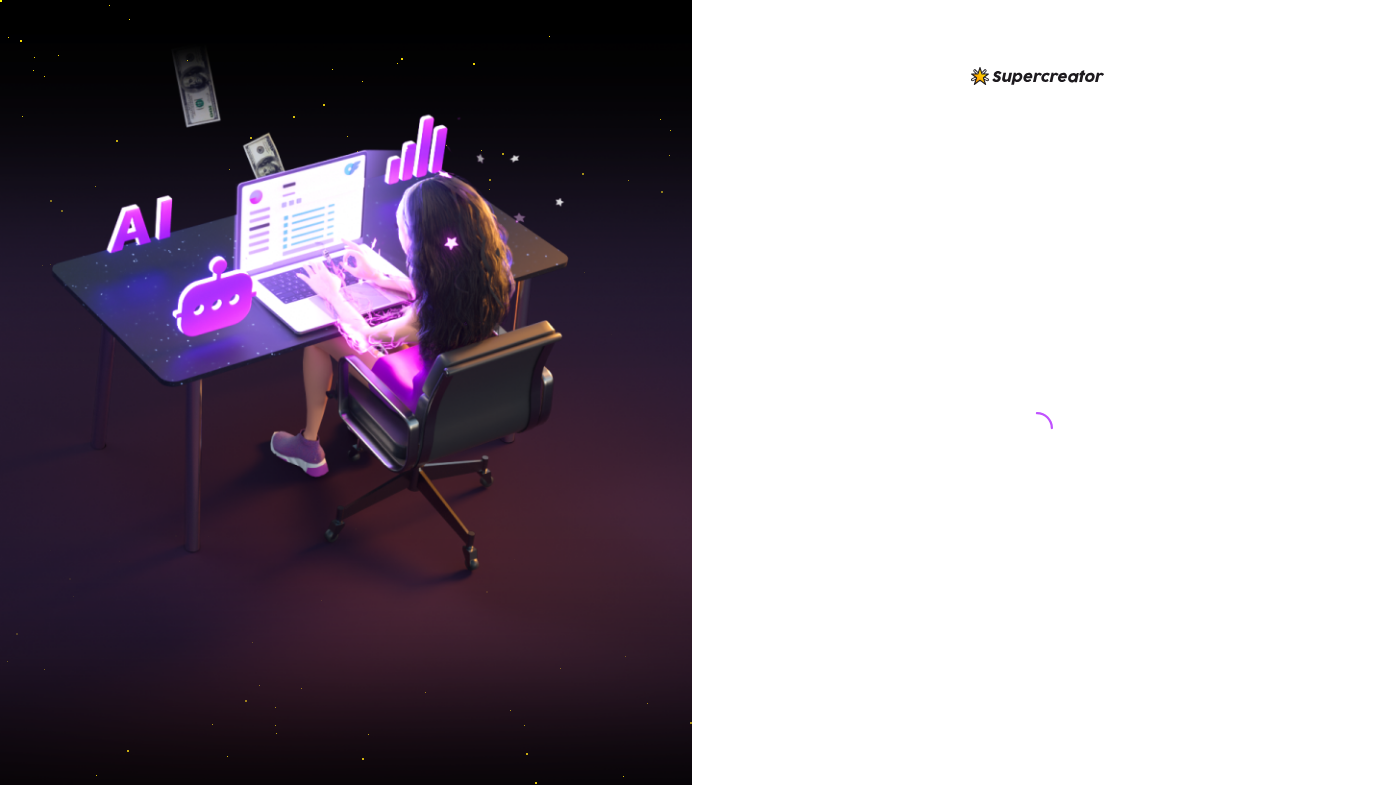 scroll, scrollTop: 0, scrollLeft: 0, axis: both 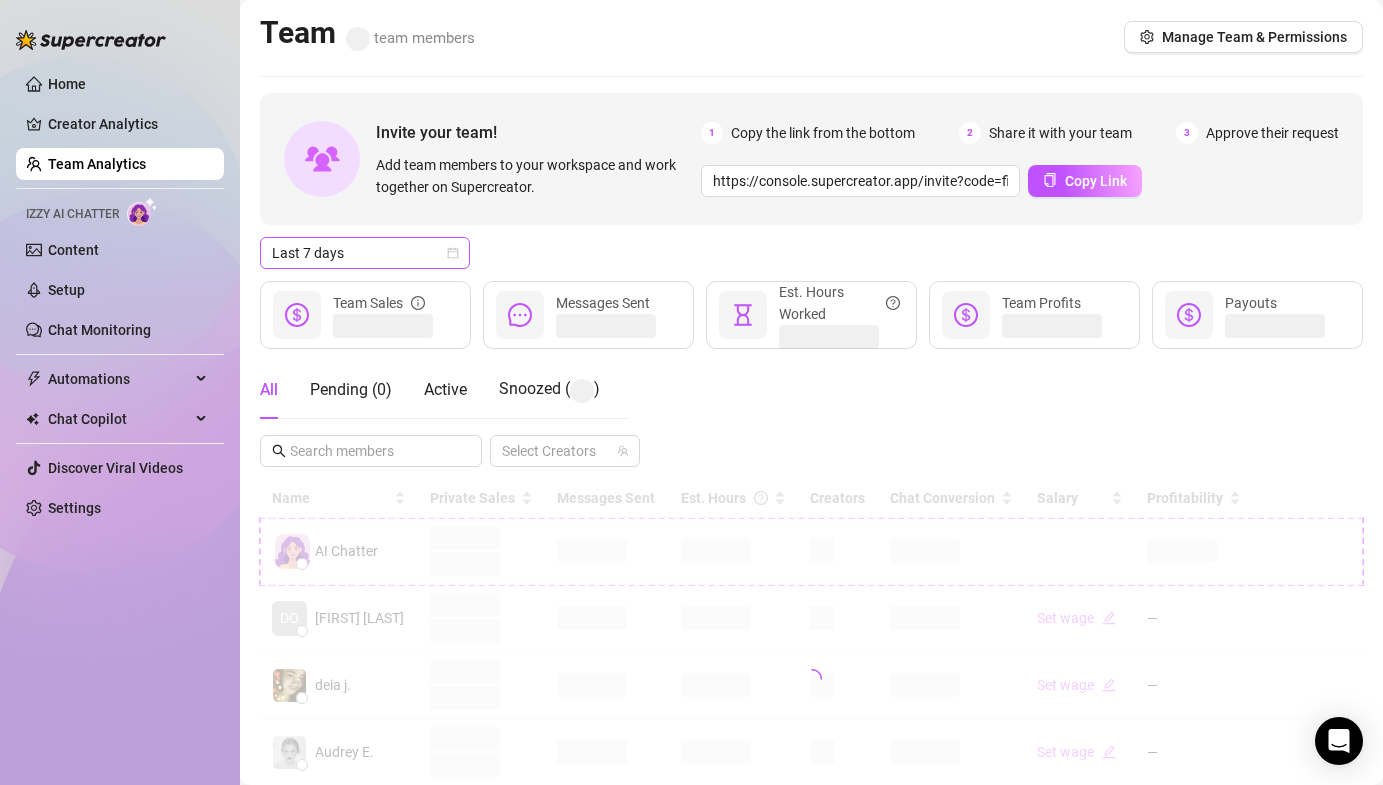 click on "Last 7 days" at bounding box center [365, 253] 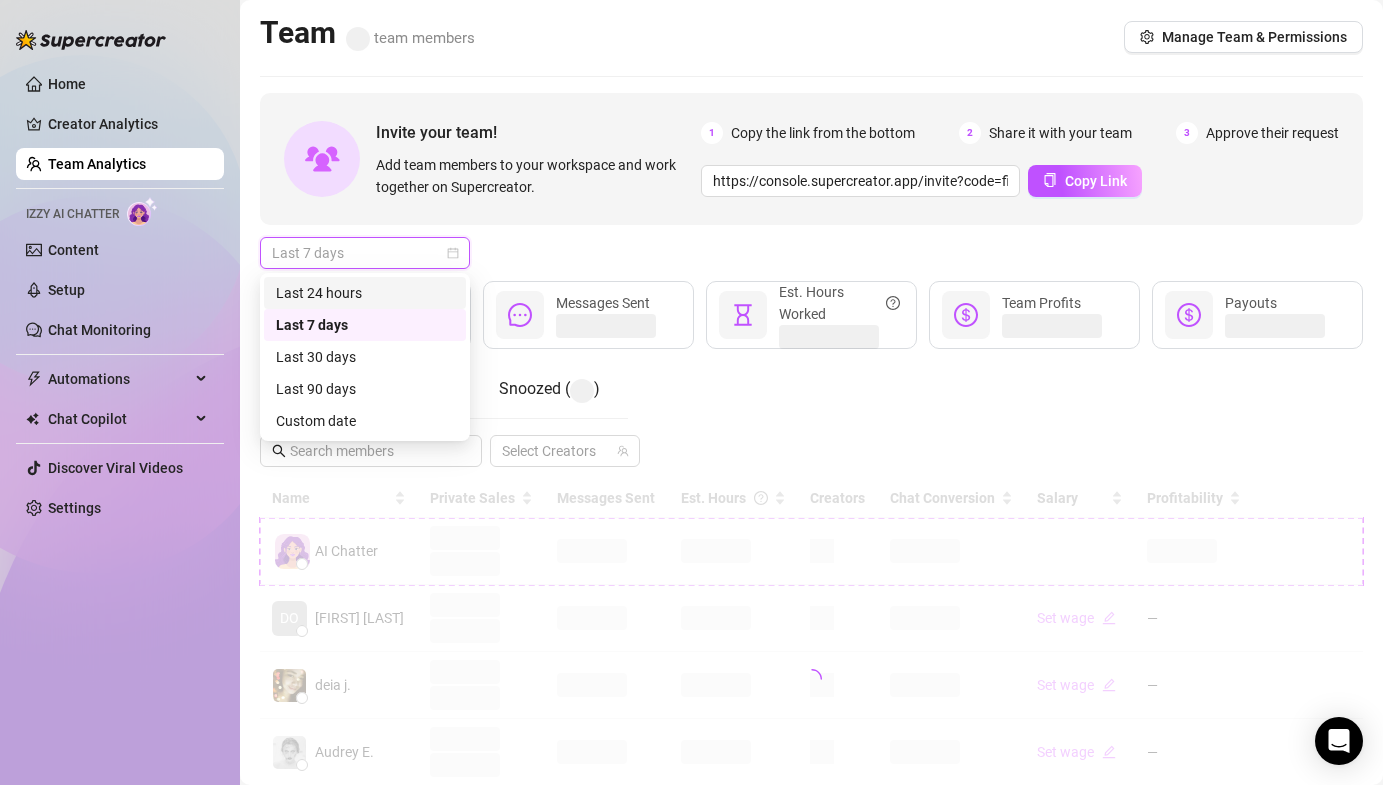 click on "Last 24 hours" at bounding box center [365, 293] 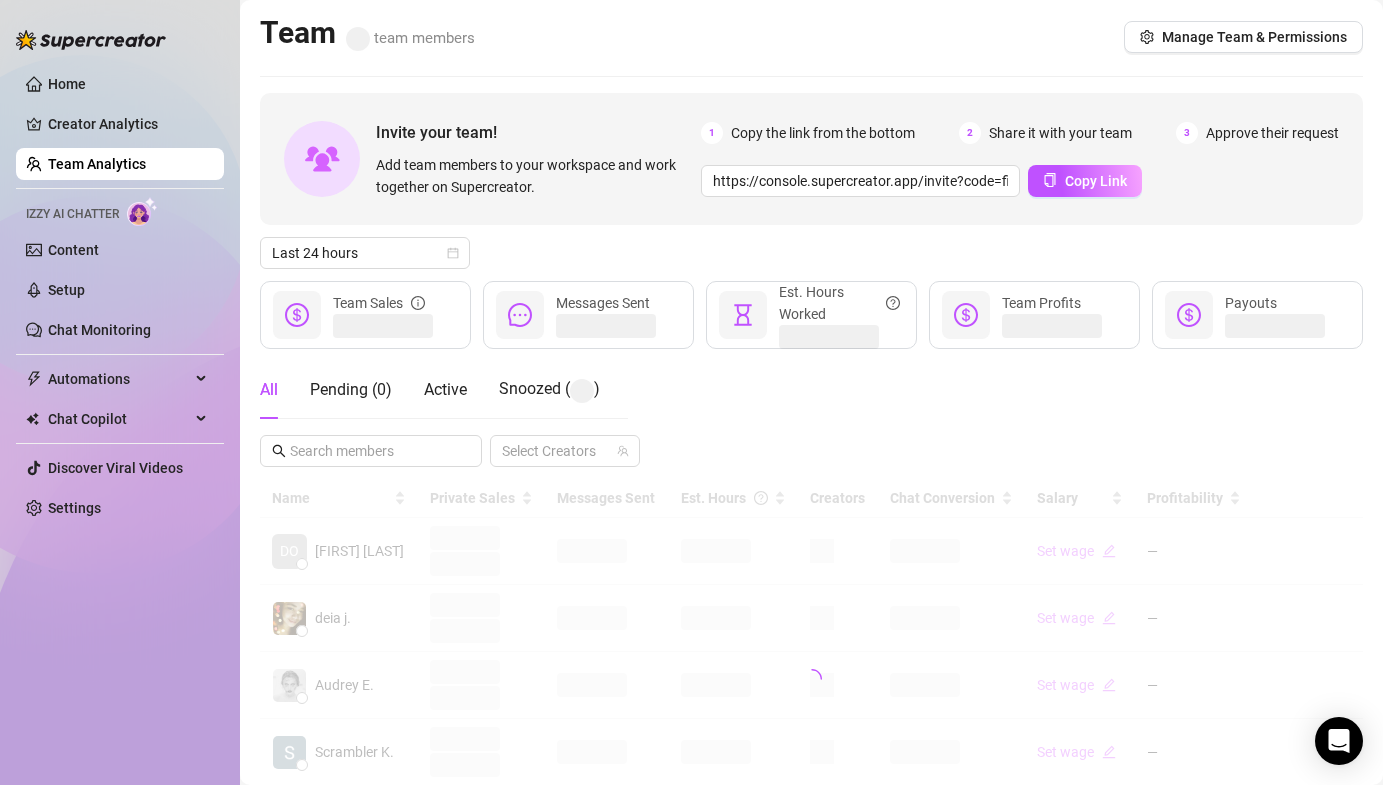 click on "Last 24 hours" at bounding box center [811, 253] 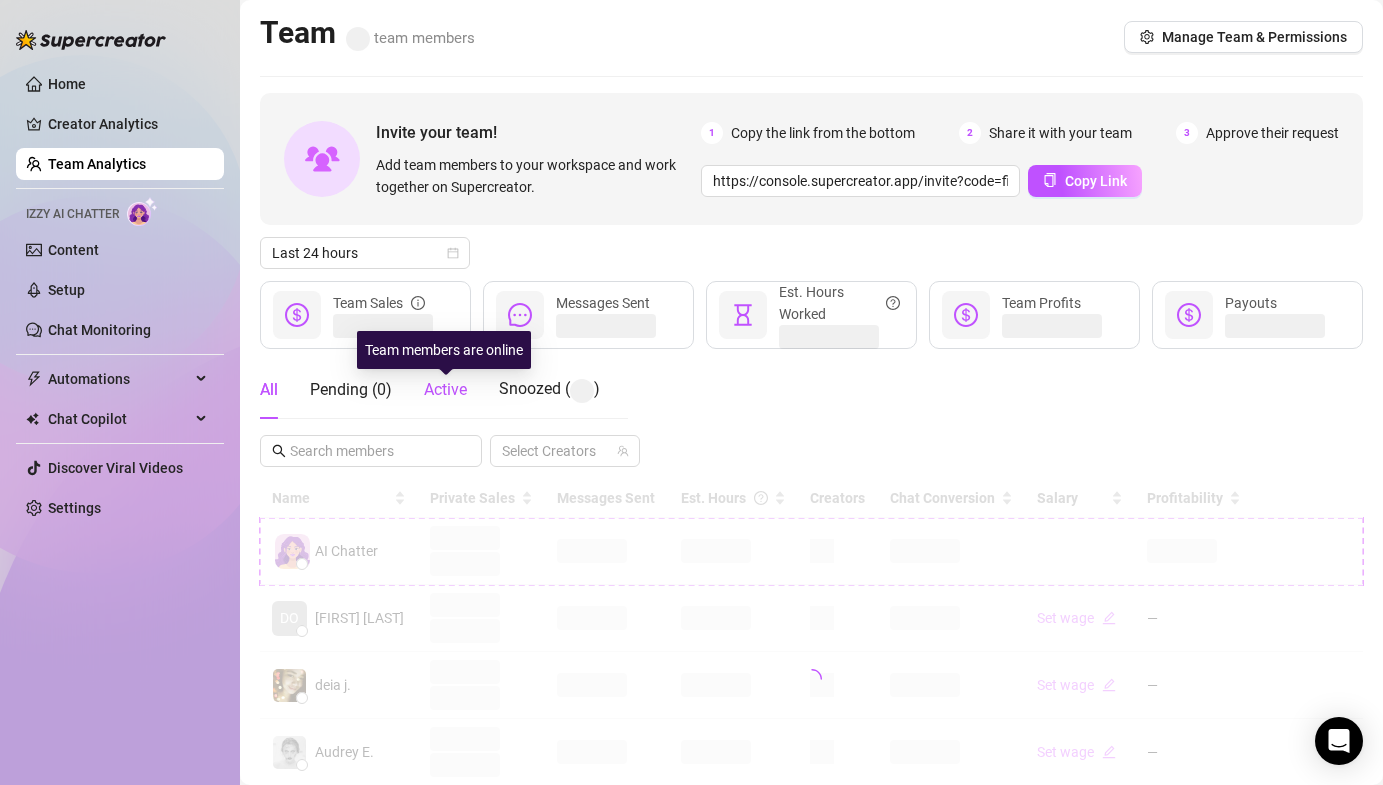 click on "Active" at bounding box center [445, 389] 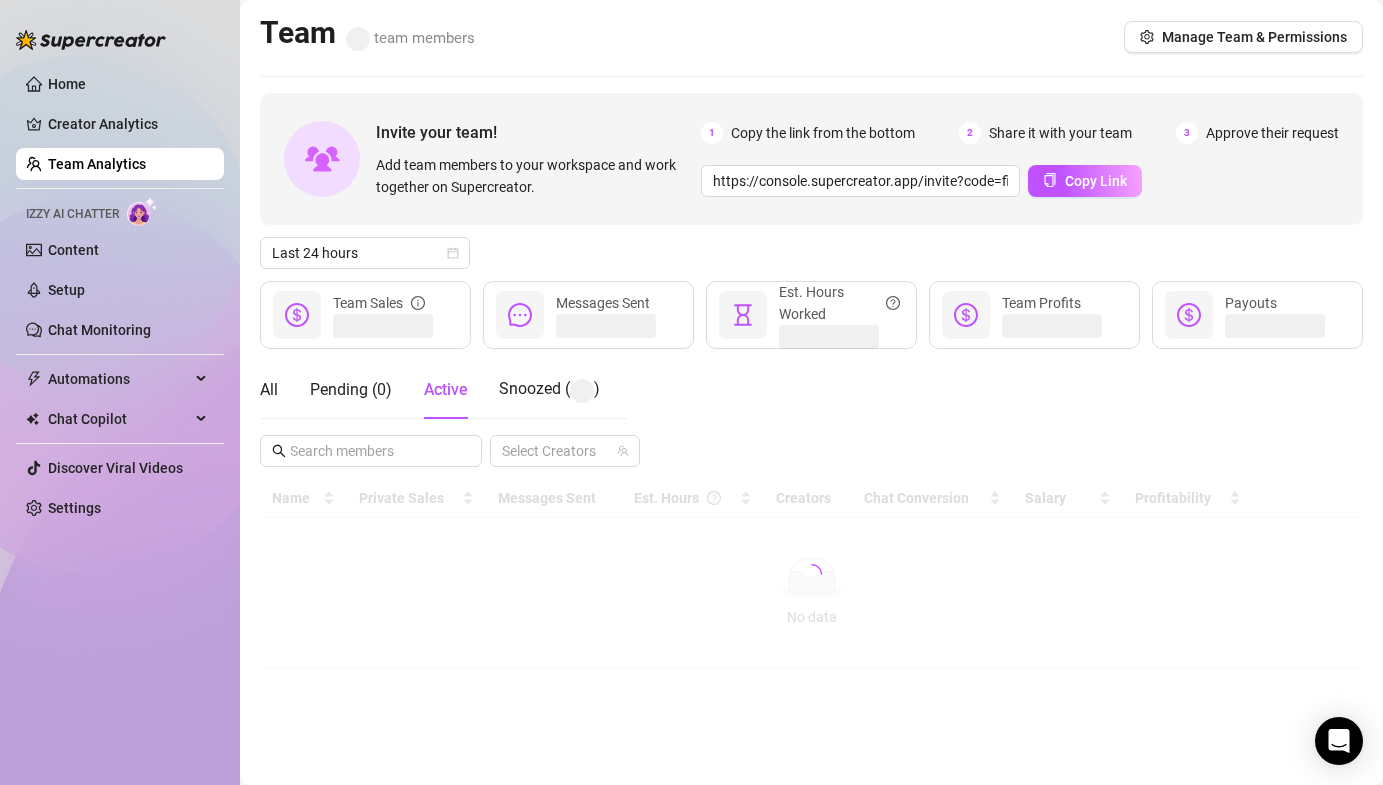 click on "All Pending ( 0 ) Active Snoozed ( )   Select Creators" at bounding box center [811, 414] 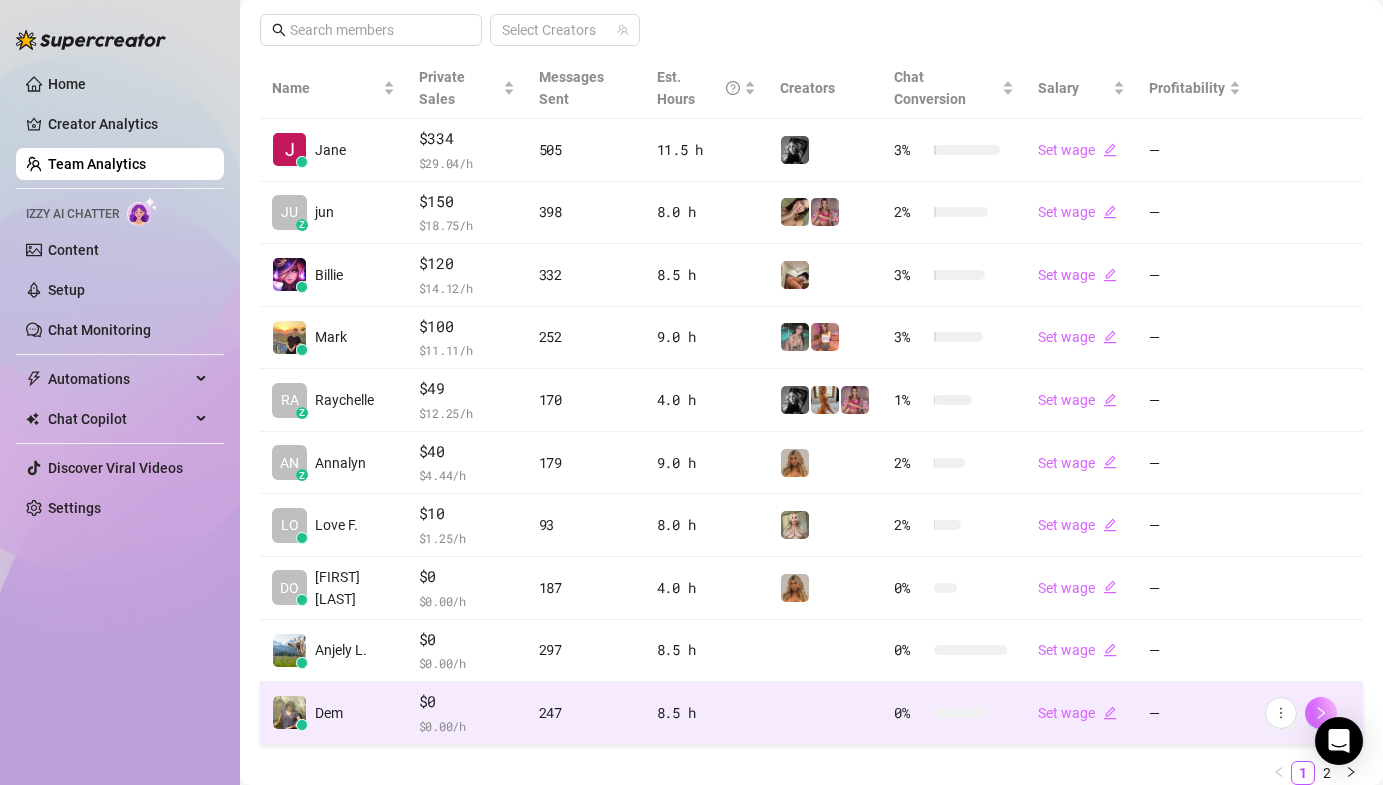 scroll, scrollTop: 472, scrollLeft: 0, axis: vertical 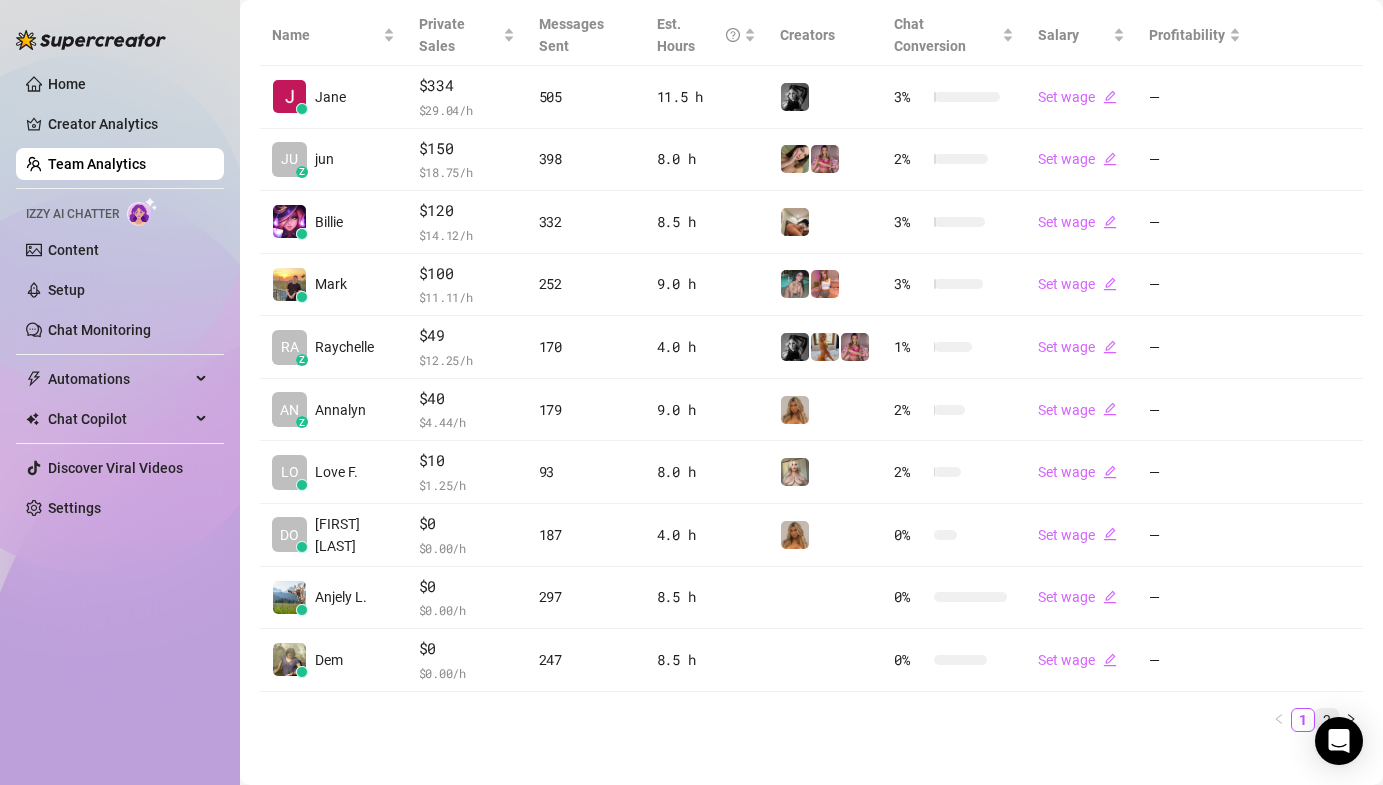 click on "Name Private Sales Messages Sent Est. Hours  Creators Chat Conversion Salary Profitability Jane $334 $ 29.04 /h 505 11.5 h 3 % Set wage — JU z jun $150 $ 18.75 /h 398 8.0 h 2 % Set wage — Billie $120 $ 14.12 /h 332 8.5 h 3 % Set wage — Mark $100 $ 11.11 /h 252 9.0 h 3 % Set wage — RA z Raychelle $49 $ 12.25 /h 170 4.0 h 1 % Set wage — AN z Annalyn $40 $ 4.44 /h 179 9.0 h 2 % Set wage — LO Love F. $10 $ 1.25 /h 93 8.0 h 2 % Set wage — DO donna m. $0 $ 0.00 /h 187 4.0 h 0 % Set wage — Anjely L. $0 $ 0.00 /h 297 8.5 h 0 % Set wage — Dem $0 $ 0.00 /h 247 8.5 h 0 % Set wage — 1 2" at bounding box center [811, 368] 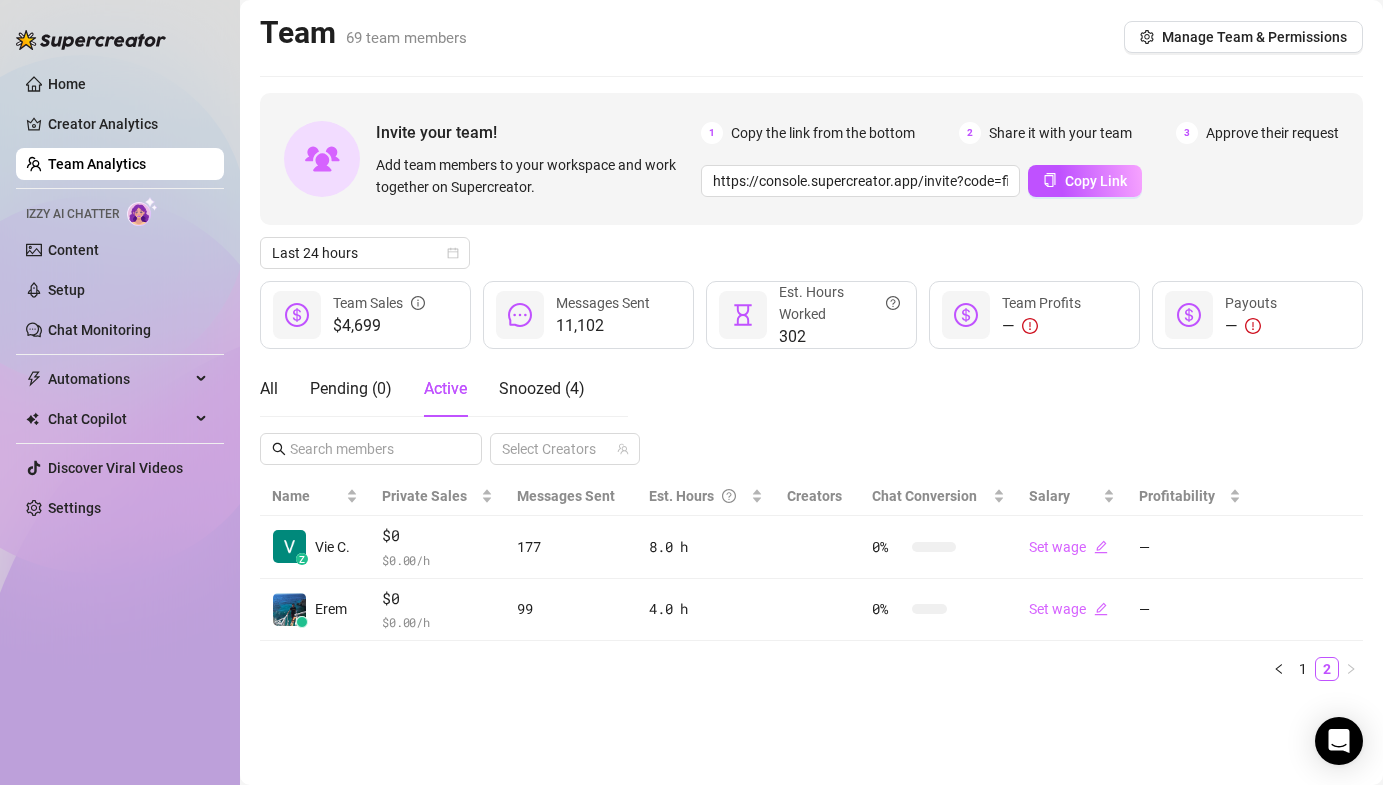 scroll, scrollTop: 0, scrollLeft: 0, axis: both 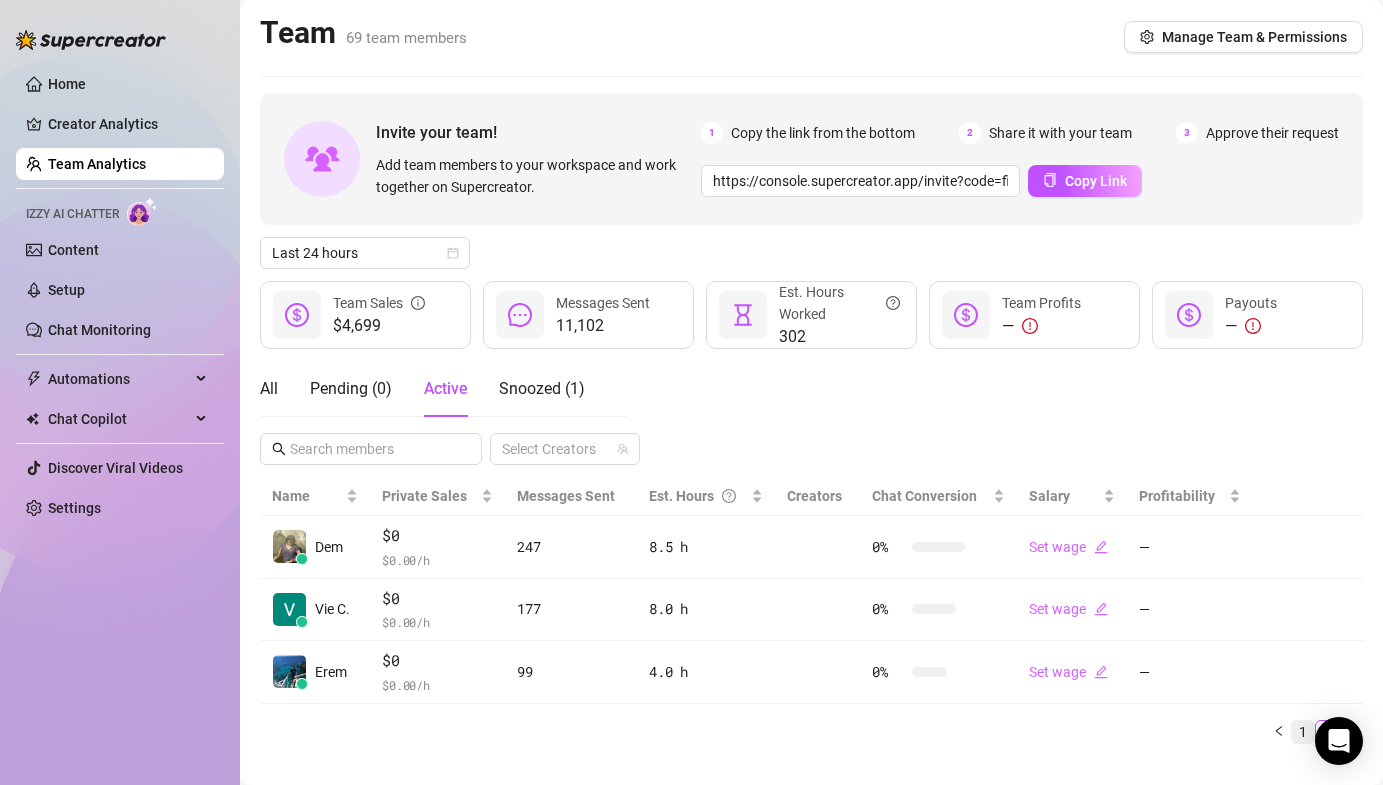 click on "1" at bounding box center (1303, 732) 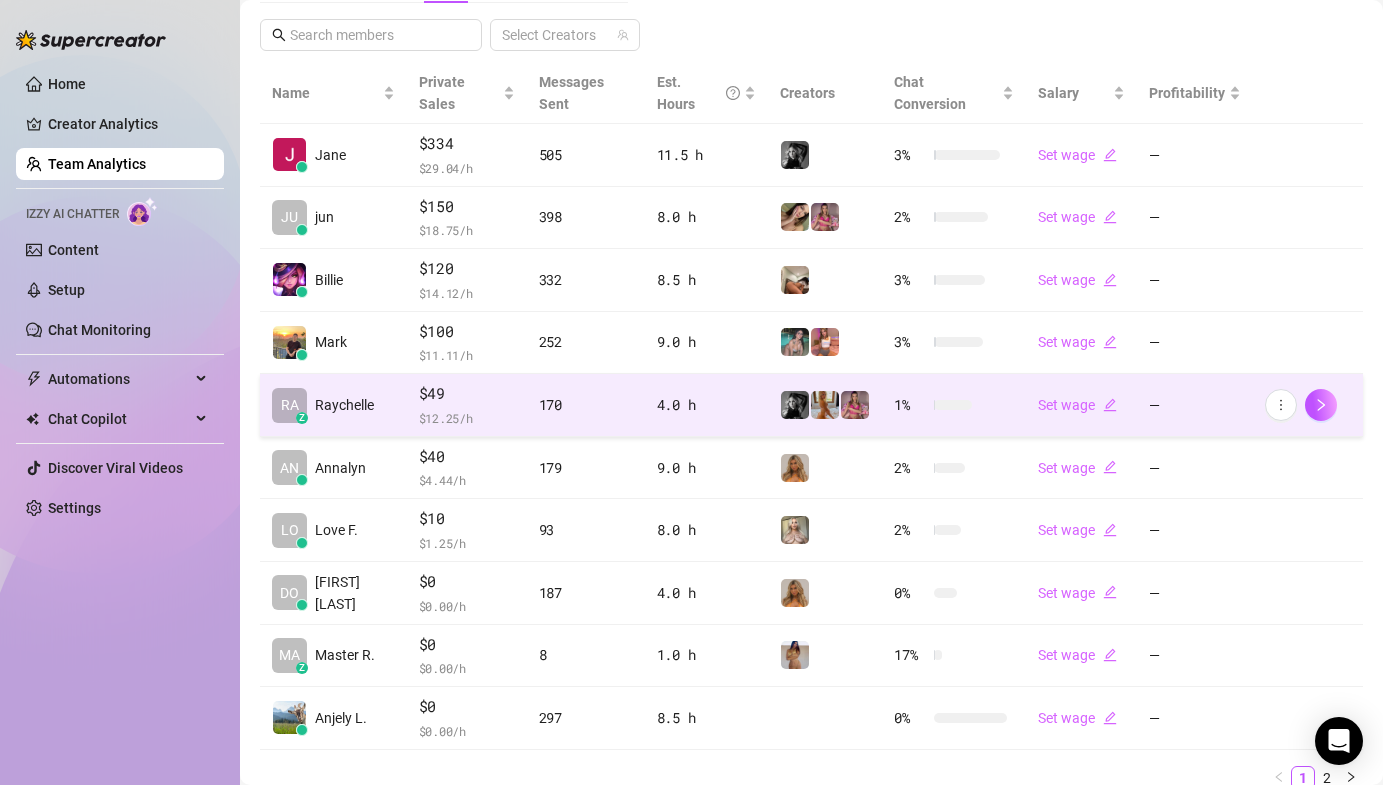 scroll, scrollTop: 472, scrollLeft: 0, axis: vertical 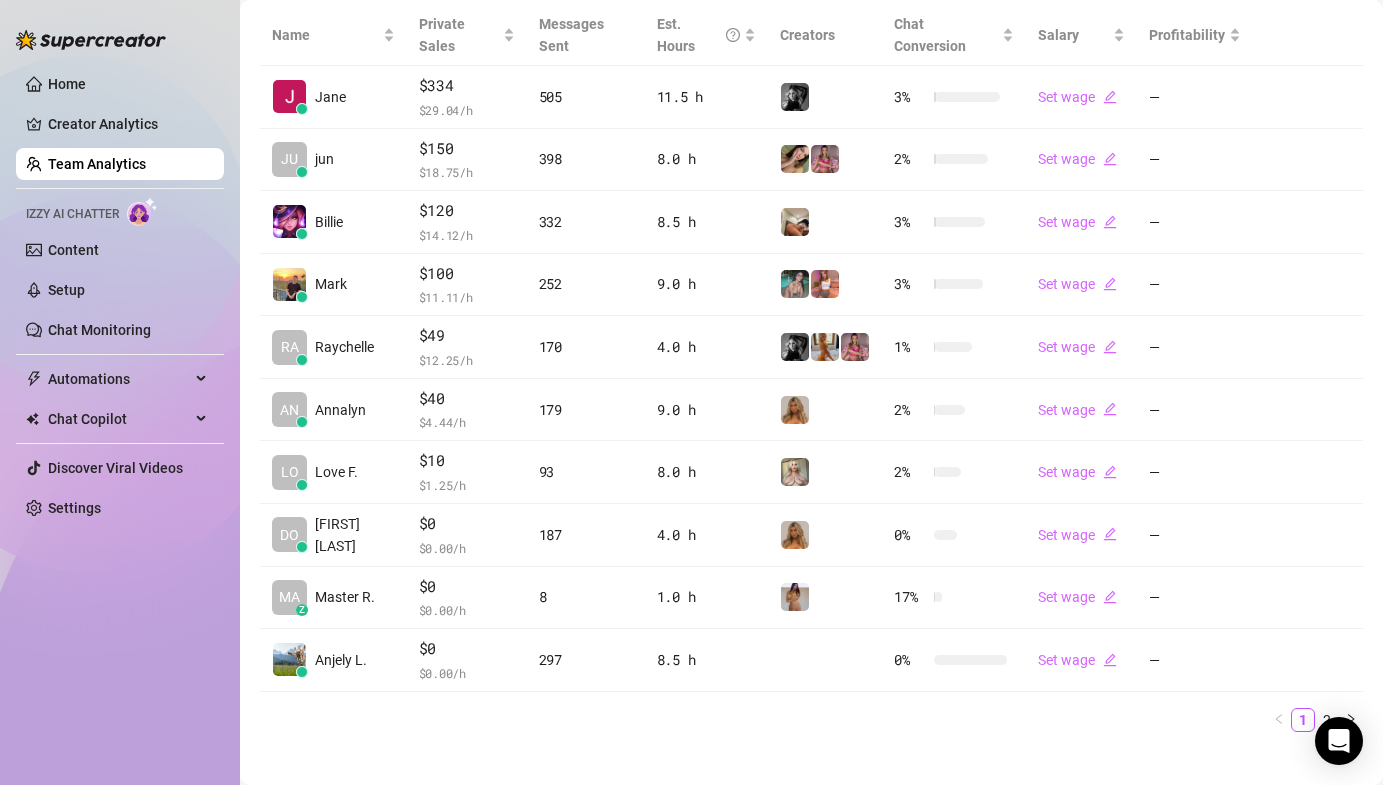 click on "Team 69   team members Manage Team & Permissions Invite your team! Add team members to your workspace and work together on Supercreator. 1 Copy the link from the bottom 2 Share it with your team 3 Approve their request https://console.supercreator.app/invite?code=fibzx3jJrgPbWdJEkEN3sg7x35T2&workspace=222%20Mgmt%20 Copy Link Last 24 hours $4,699 Team Sales 11,102 Messages Sent 302 Est. Hours Worked — Team Profits — Payouts All Pending ( 0 ) Active Snoozed ( 2 )   Select Creators Name Private Sales Messages Sent Est. Hours  Creators Chat Conversion Salary Profitability Jane $334 $ 29.04 /h 505 11.5 h 3 % Set wage — JU jun $150 $ 18.75 /h 398 8.0 h 2 % Set wage — Billie $120 $ 14.12 /h 332 8.5 h 3 % Set wage — Mark $100 $ 11.11 /h 252 9.0 h 3 % Set wage — RA Raychelle $49 $ 12.25 /h 170 4.0 h 1 % Set wage — AN Annalyn $40 $ 4.44 /h 179 9.0 h 2 % Set wage — LO Love F. $10 $ 1.25 /h 93 8.0 h 2 % Set wage — DO donna m. $0 $ 0.00 /h 187 4.0 h 0 % Set wage — MA z Master R. $0 $ 0.00 /h 8 1.0 h %" at bounding box center (811, 168) 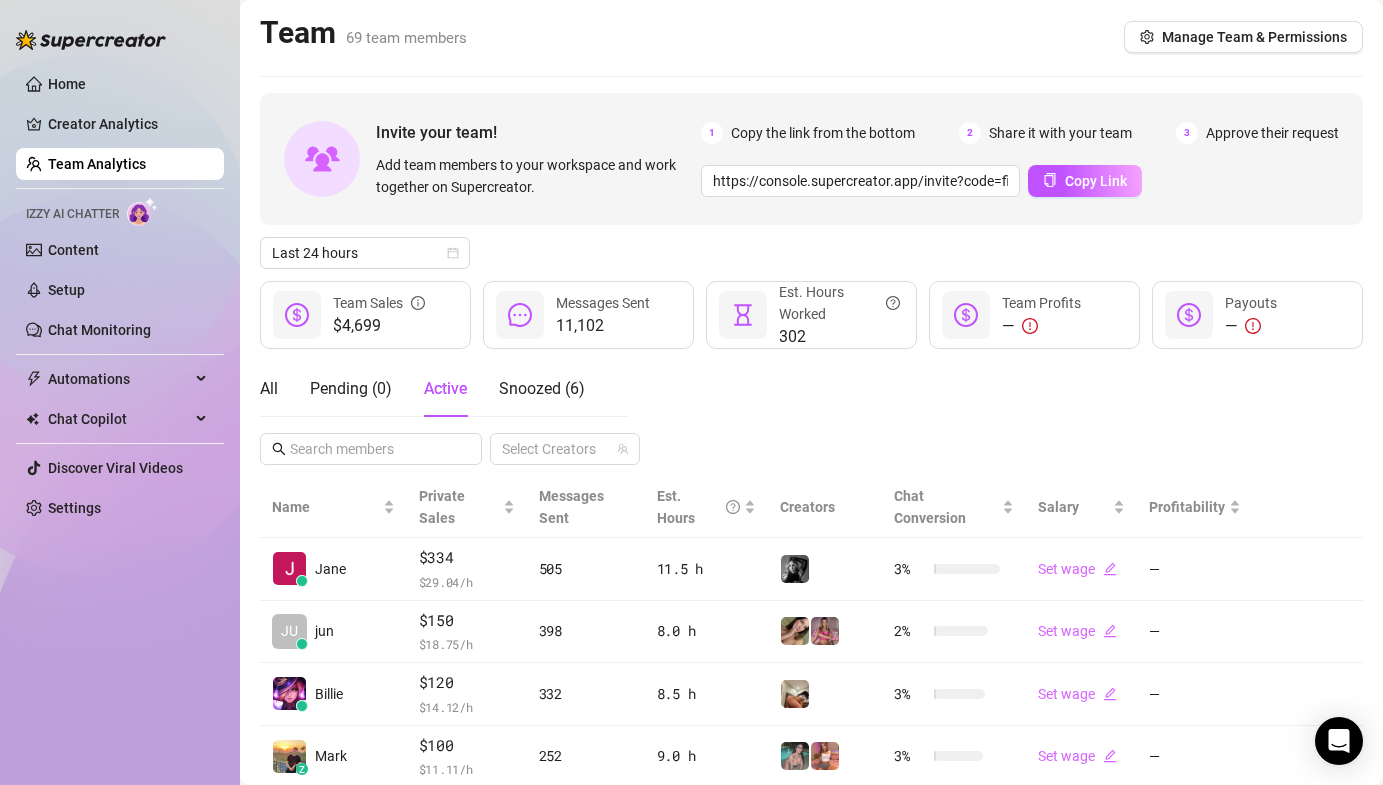 scroll, scrollTop: 0, scrollLeft: 0, axis: both 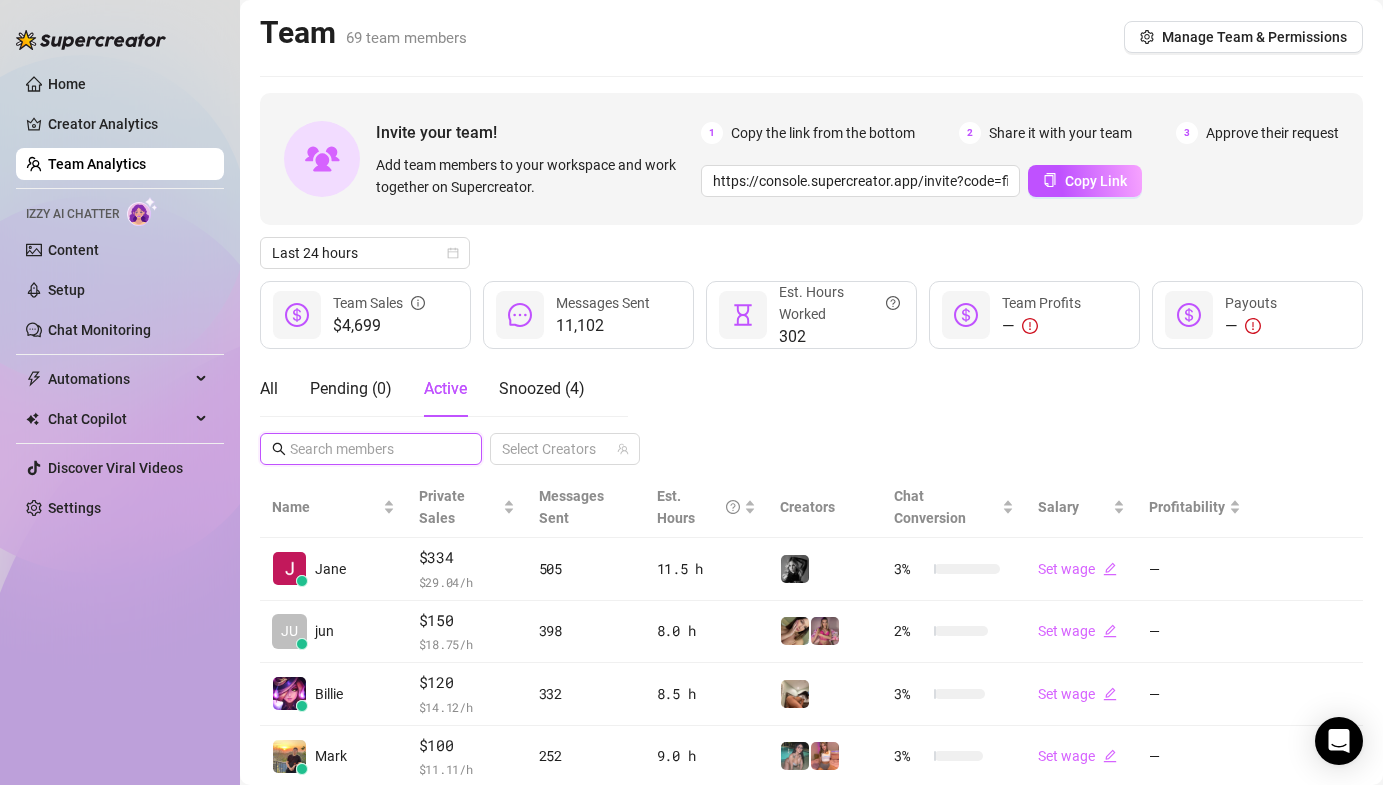 click at bounding box center [372, 449] 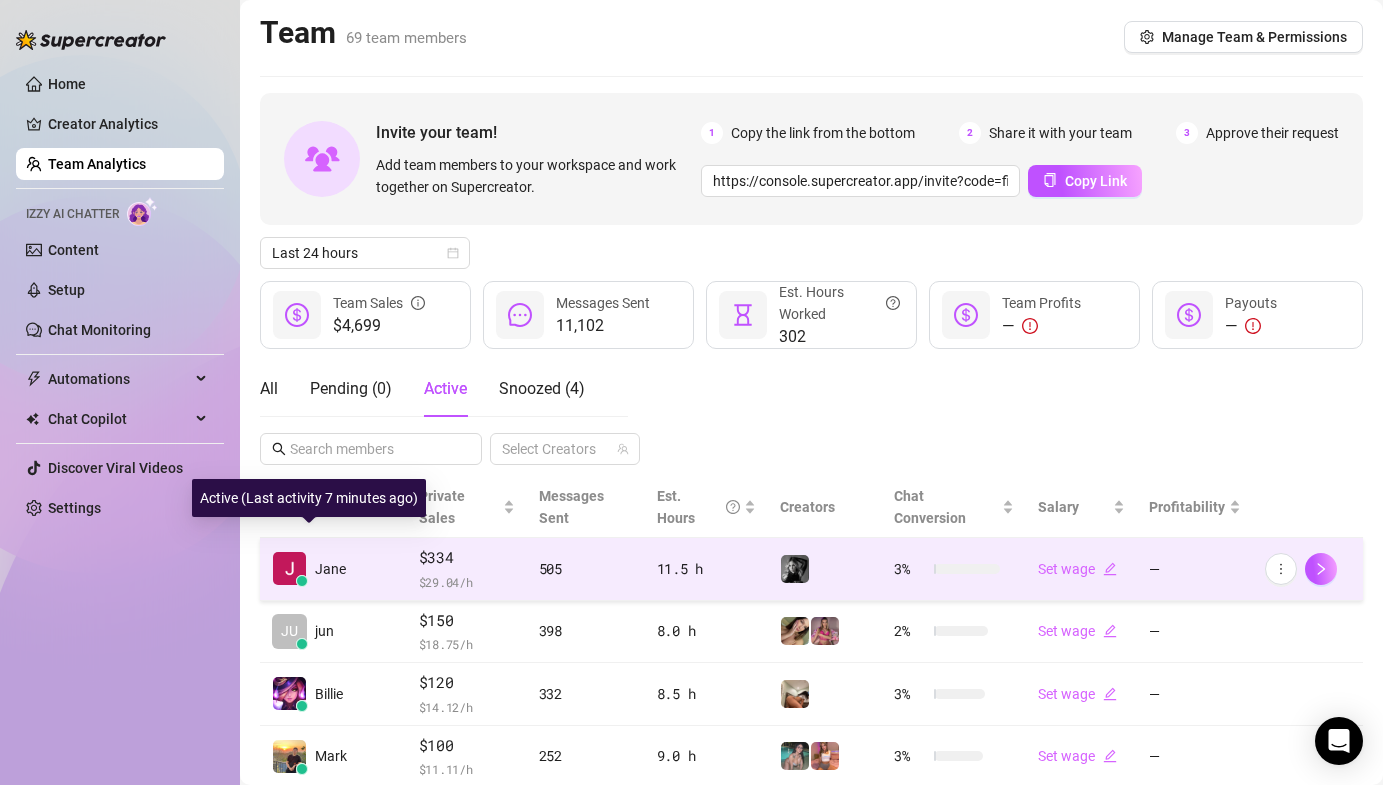 click at bounding box center [289, 568] 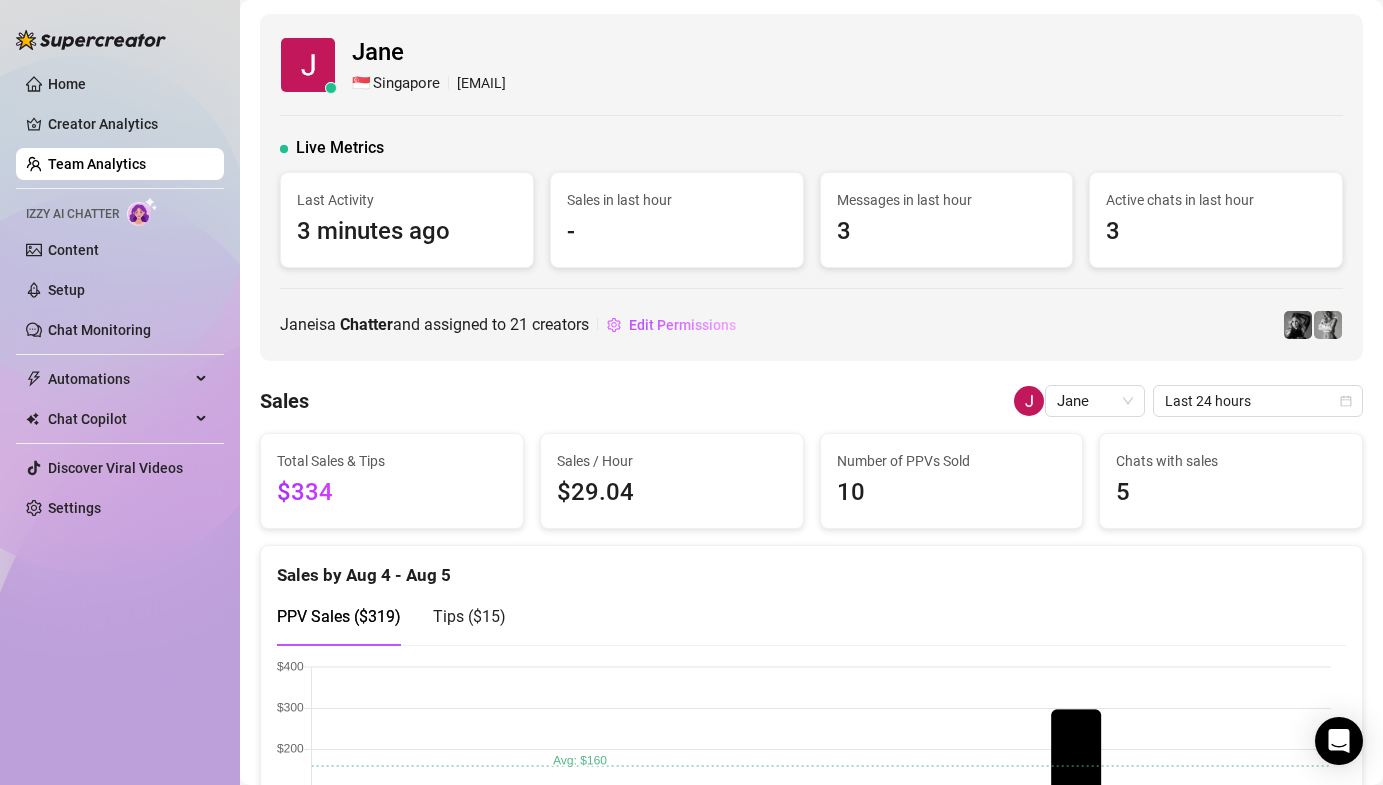 click on "Team Analytics" at bounding box center (97, 164) 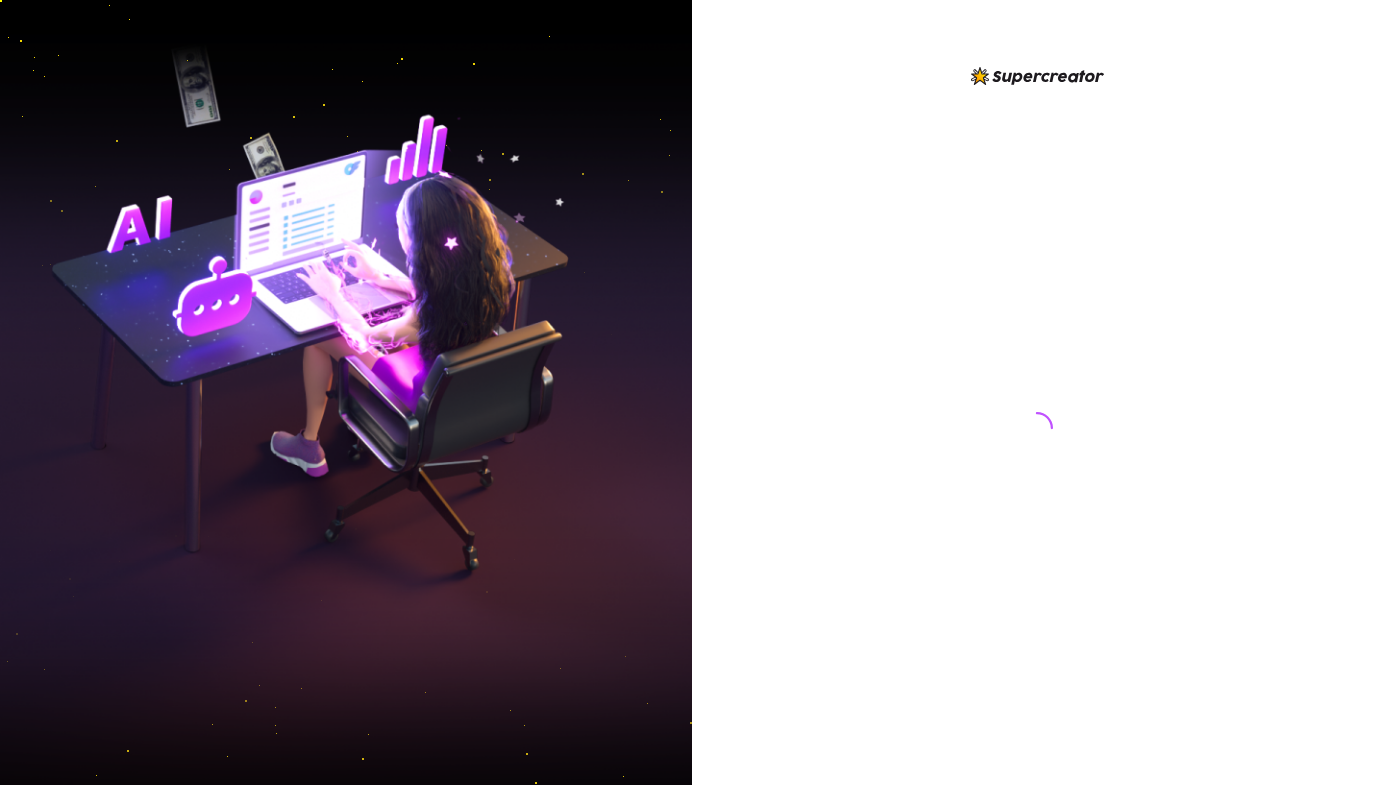 scroll, scrollTop: 0, scrollLeft: 0, axis: both 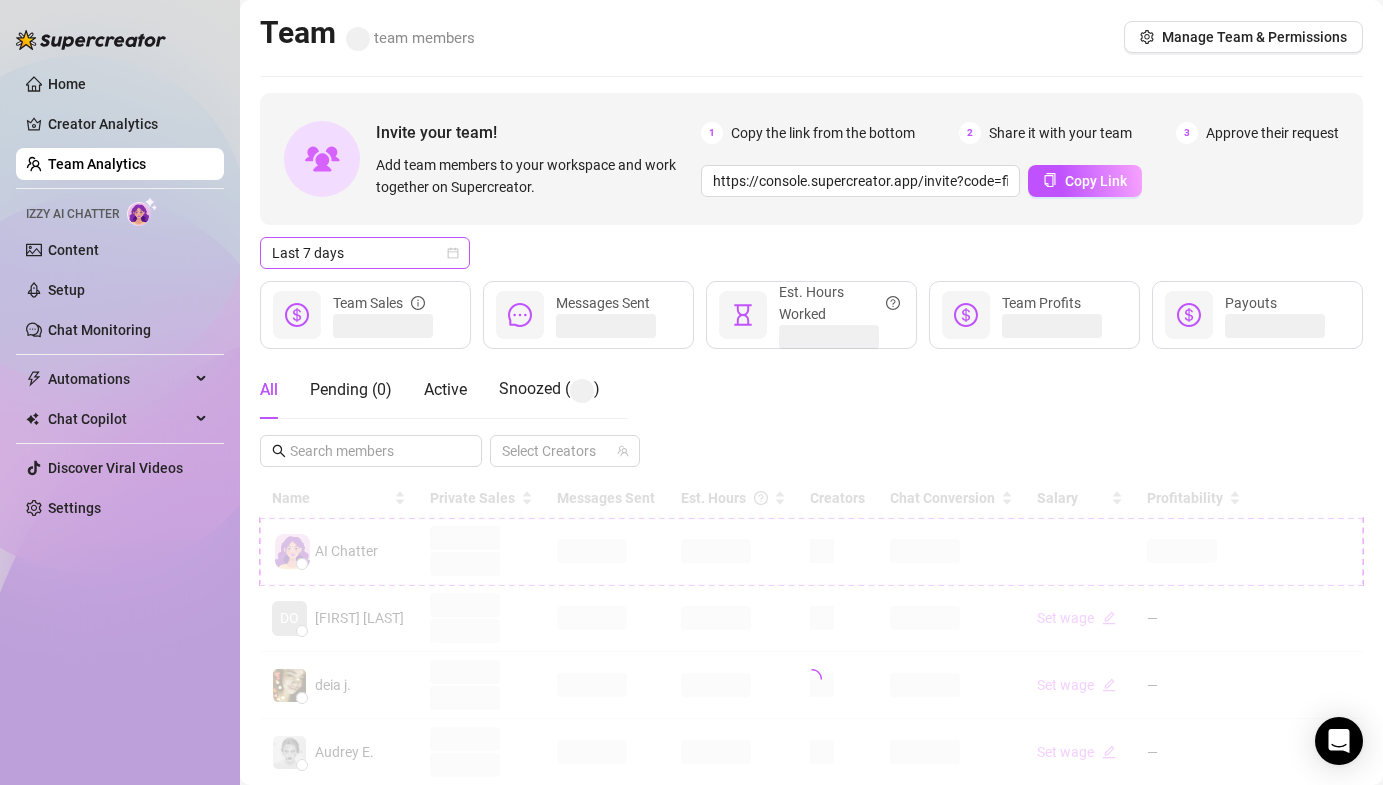 click on "Last 7 days" at bounding box center (365, 253) 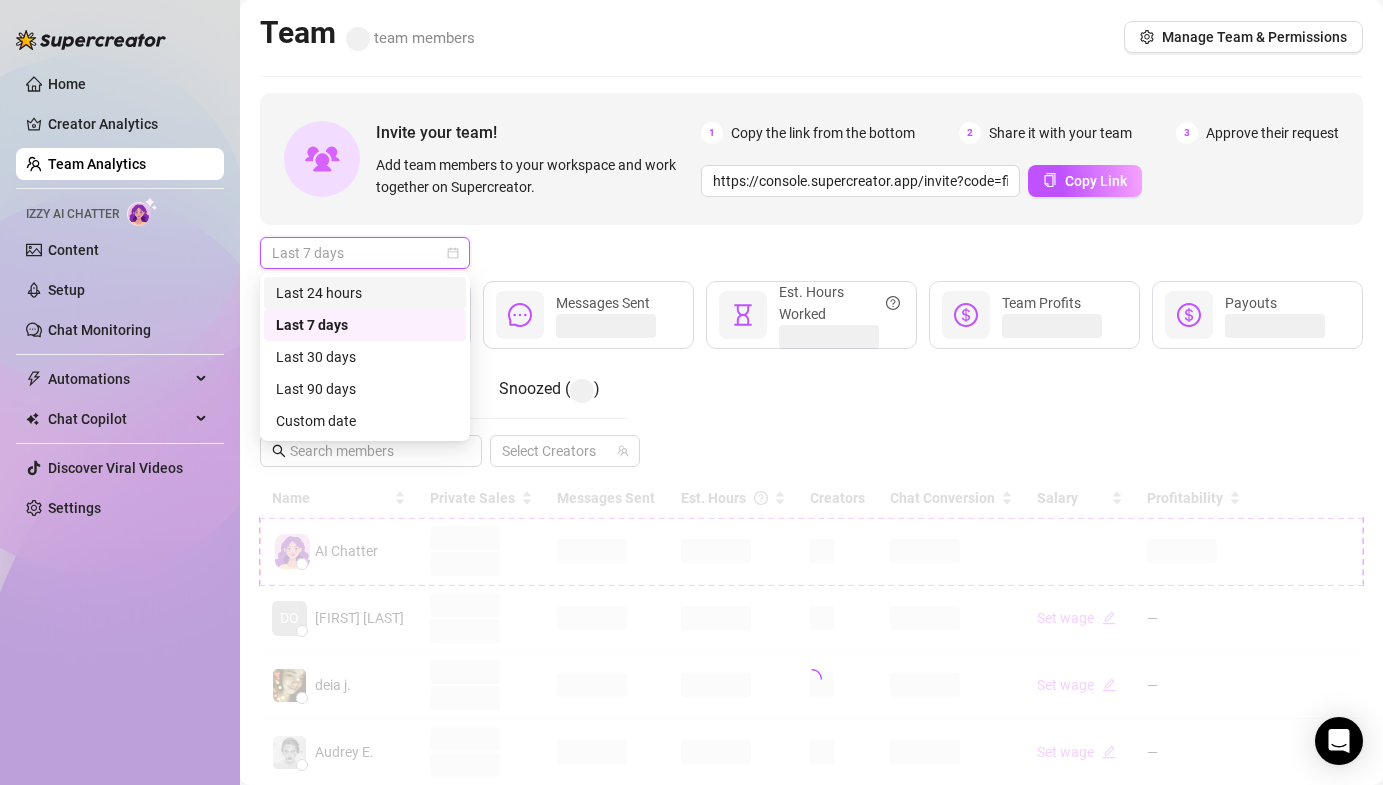click on "Last 24 hours" at bounding box center [365, 293] 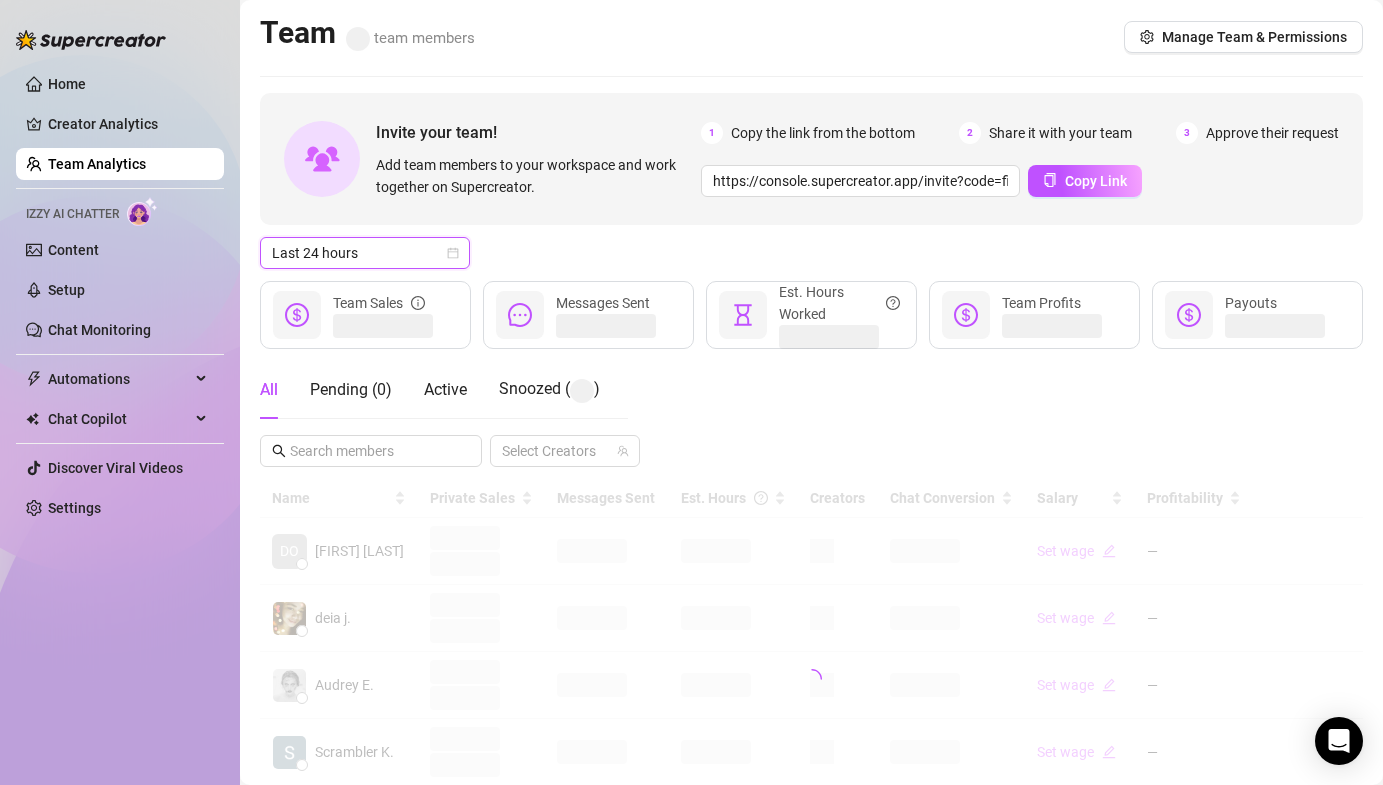 click on "Last 24 hours Last 24 hours" at bounding box center [811, 253] 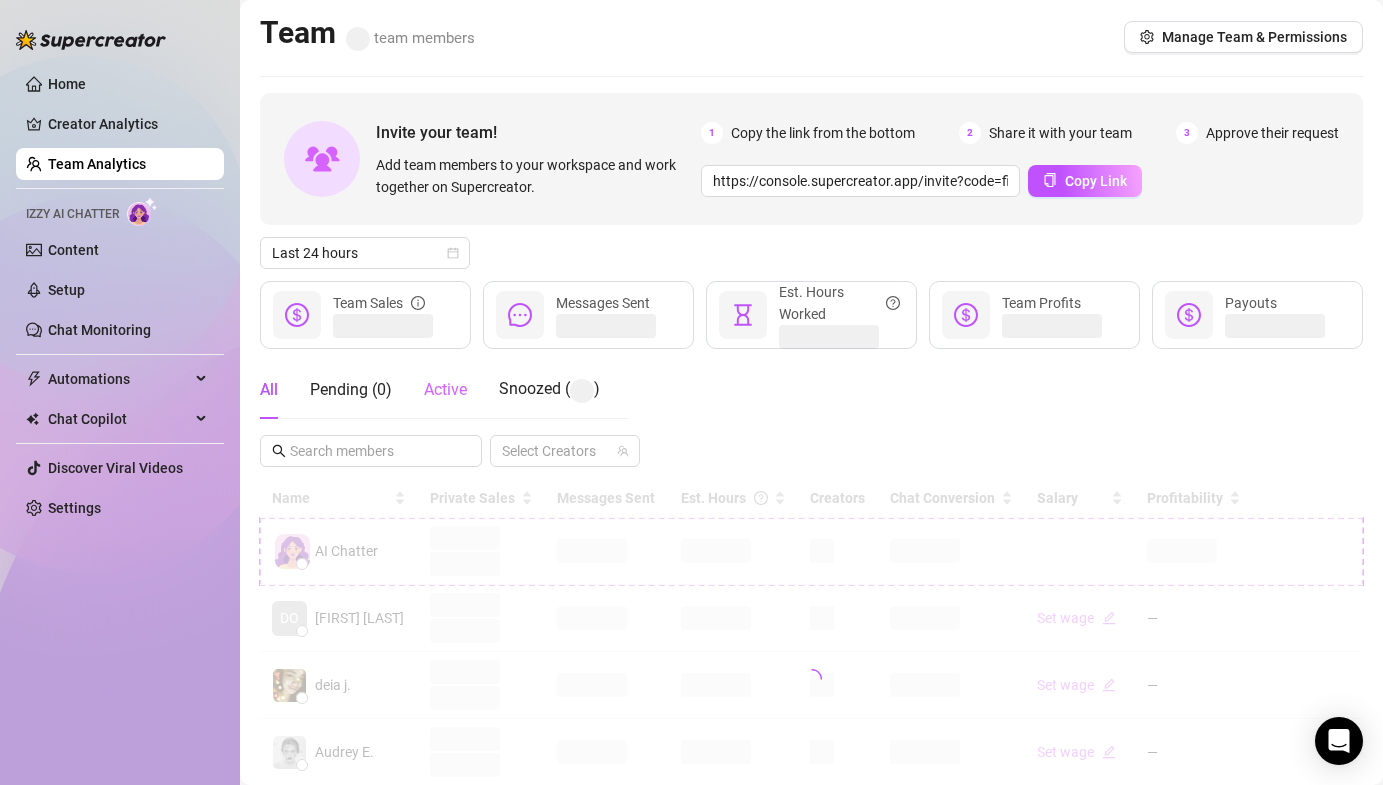 click on "Active" at bounding box center [445, 390] 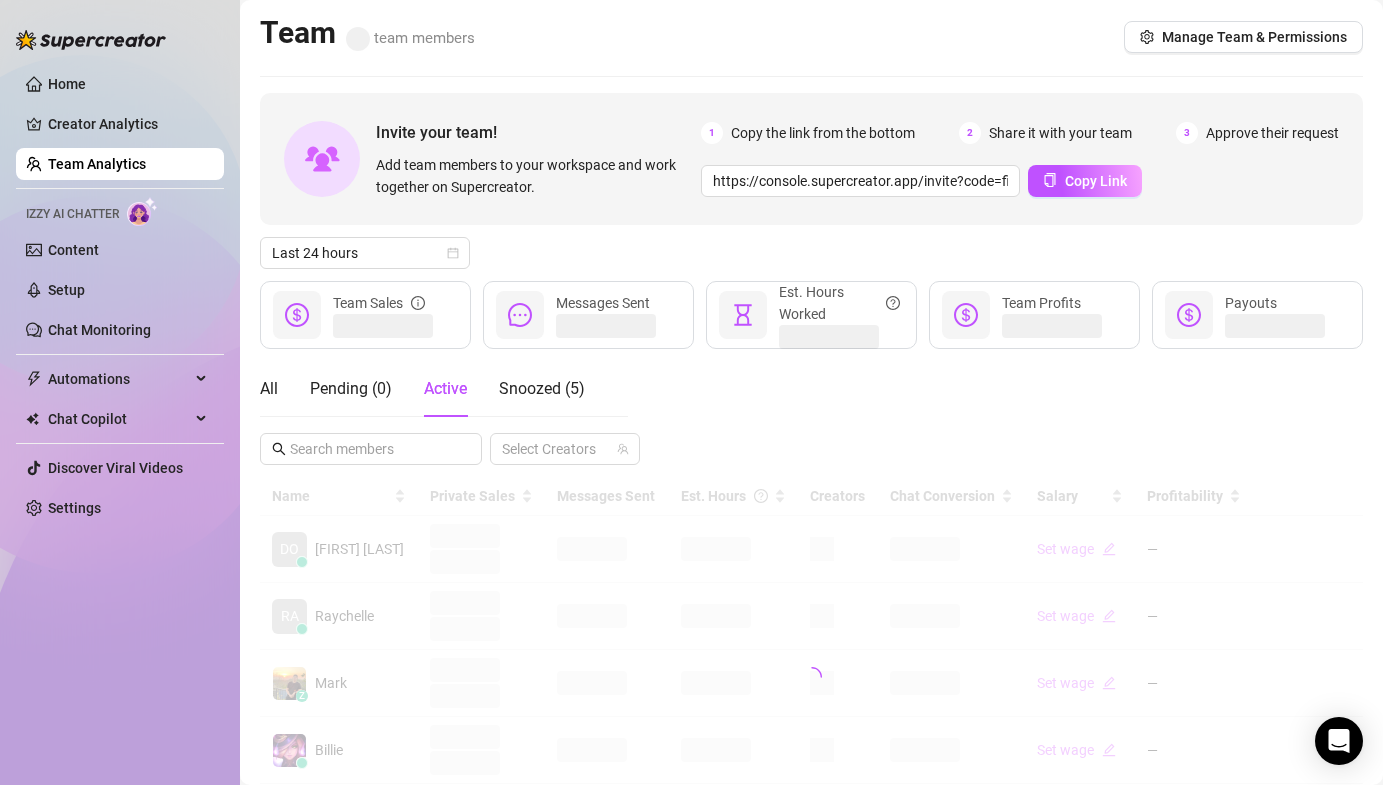 click on "All Pending ( 0 ) Active Snoozed ( 5 )   Select Creators" at bounding box center (811, 413) 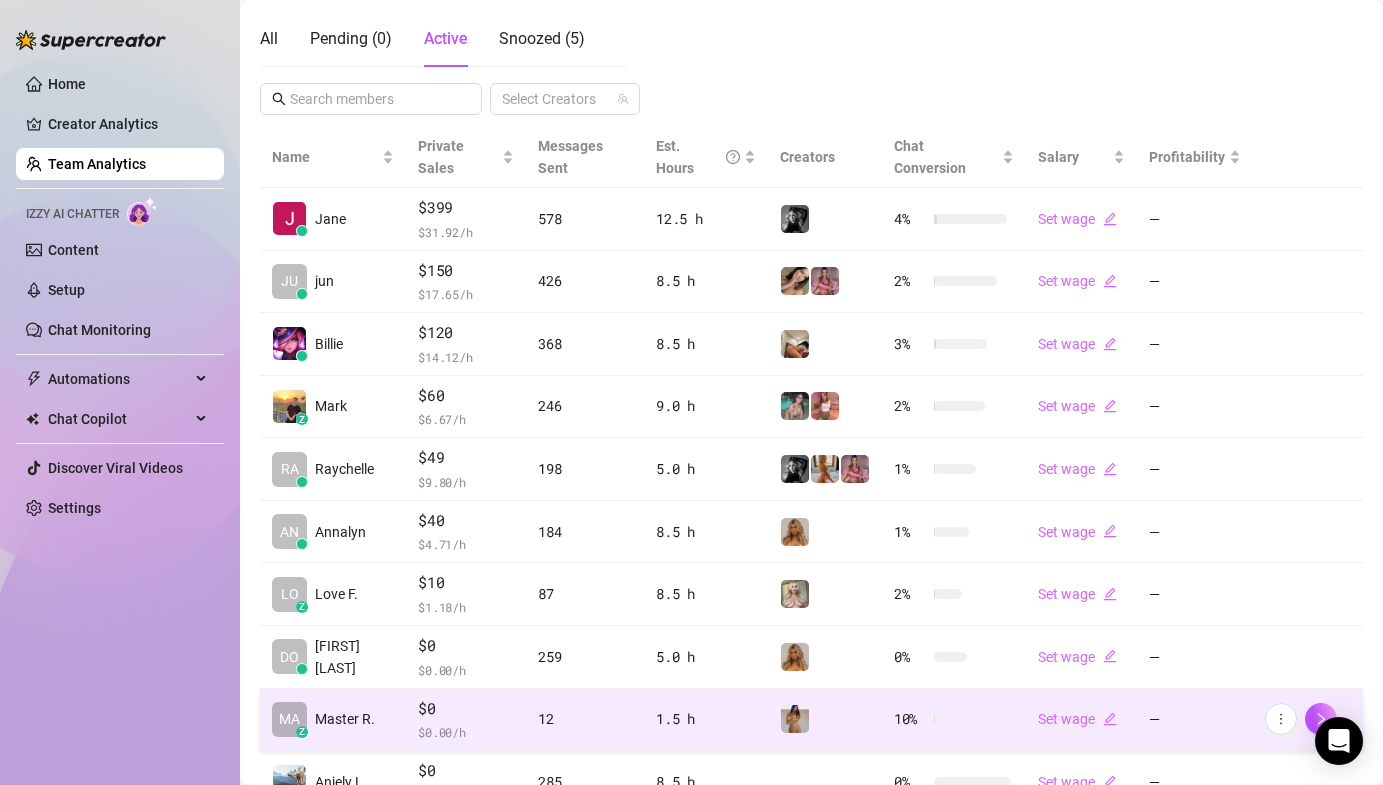 scroll, scrollTop: 463, scrollLeft: 0, axis: vertical 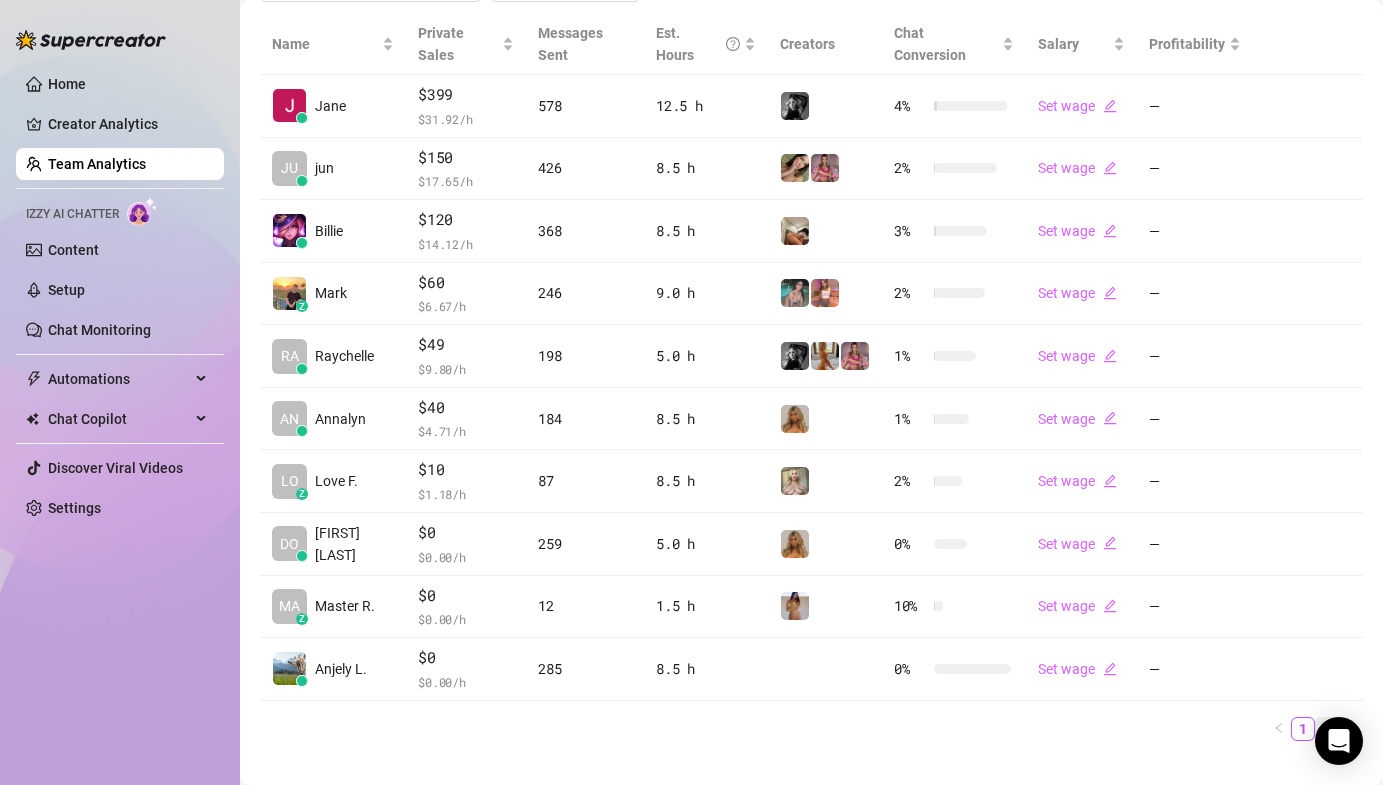 click on "2" at bounding box center [1327, 729] 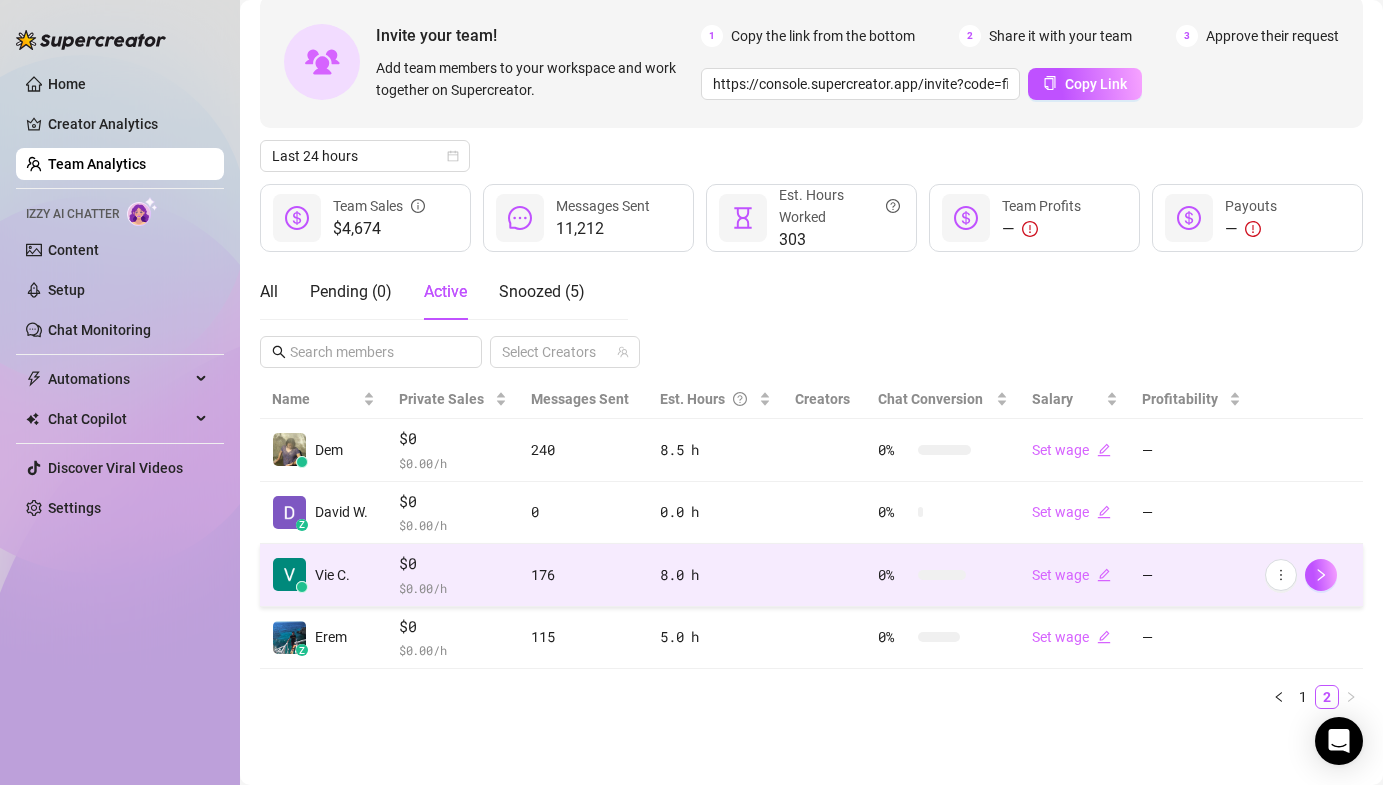 scroll, scrollTop: 97, scrollLeft: 0, axis: vertical 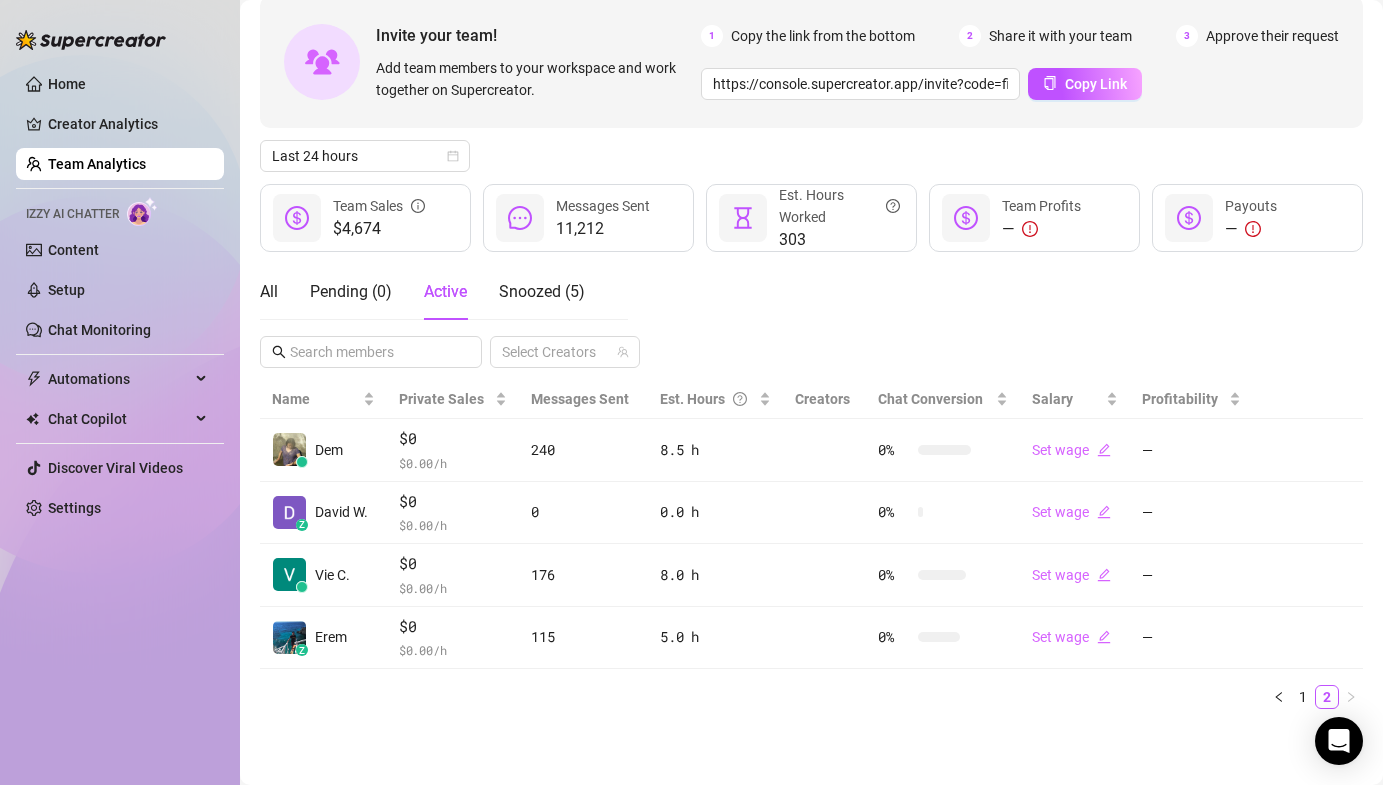 click on "Name Private Sales Messages Sent Est. Hours  Creators Chat Conversion Salary Profitability Dem $0 $ 0.00 /h 240 8.5 h 0 % Set wage — z David W. $0 $ 0.00 /h 0 0.0 h 0 % Set wage — Vie C. $0 $ 0.00 /h 176 8.0 h 0 % Set wage — z Erem $0 $ 0.00 /h 115 5.0 h 0 % Set wage — 1 2" at bounding box center (811, 552) 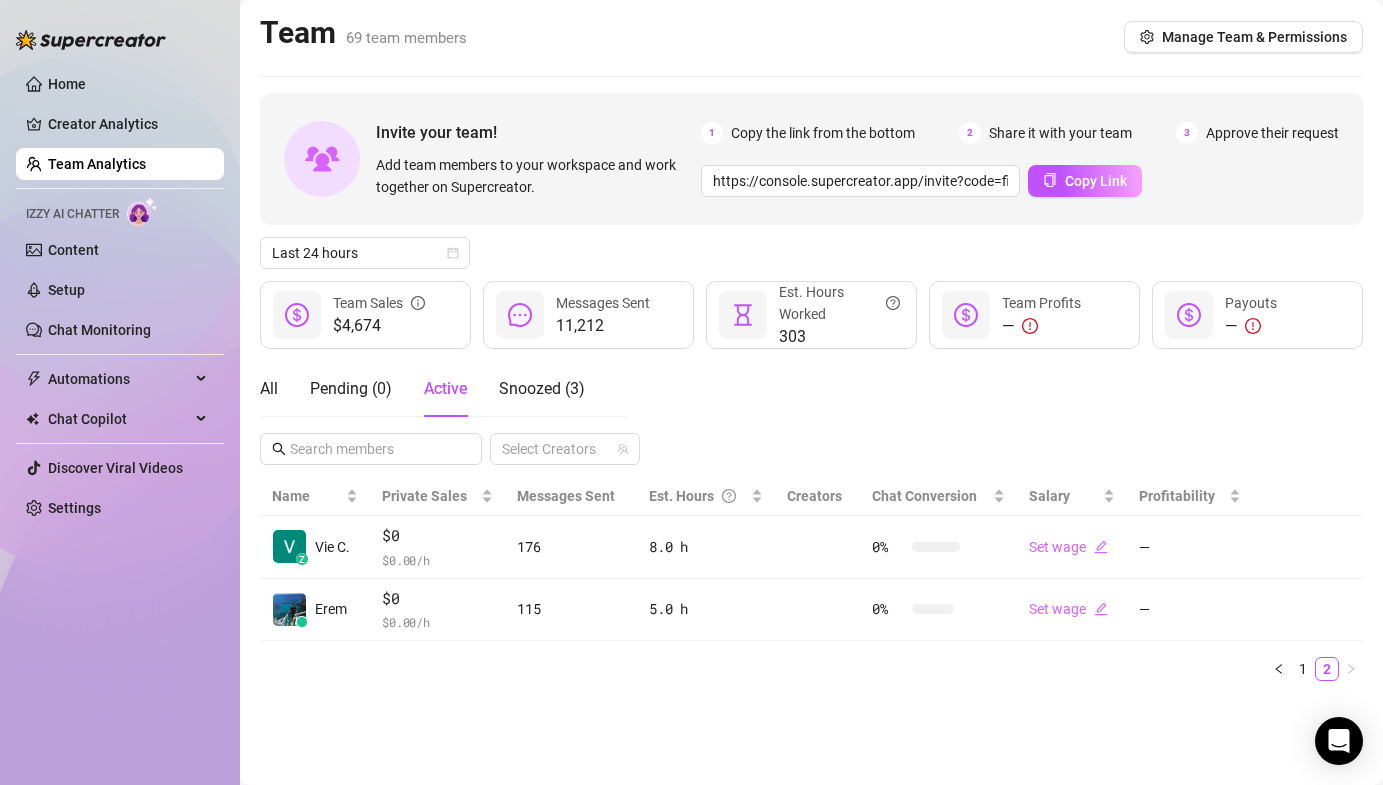 scroll, scrollTop: 0, scrollLeft: 0, axis: both 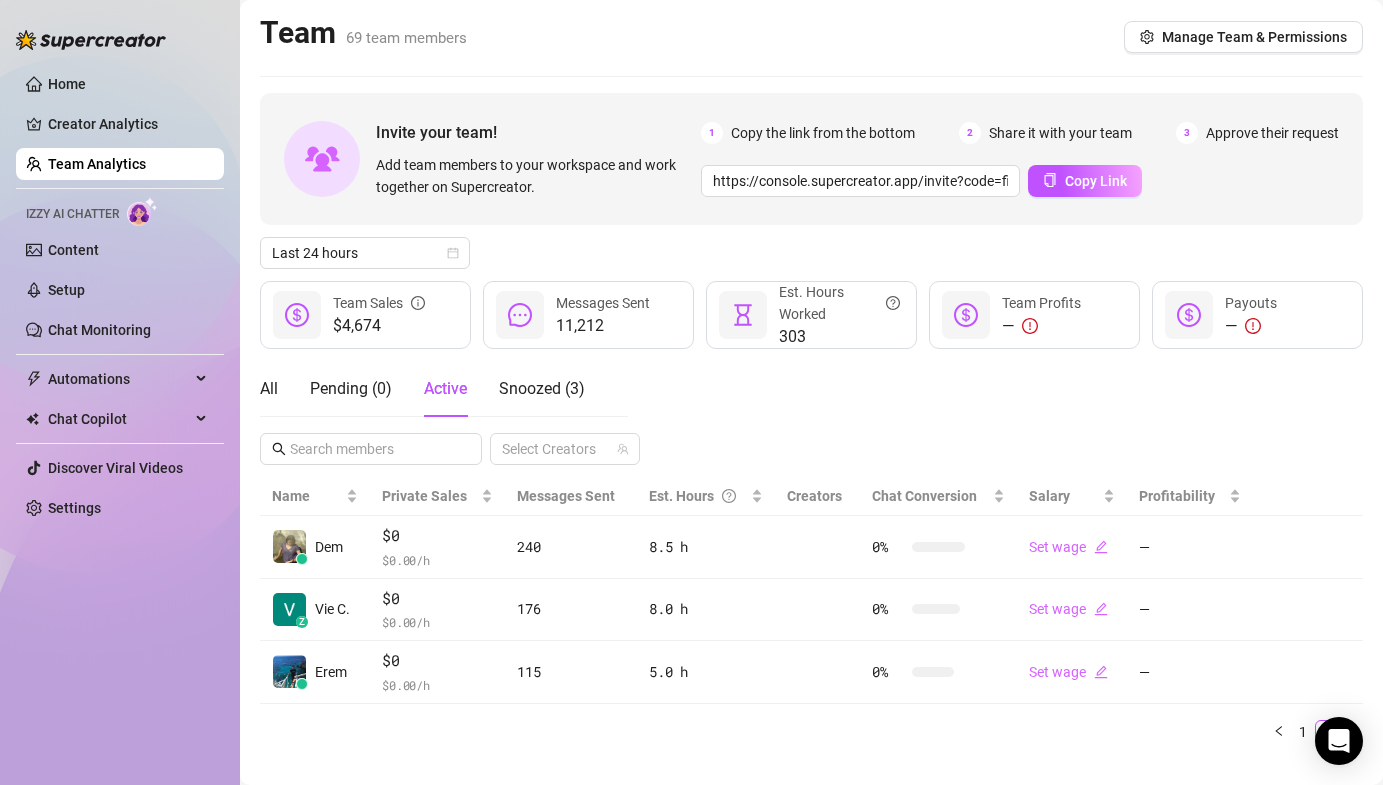 click on "Team 69   team members Manage Team & Permissions Invite your team! Add team members to your workspace and work together on Supercreator. 1 Copy the link from the bottom 2 Share it with your team 3 Approve their request https://console.supercreator.app/invite?code=fibzx3jJrgPbWdJEkEN3sg7x35T2&workspace=222%20Mgmt%20 Copy Link Last 24 hours $4,674 Team Sales 11,212 Messages Sent 303 Est. Hours Worked — Team Profits — Payouts All Pending ( 0 ) Active Snoozed ( 3 )   Select Creators Name Private Sales Messages Sent Est. Hours  Creators Chat Conversion Salary Profitability Dem $0 $ 0.00 /h 240 8.5 h 0 % Set wage — z Vie C. $0 $ 0.00 /h 176 8.0 h 0 % Set wage — z Erem $0 $ 0.00 /h 115 5.0 h 0 % Set wage — 1 2" at bounding box center (811, 410) 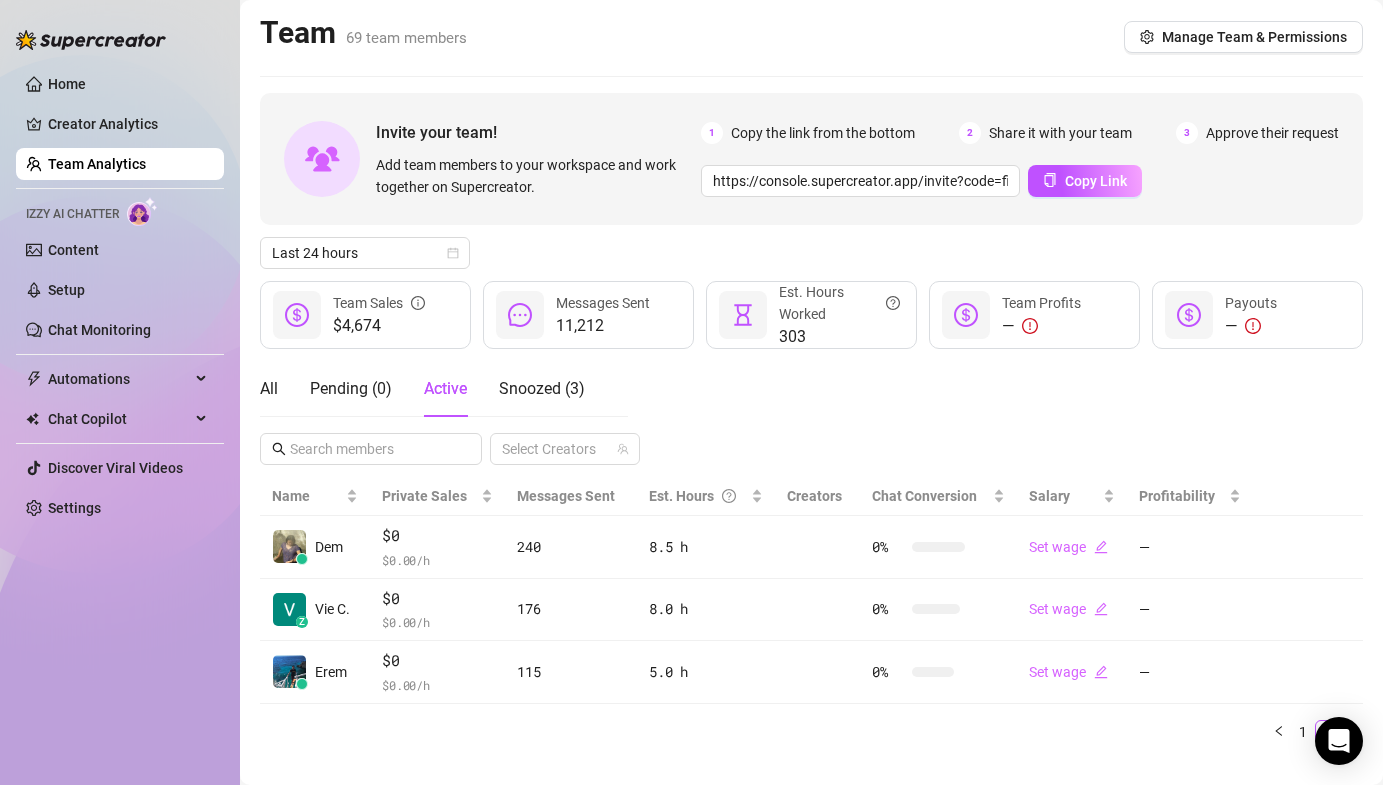 click on "All Pending ( 0 ) Active Snoozed ( 3 )   Select Creators" at bounding box center [811, 413] 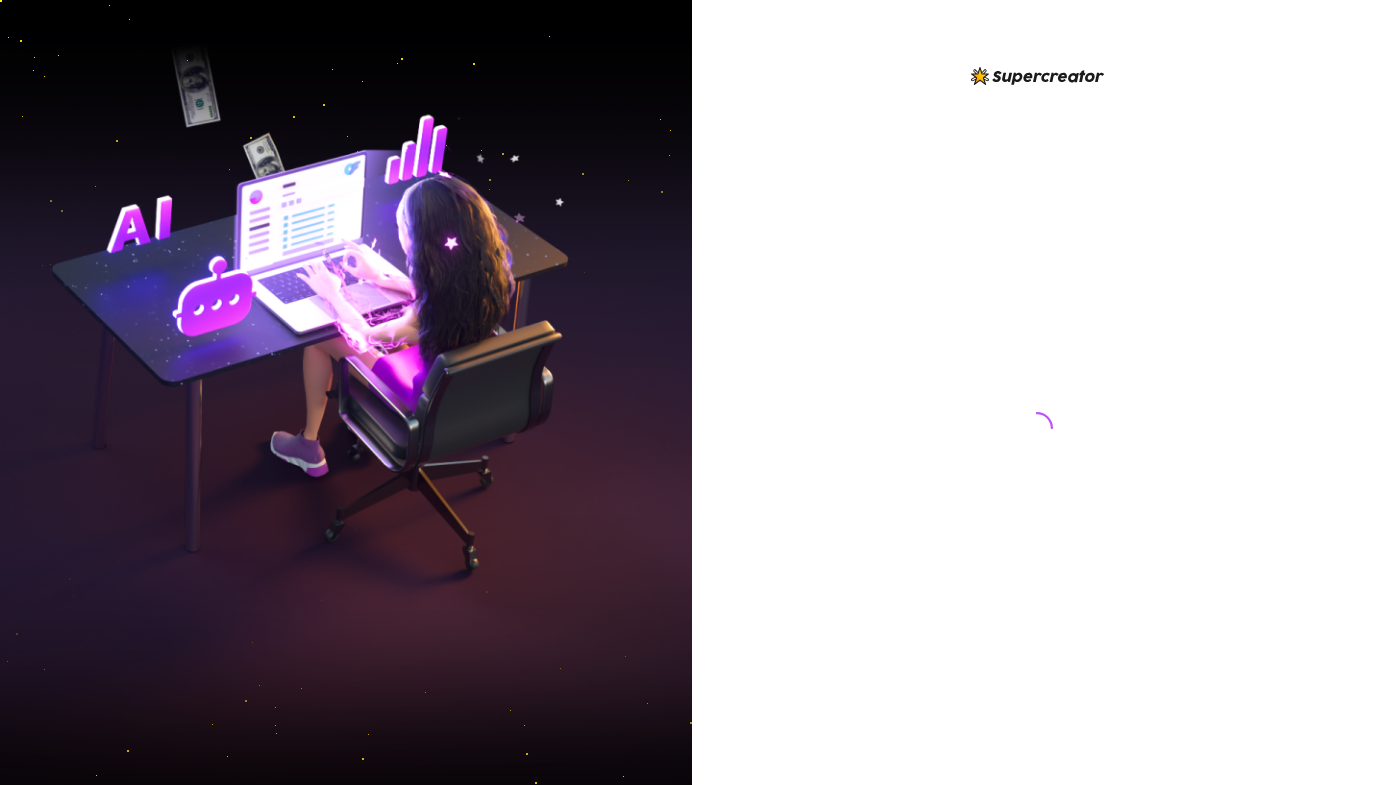 scroll, scrollTop: 0, scrollLeft: 0, axis: both 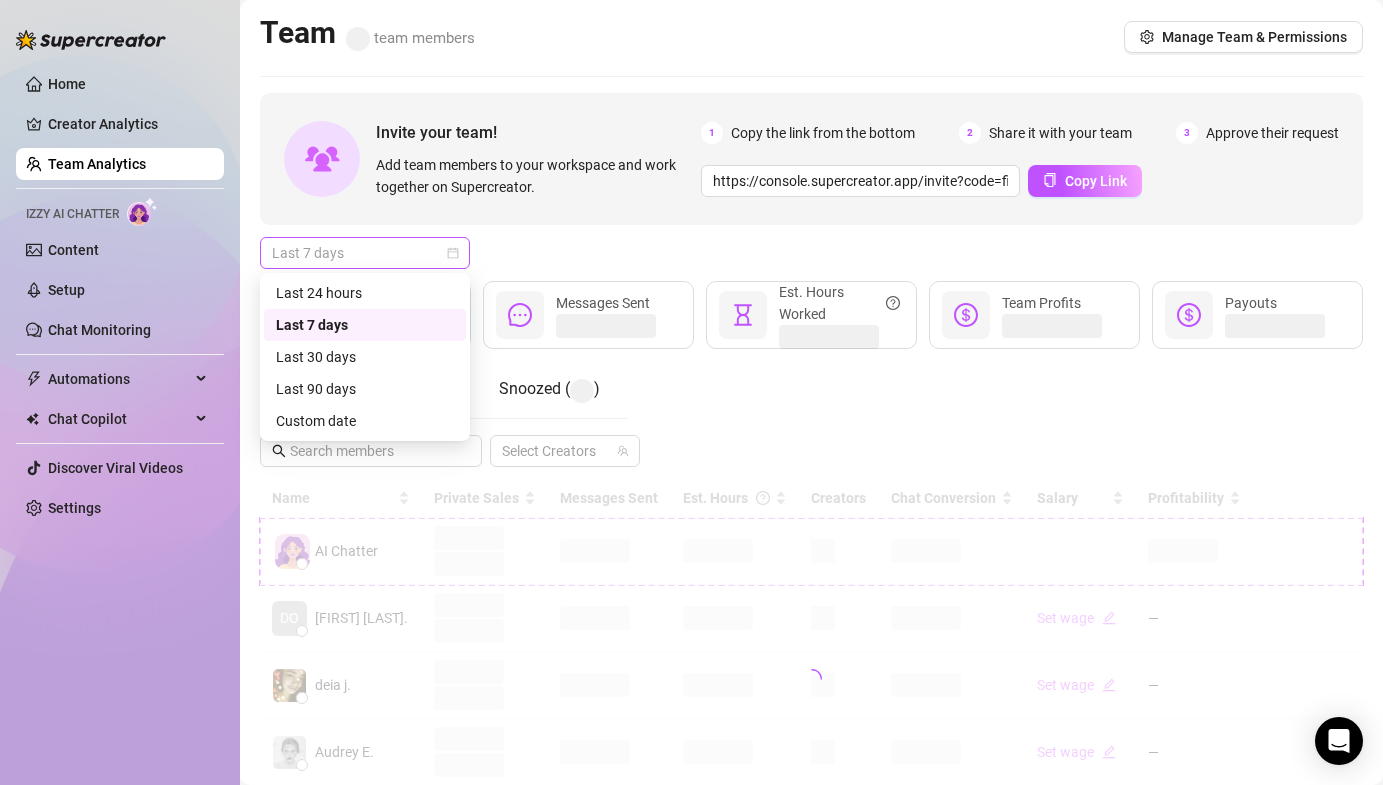 drag, startPoint x: 399, startPoint y: 264, endPoint x: 396, endPoint y: 278, distance: 14.3178215 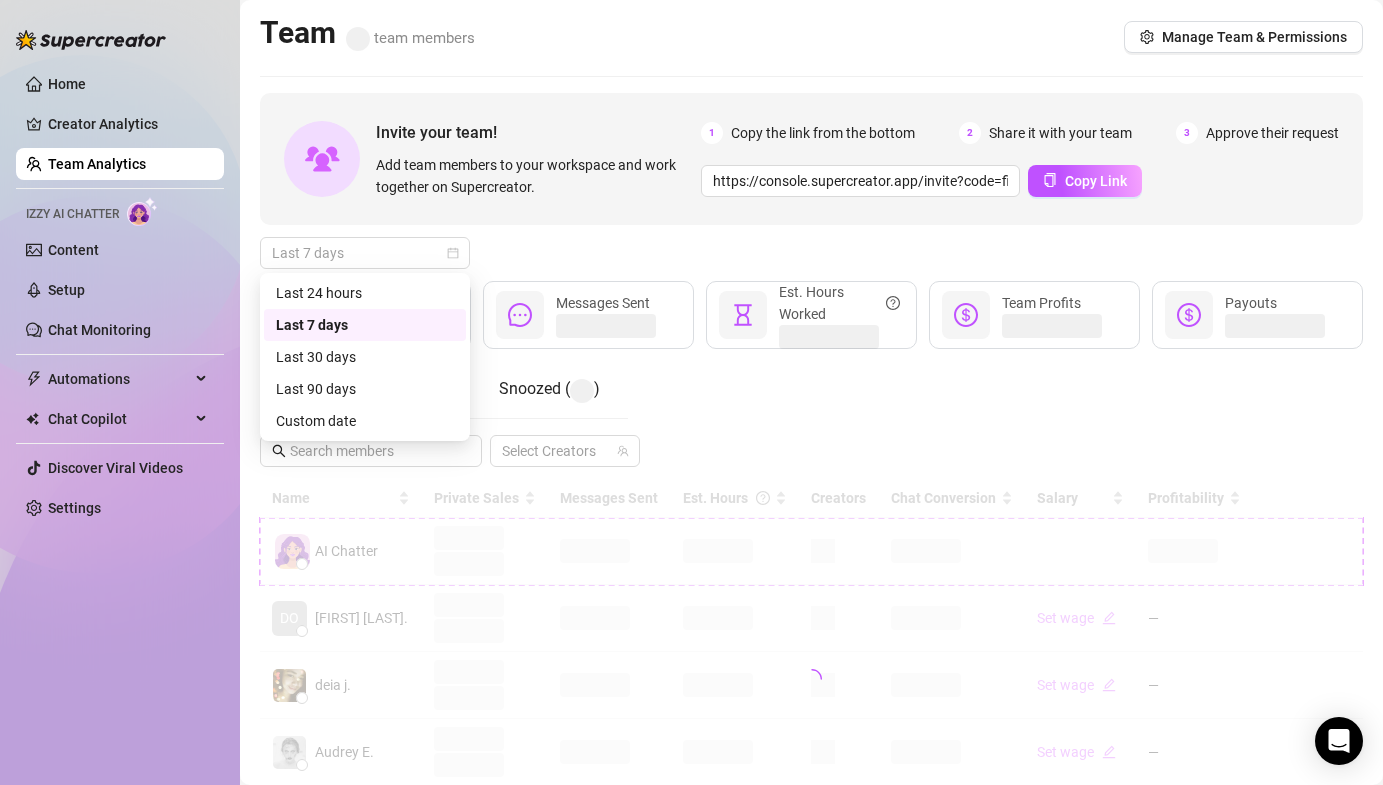 click on "Last 7 days" at bounding box center [365, 253] 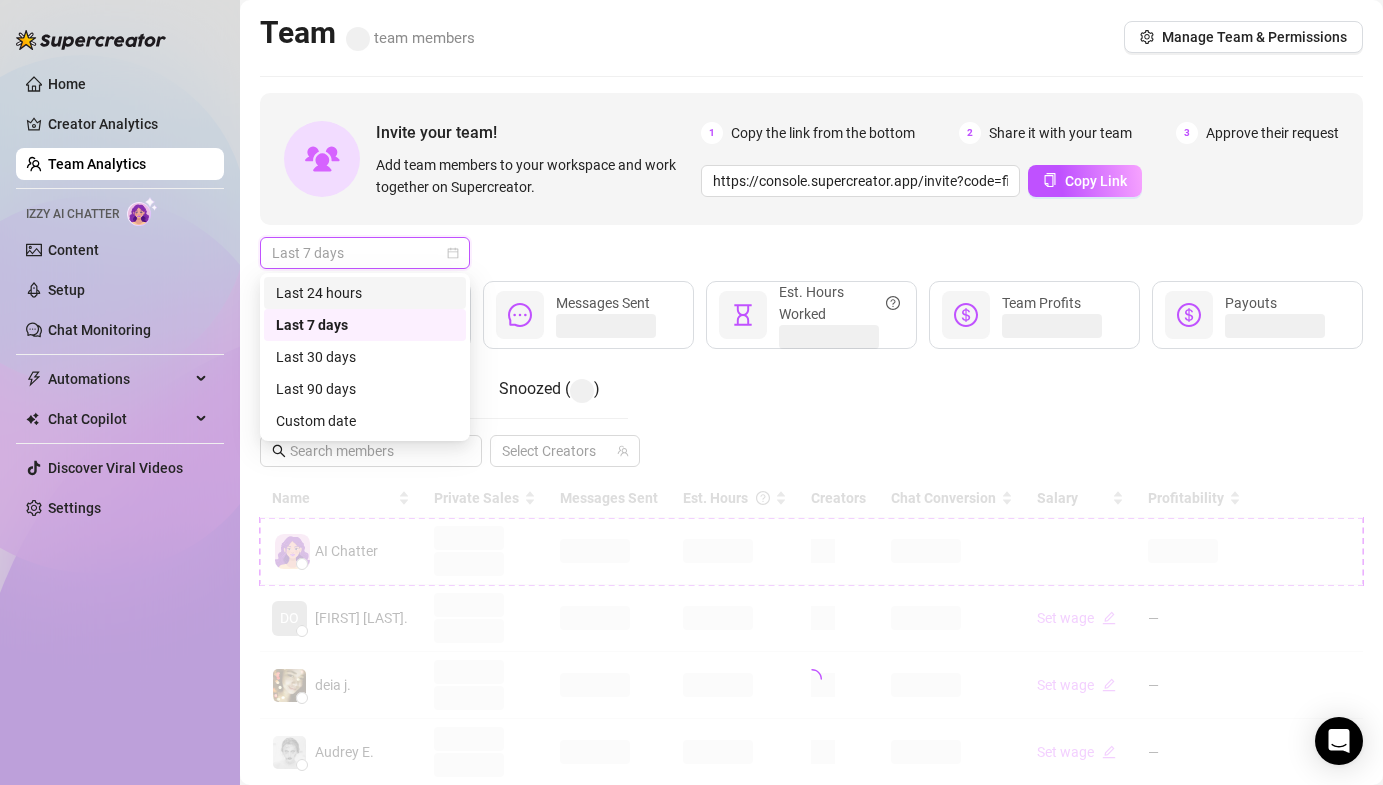 click on "Last 24 hours" at bounding box center (365, 293) 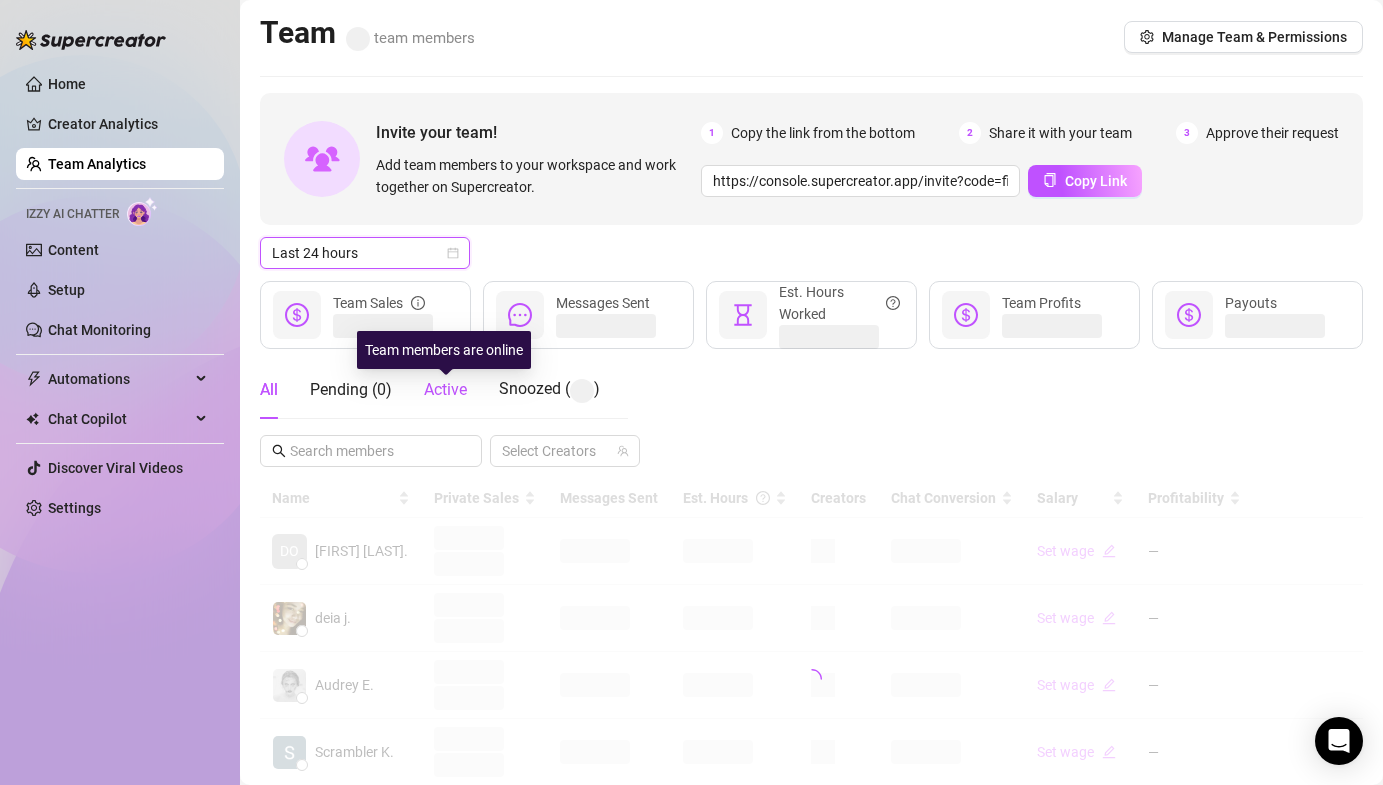 click on "Active" at bounding box center [445, 389] 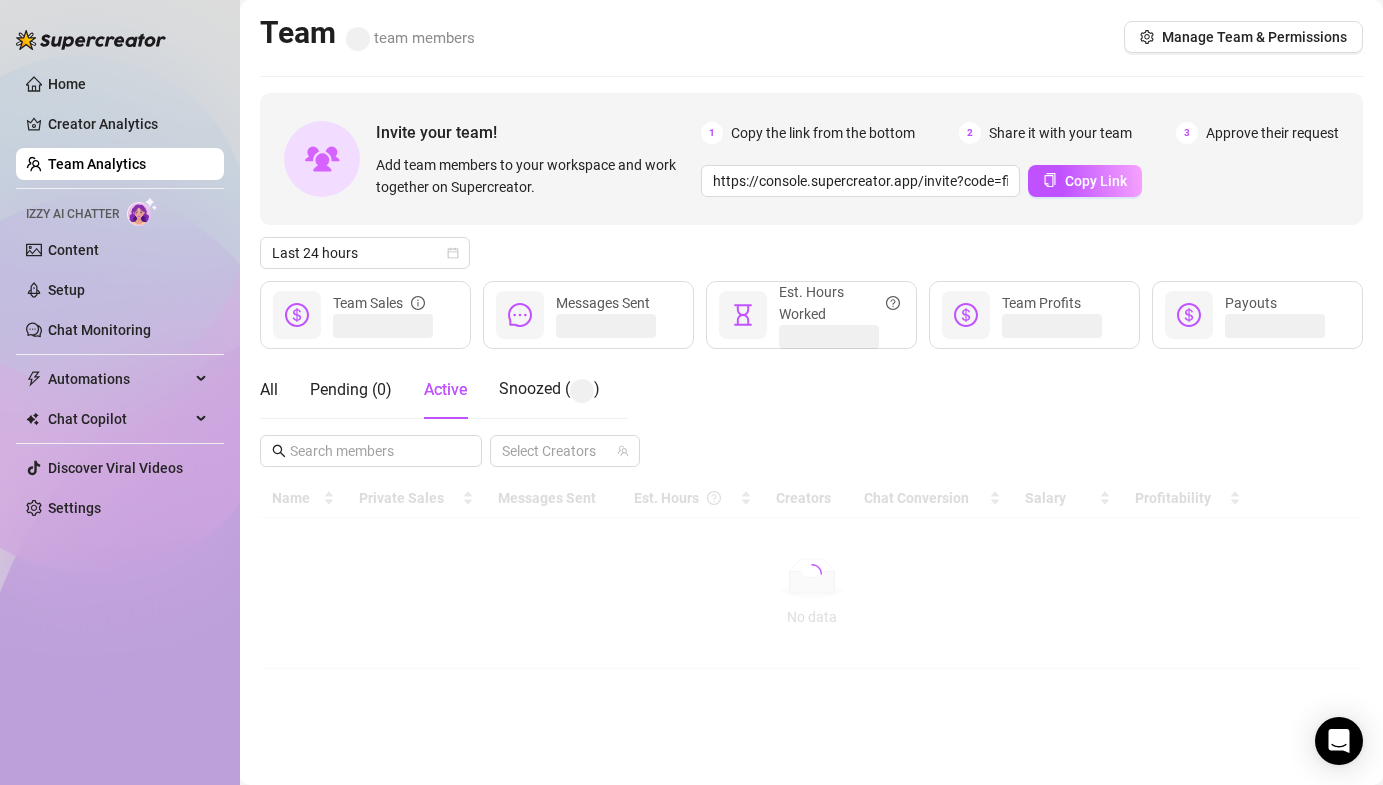 click on "Last 24 hours" at bounding box center [811, 253] 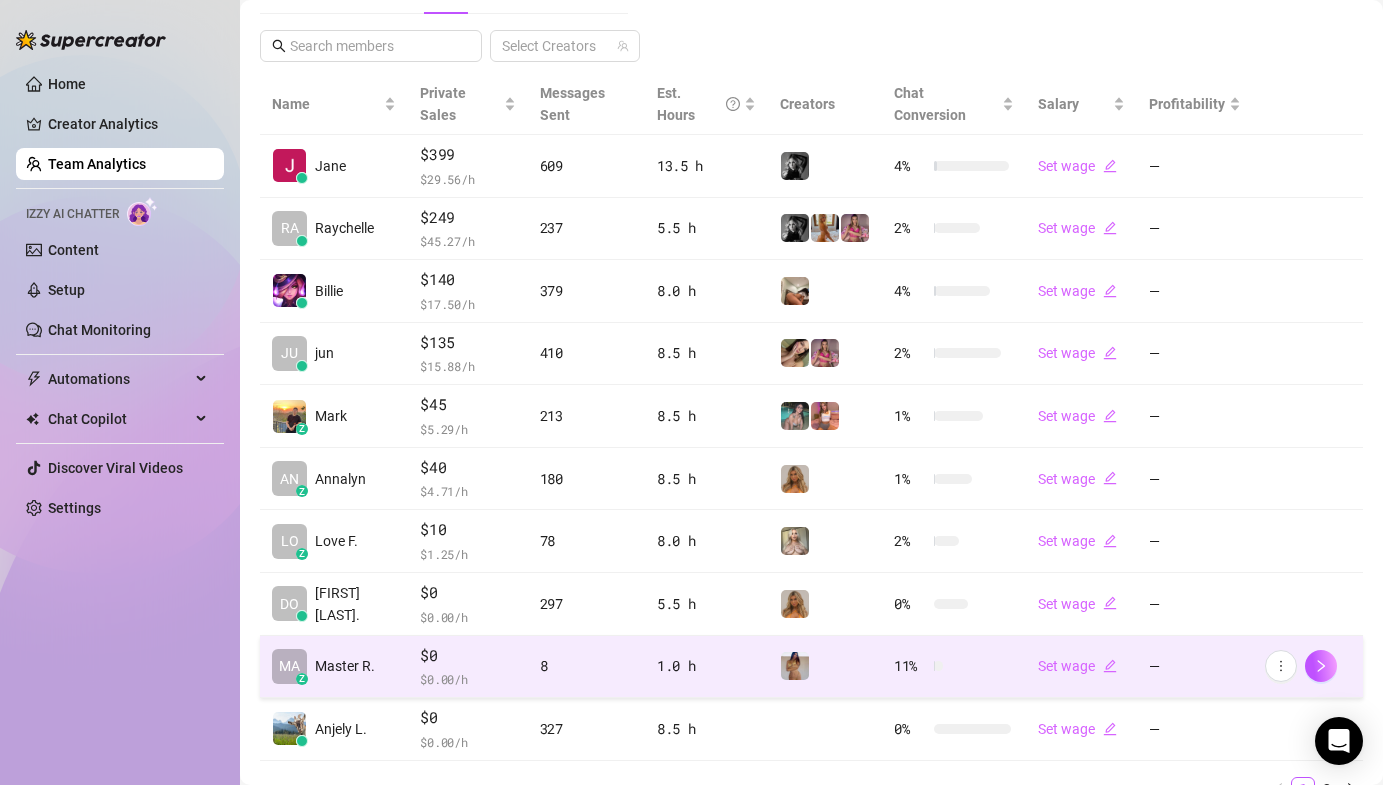 scroll, scrollTop: 419, scrollLeft: 0, axis: vertical 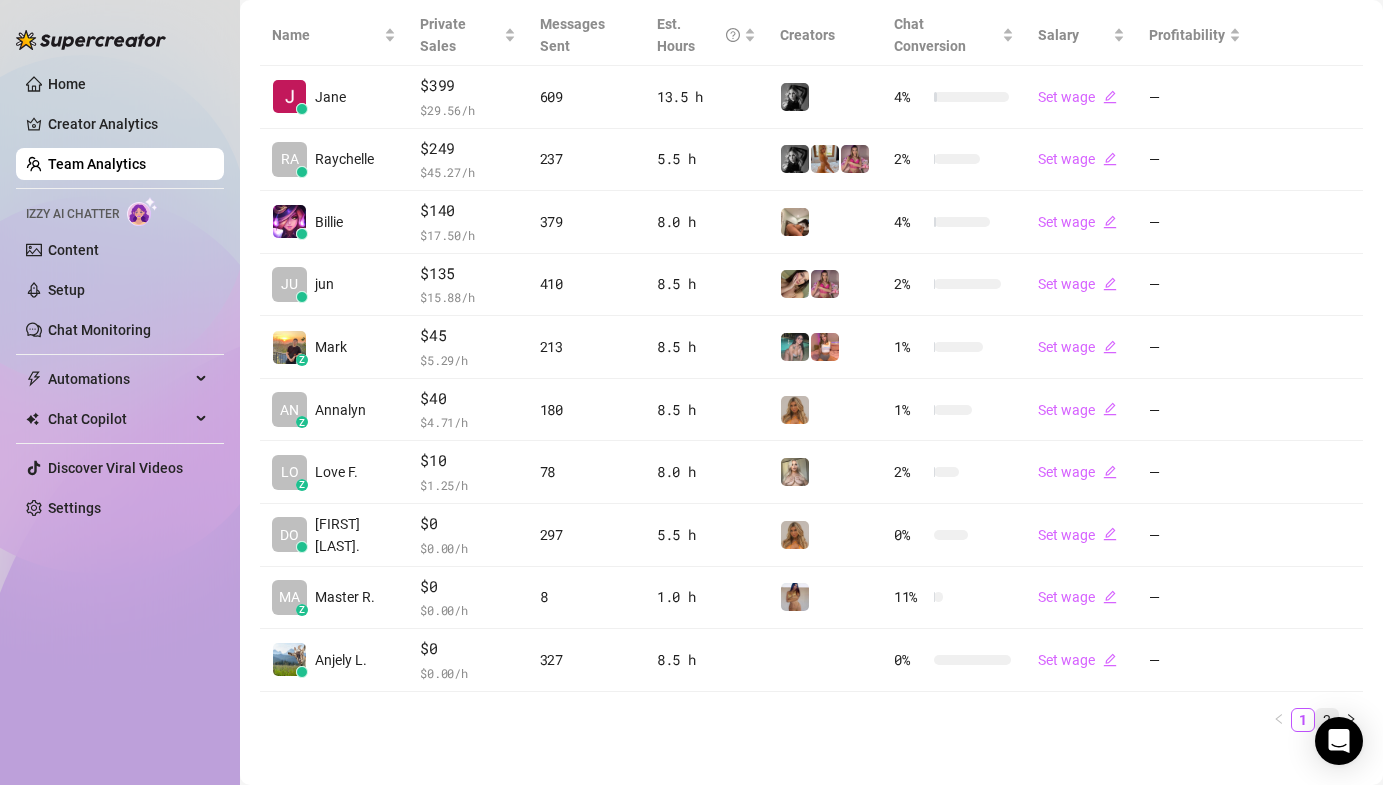 click on "2" at bounding box center (1327, 720) 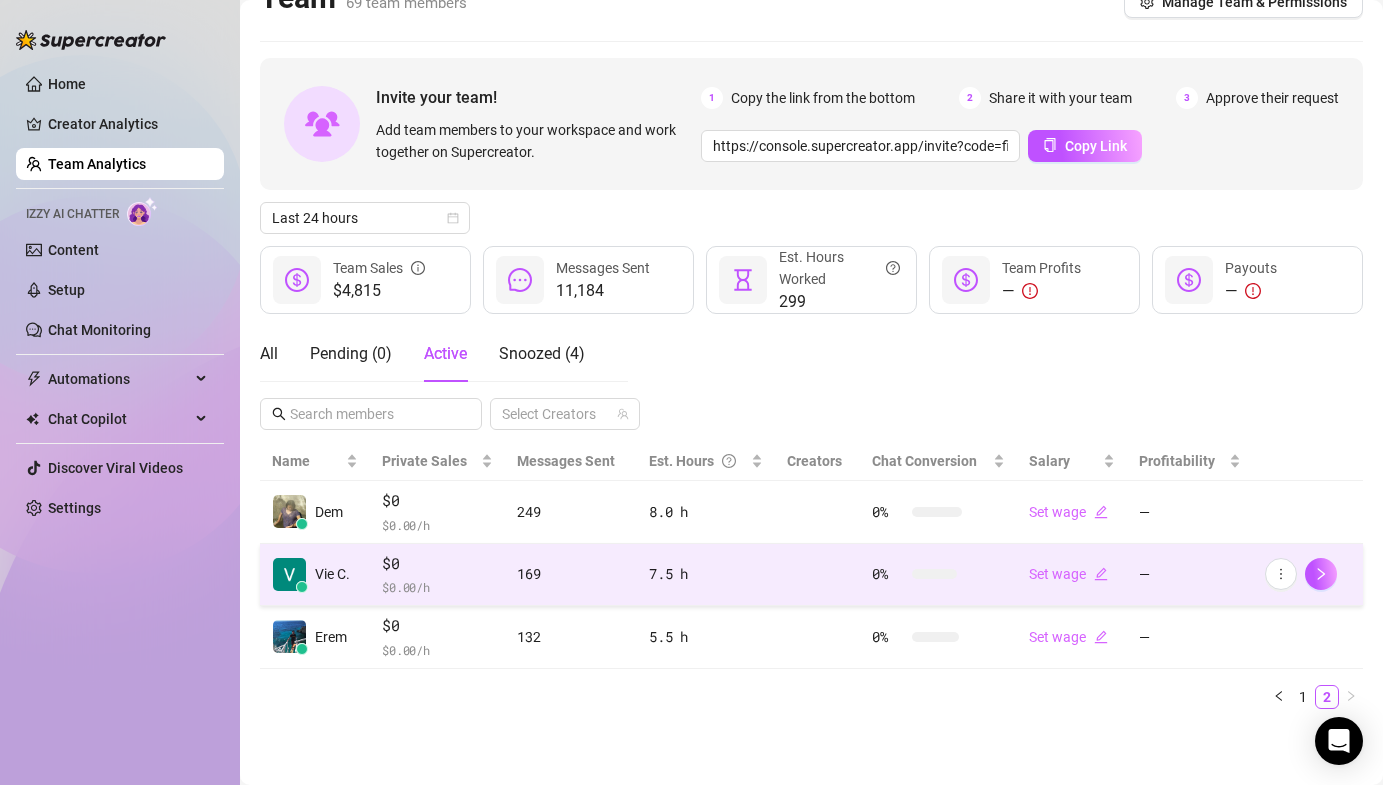 scroll, scrollTop: 34, scrollLeft: 0, axis: vertical 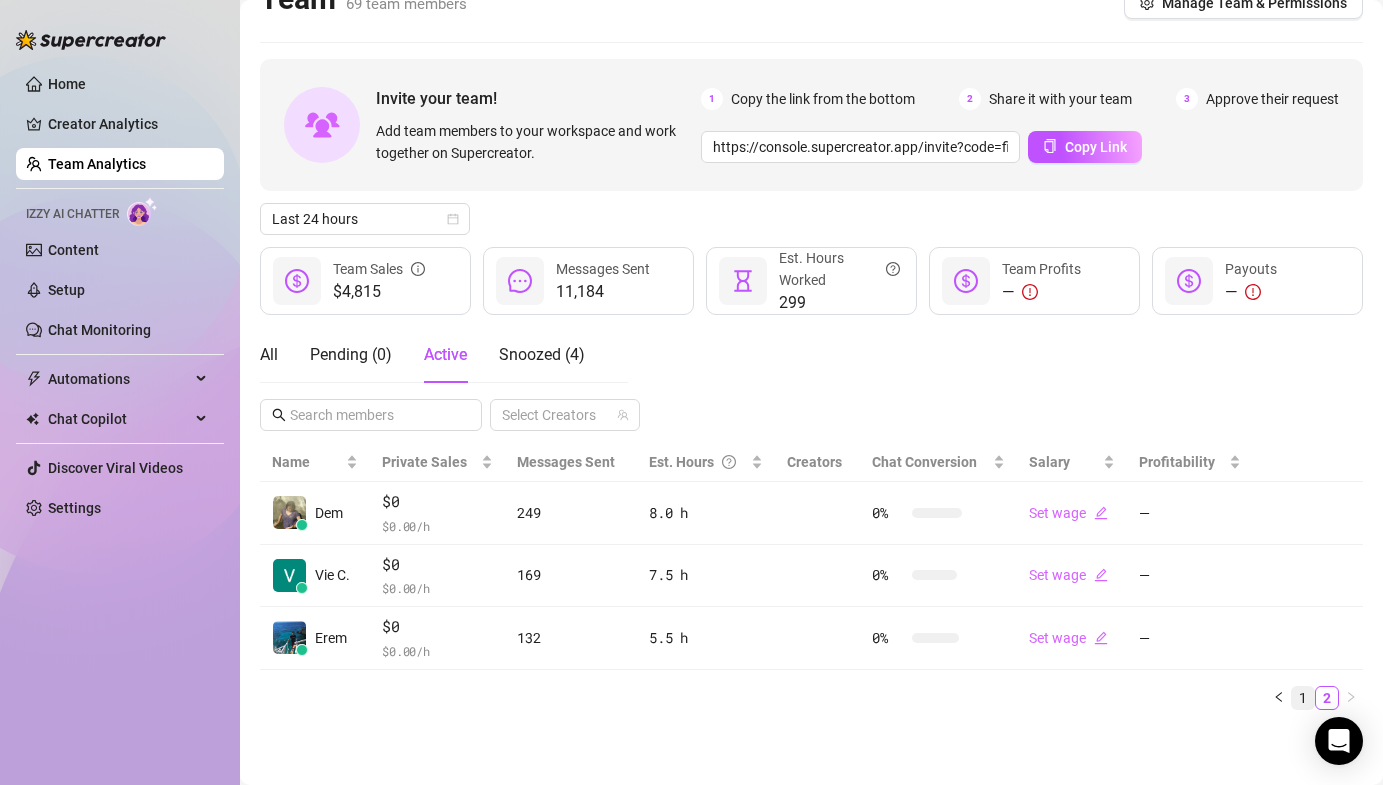 click on "1" at bounding box center [1303, 698] 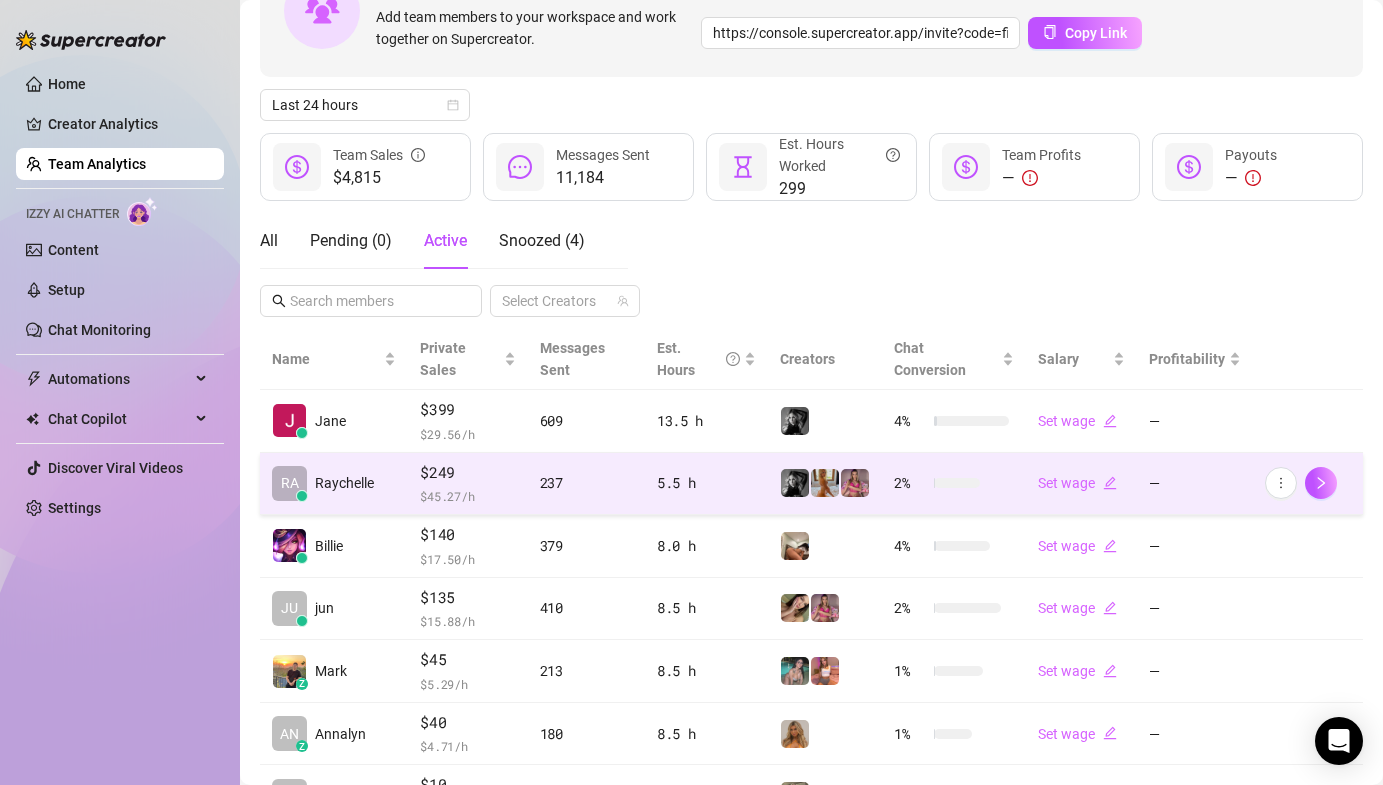 scroll, scrollTop: 355, scrollLeft: 0, axis: vertical 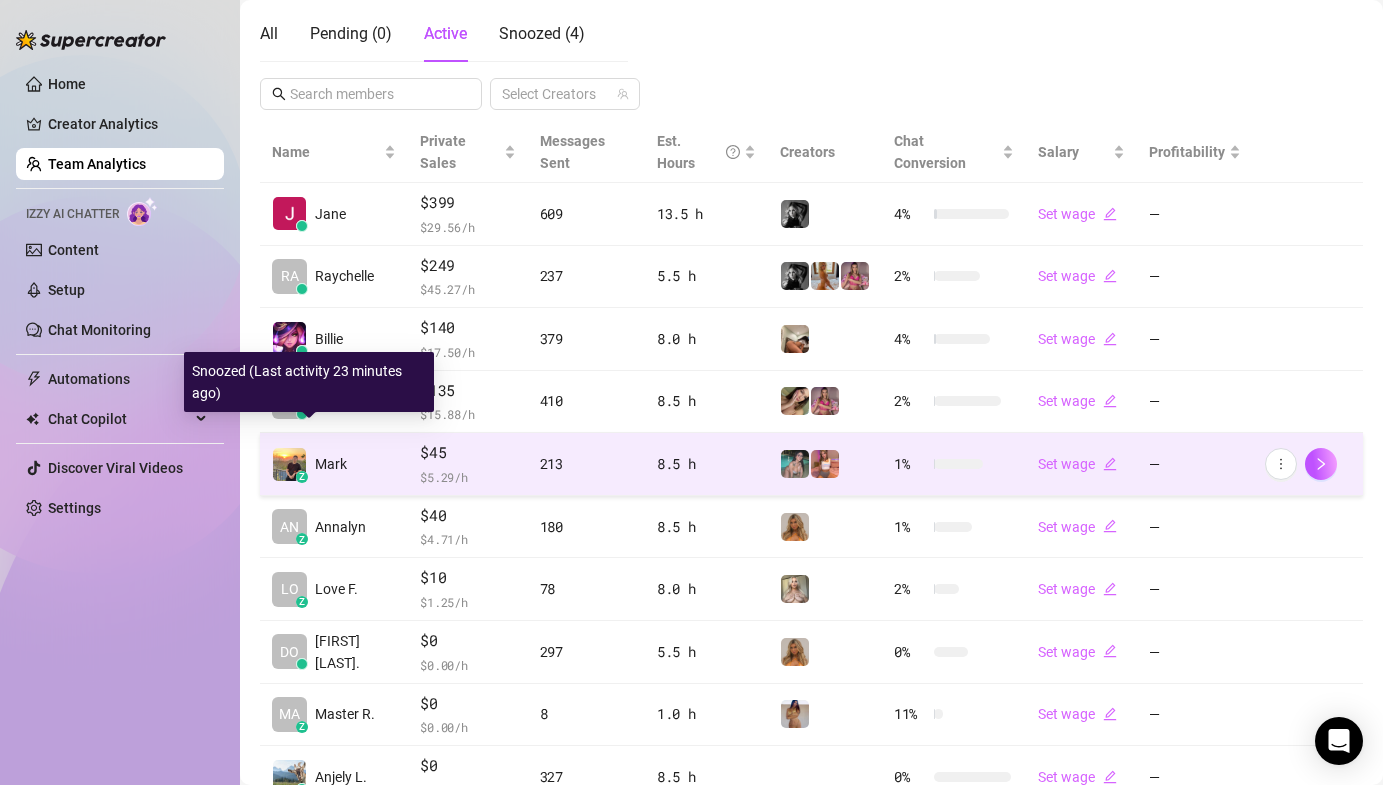 click at bounding box center [289, 464] 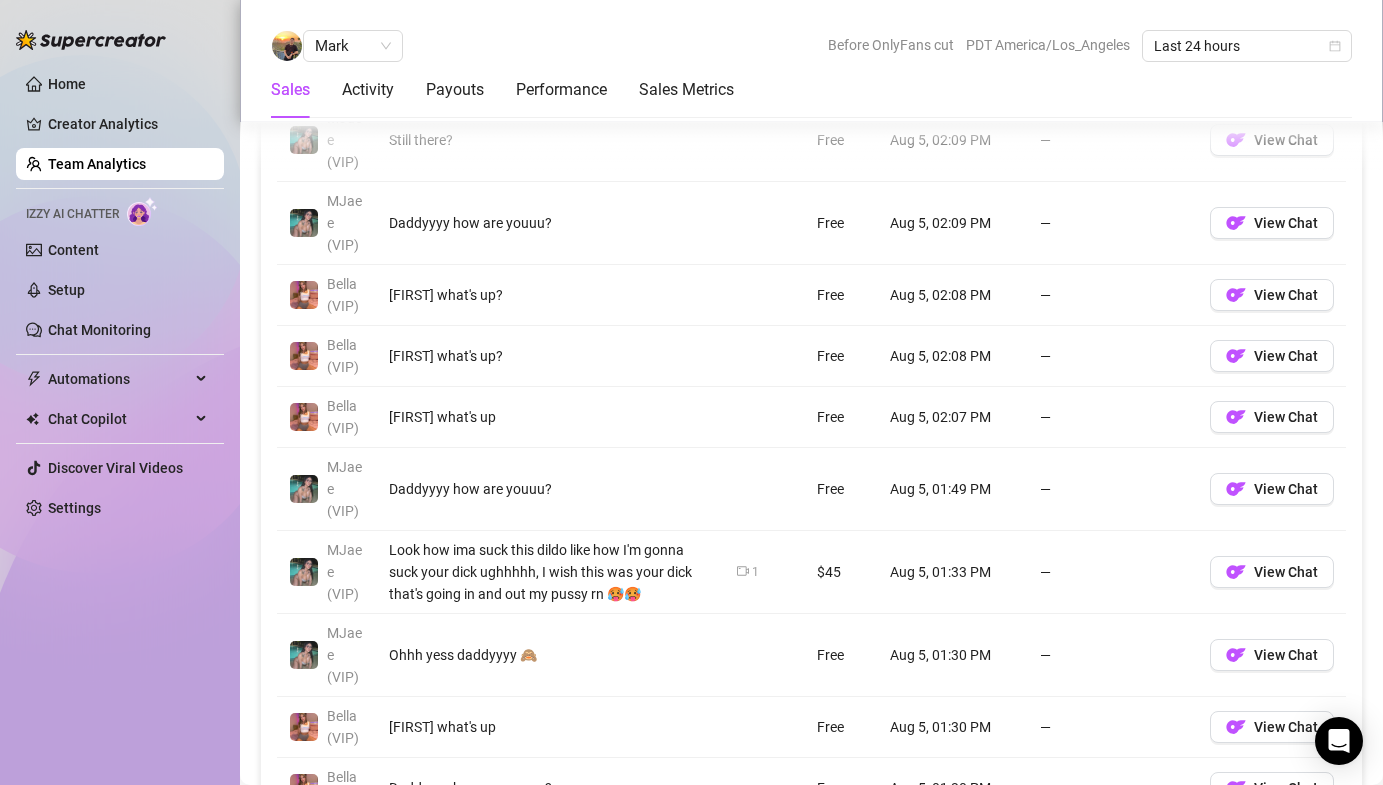 scroll, scrollTop: 1453, scrollLeft: 0, axis: vertical 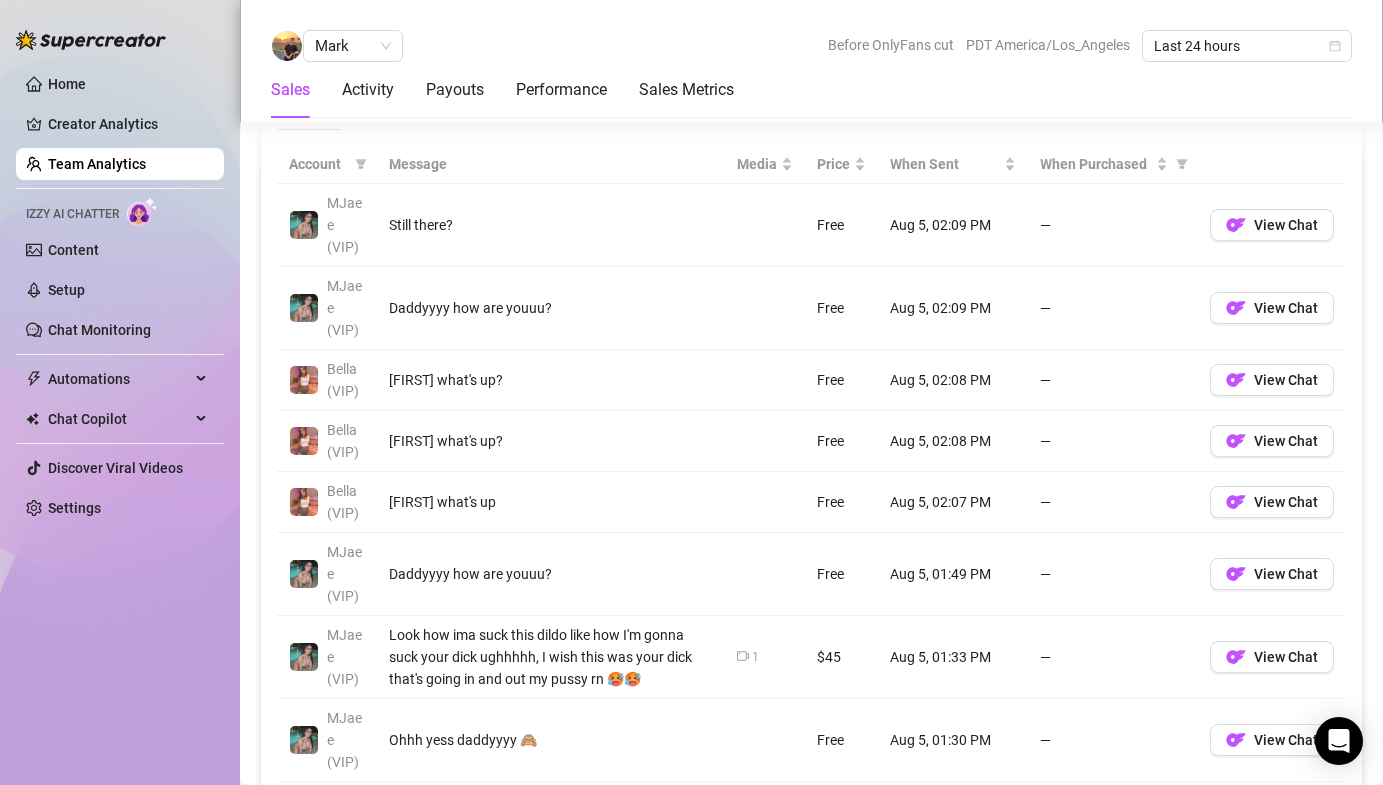 click on "Home Creator Analytics   Team Analytics Izzy AI Chatter Content Setup Chat Monitoring Automations Chat Copilot Discover Viral Videos Settings Izzy AI Chatter" at bounding box center (120, 383) 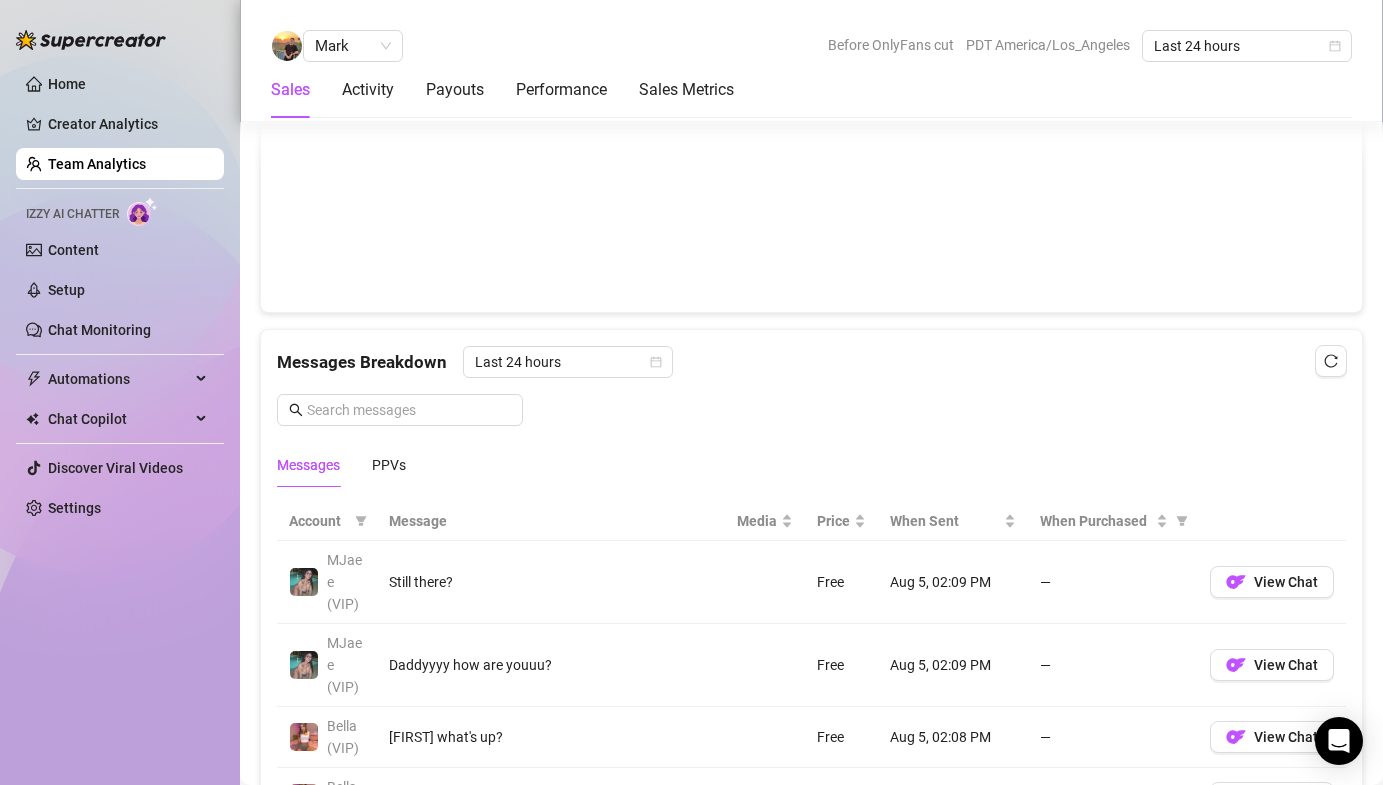 click on "Messages Breakdown Last 24 hours" at bounding box center [811, 362] 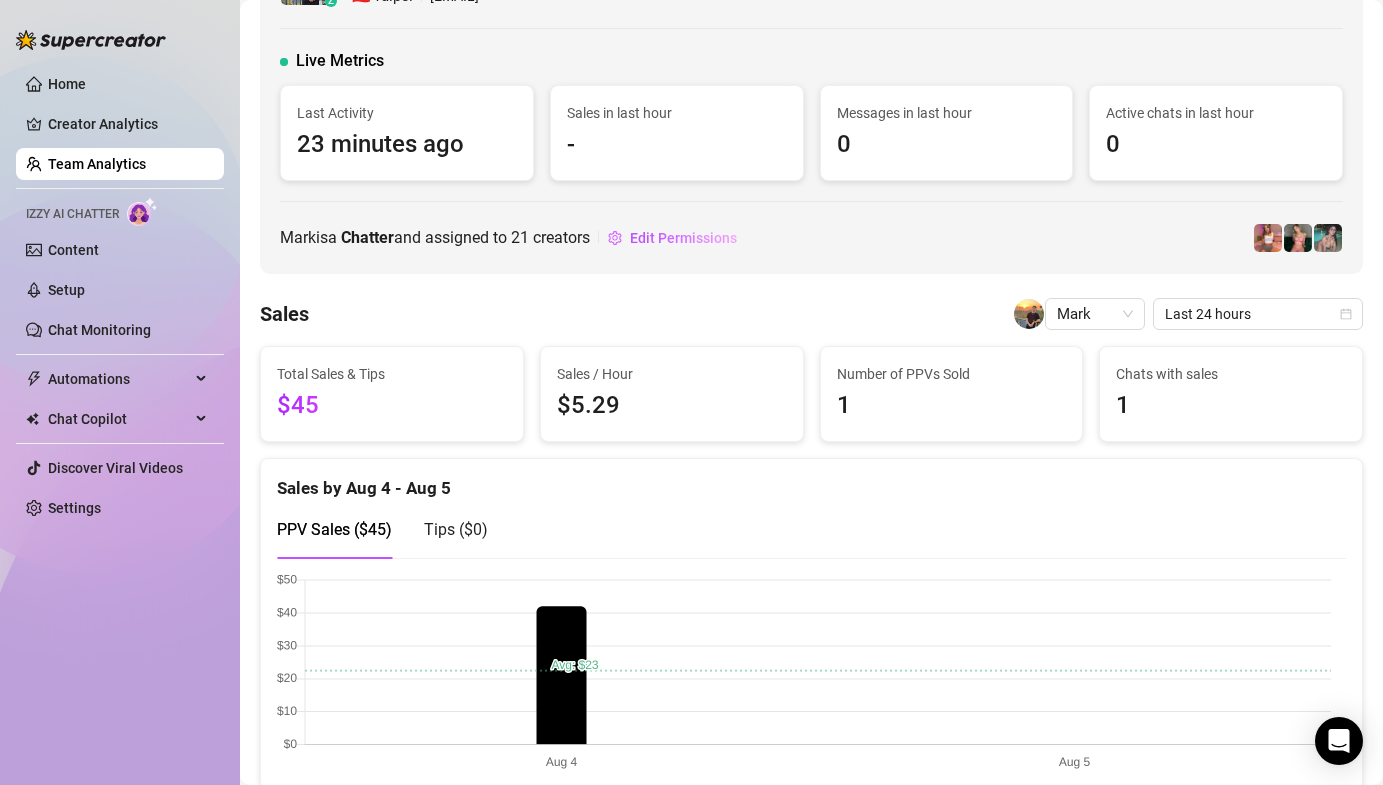 scroll, scrollTop: 0, scrollLeft: 0, axis: both 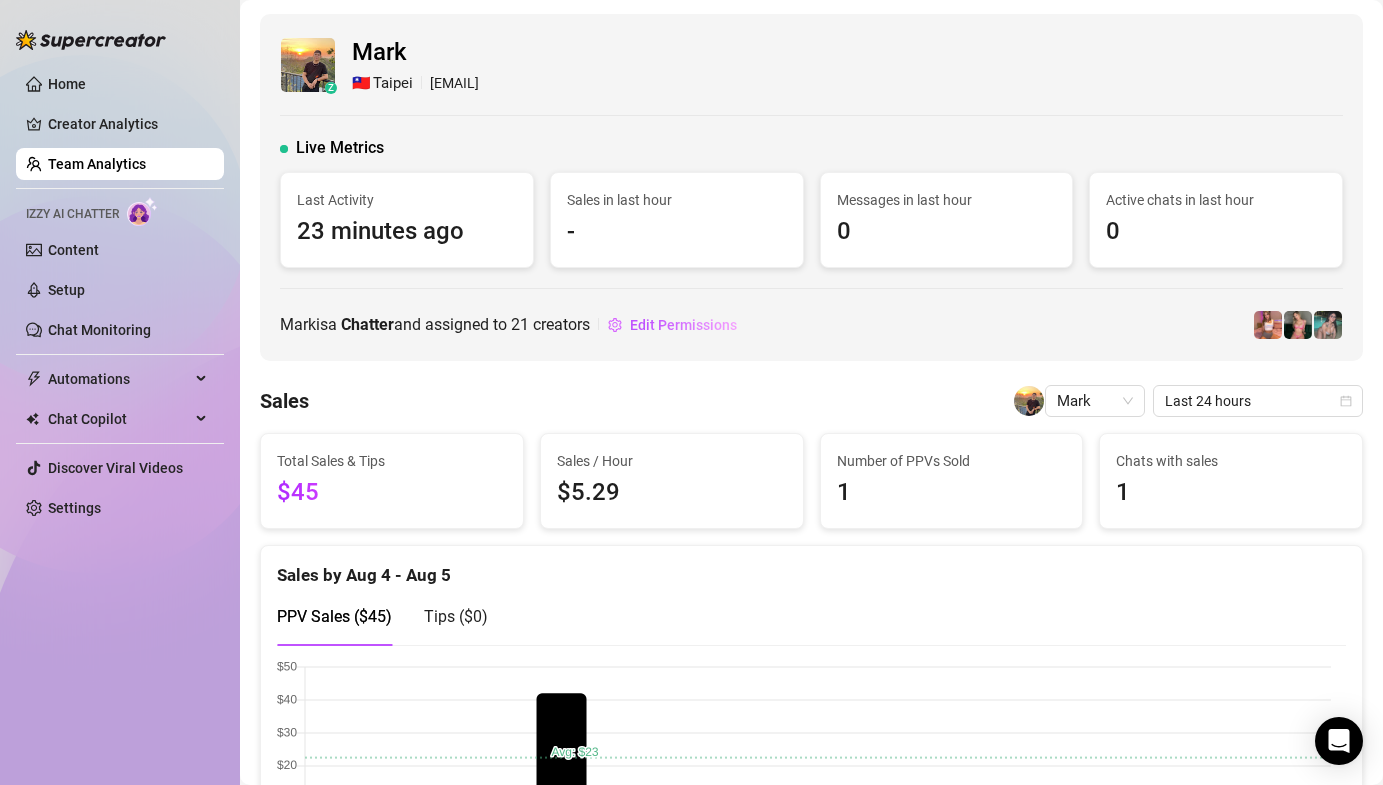 click on "Team Analytics" at bounding box center (97, 164) 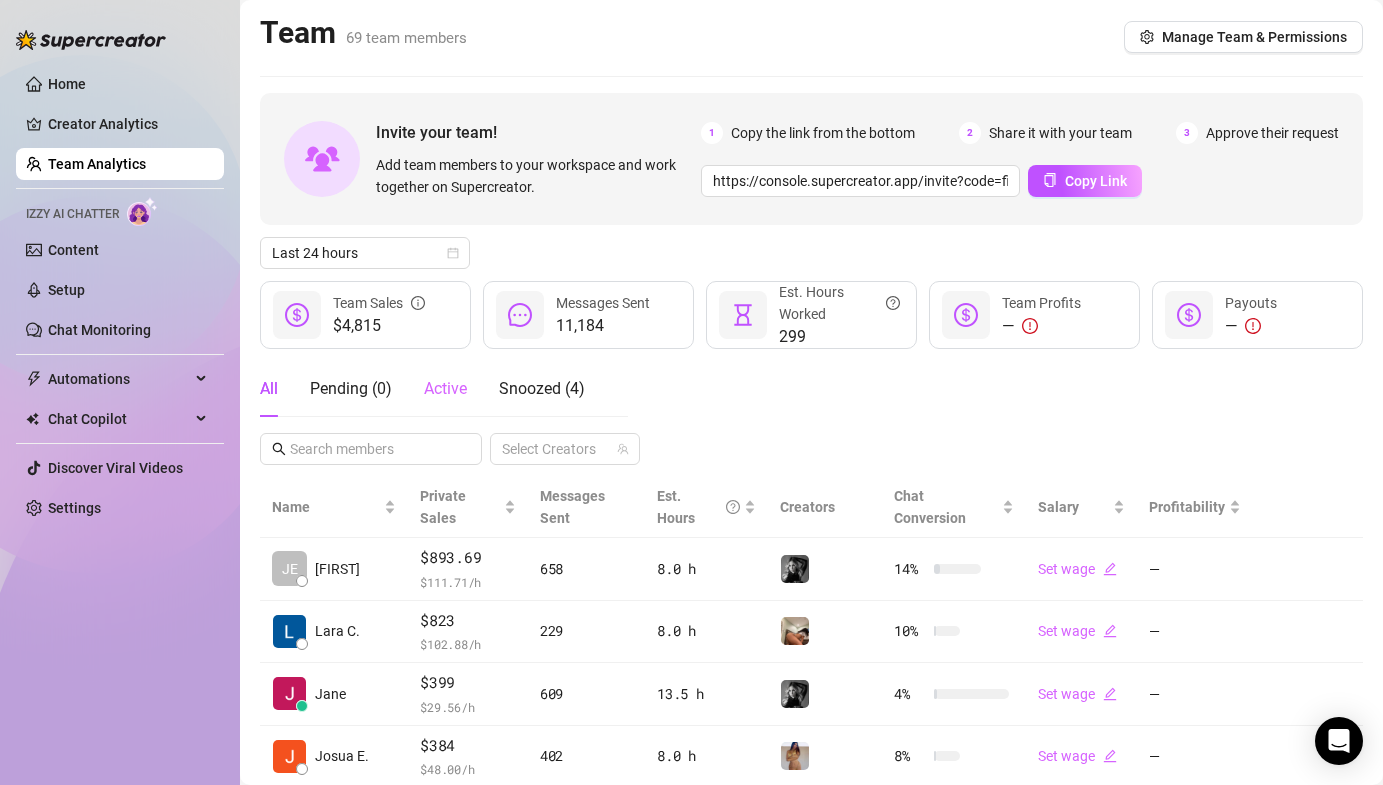 click on "Active" at bounding box center [445, 389] 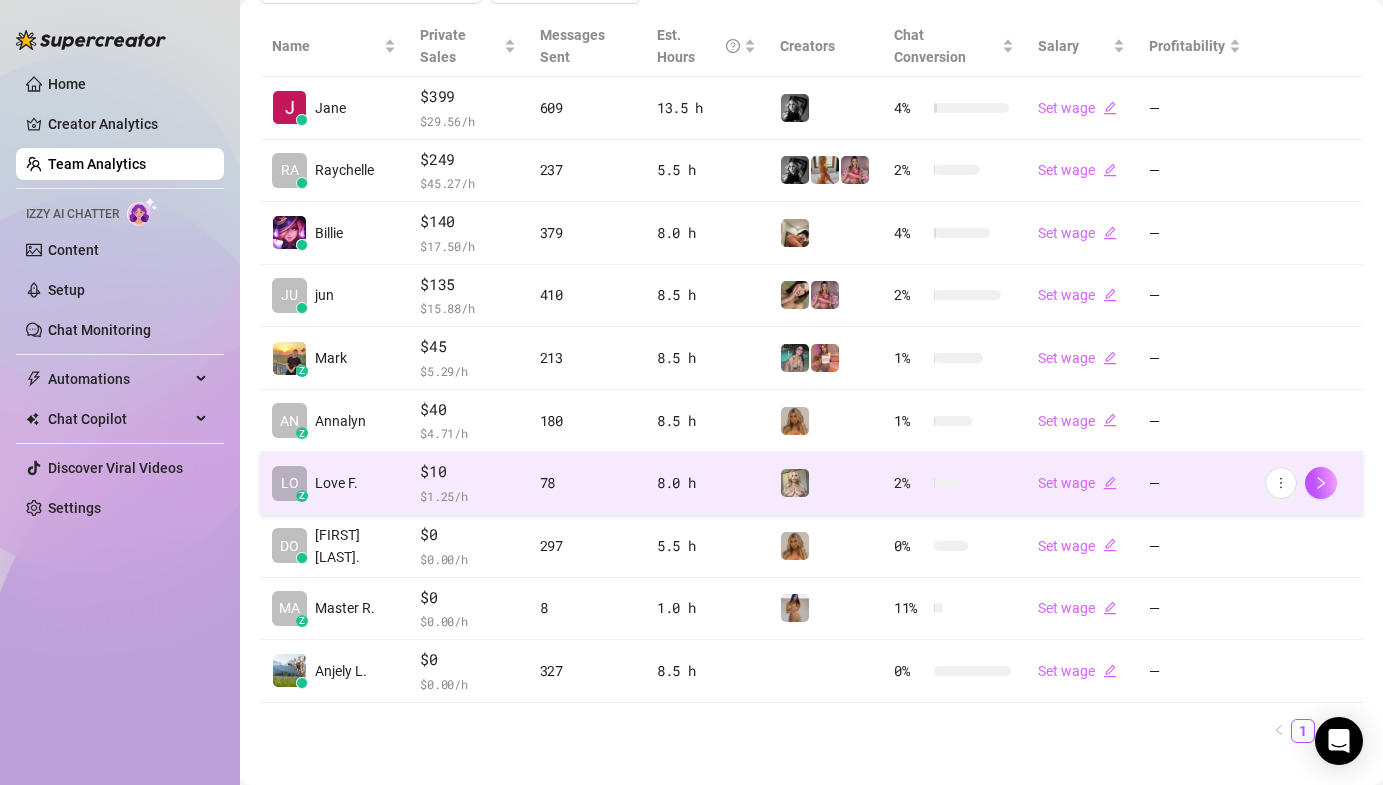 scroll, scrollTop: 472, scrollLeft: 0, axis: vertical 